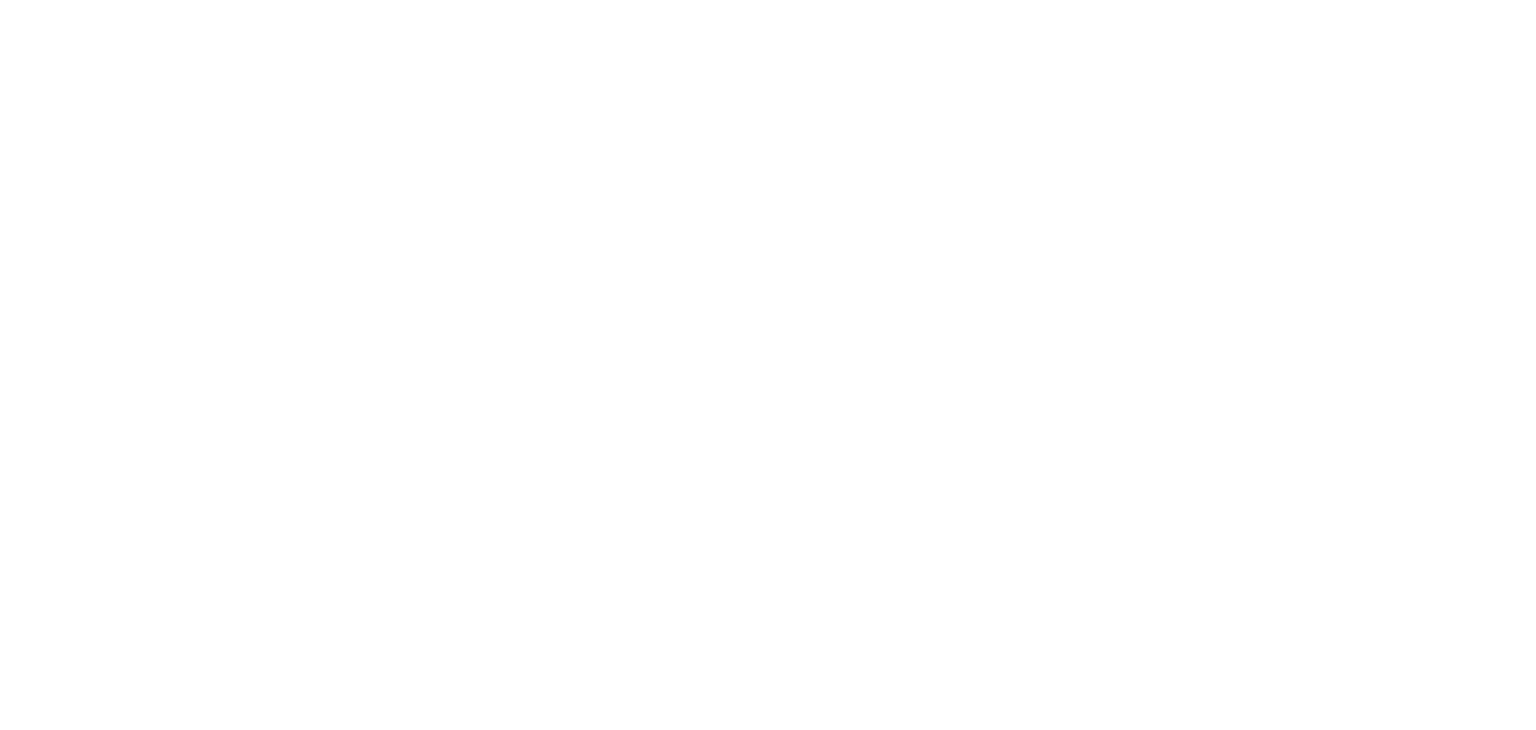 scroll, scrollTop: 0, scrollLeft: 0, axis: both 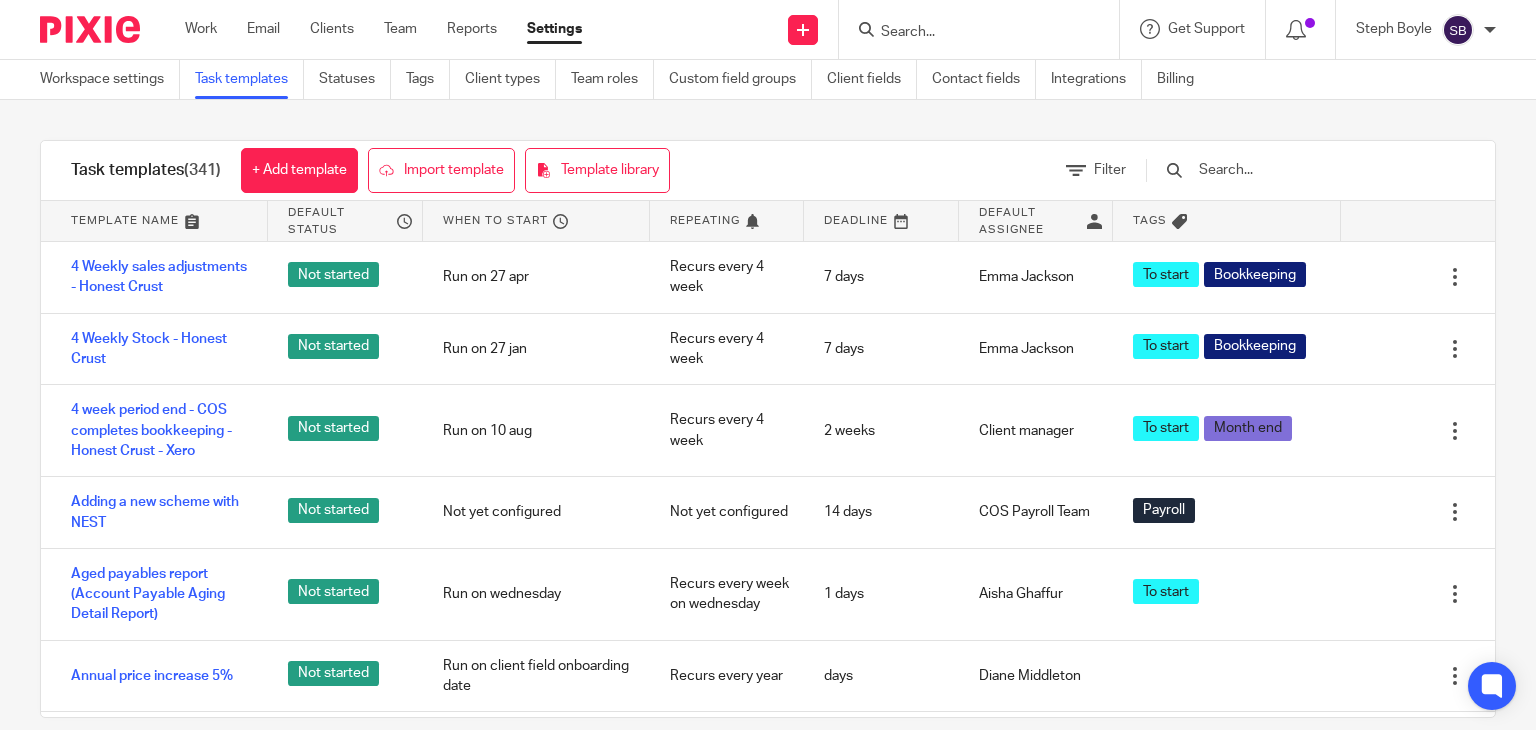 click at bounding box center (985, 29) 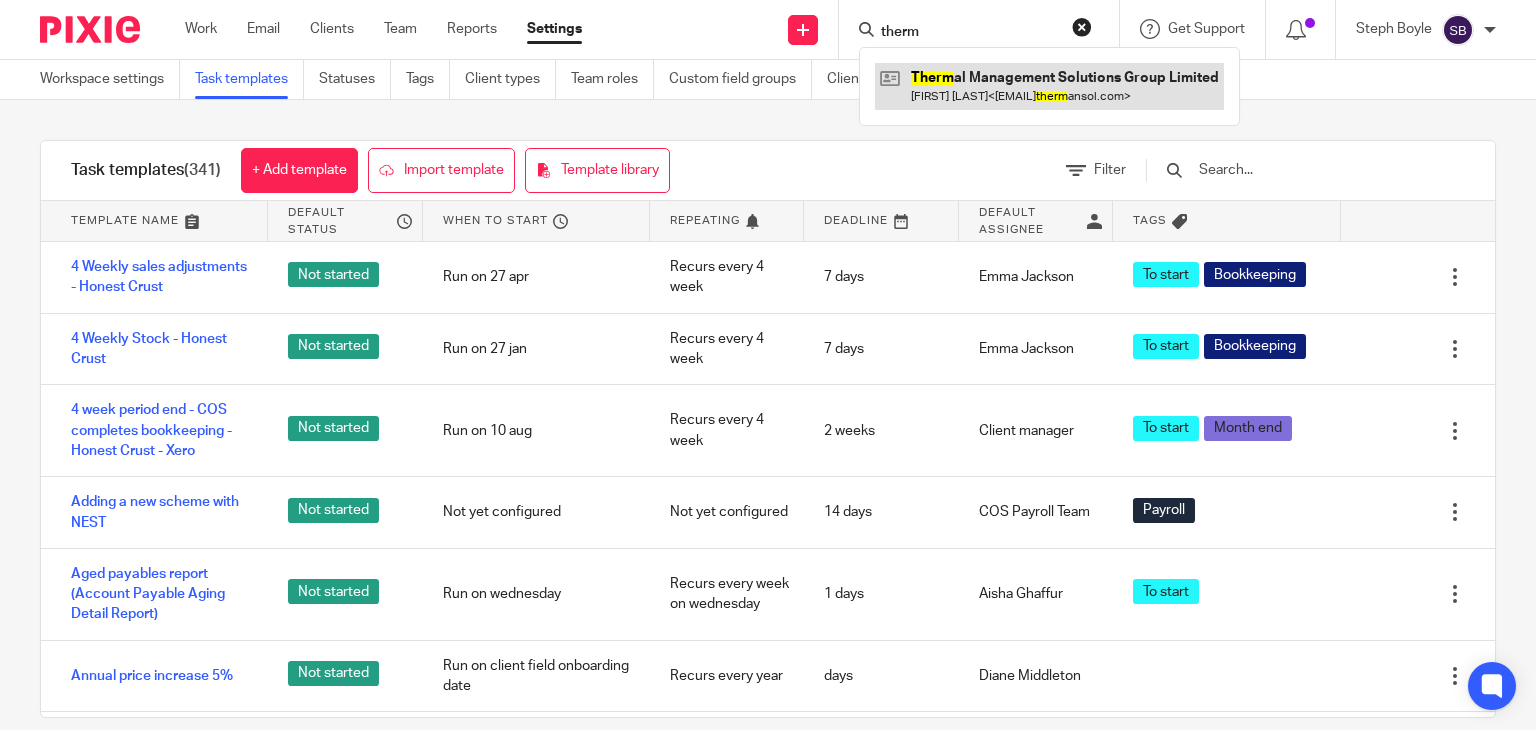 type on "therm" 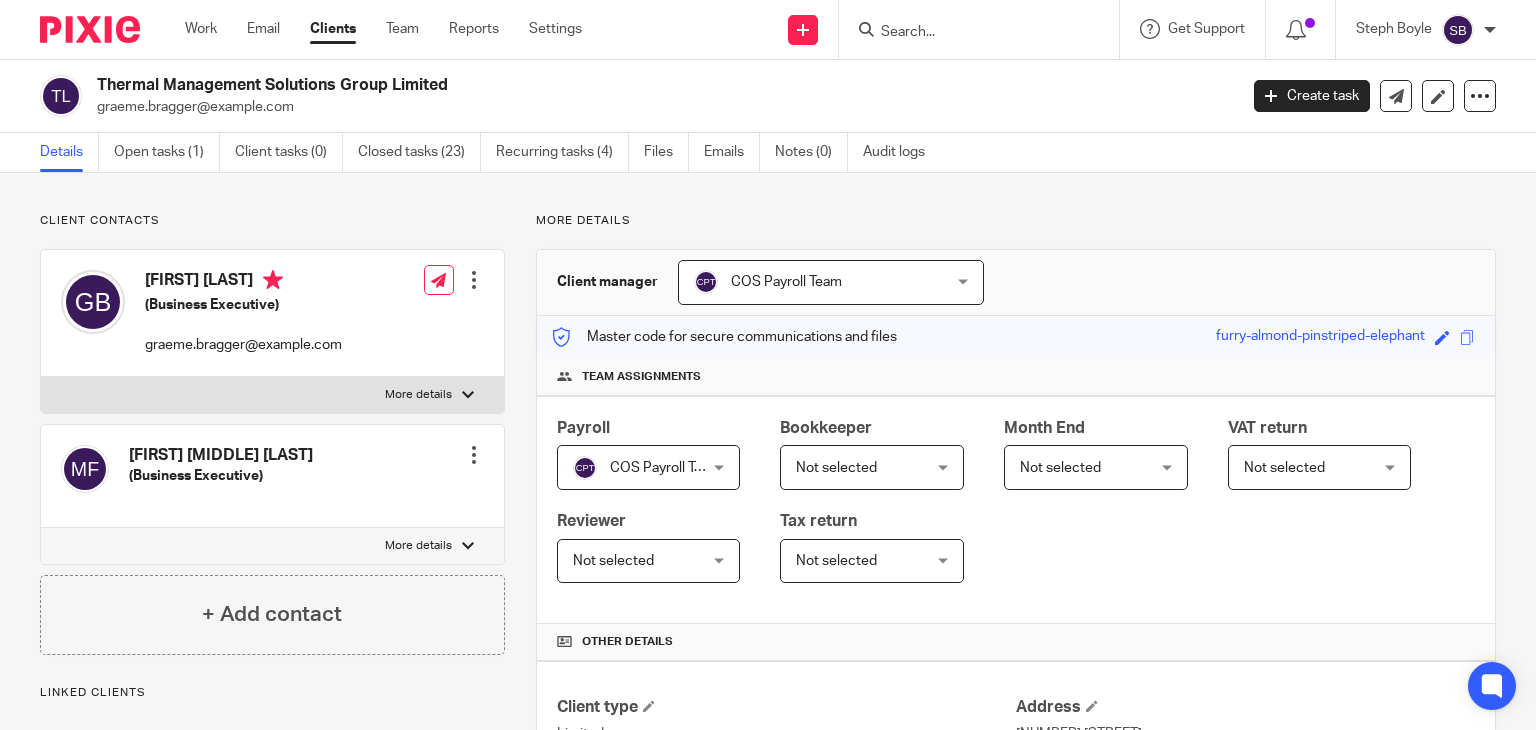 scroll, scrollTop: 0, scrollLeft: 0, axis: both 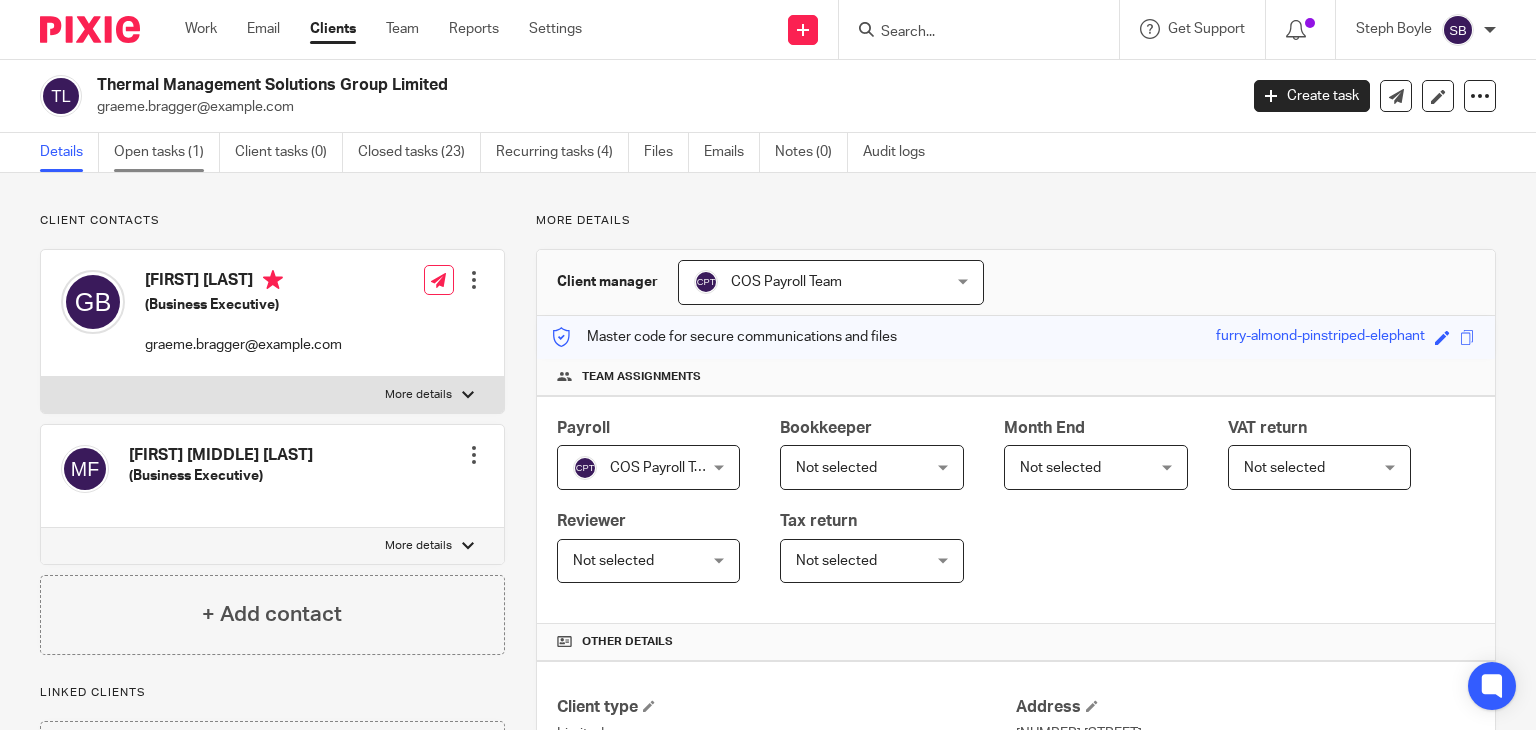 click on "Open tasks (1)" at bounding box center [167, 152] 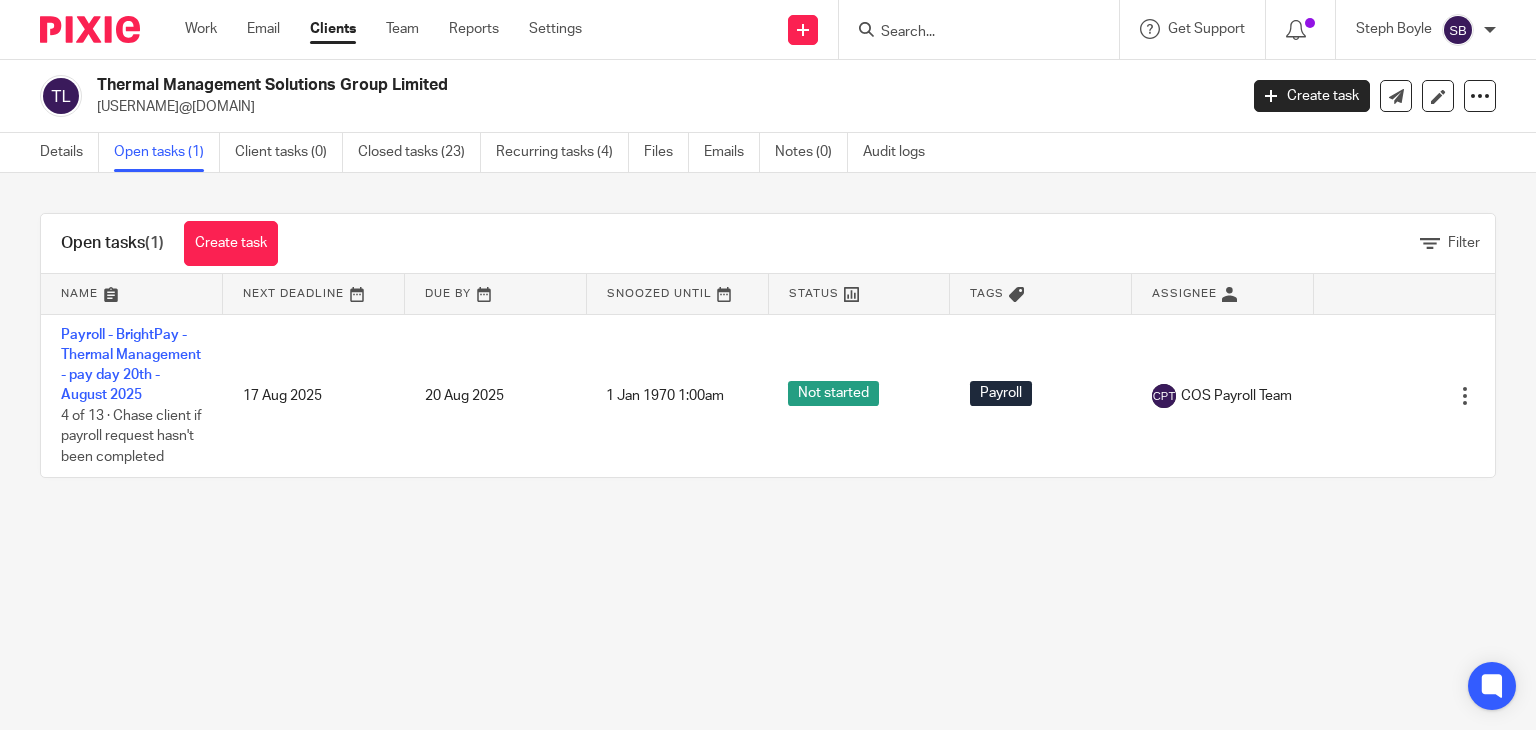 scroll, scrollTop: 0, scrollLeft: 0, axis: both 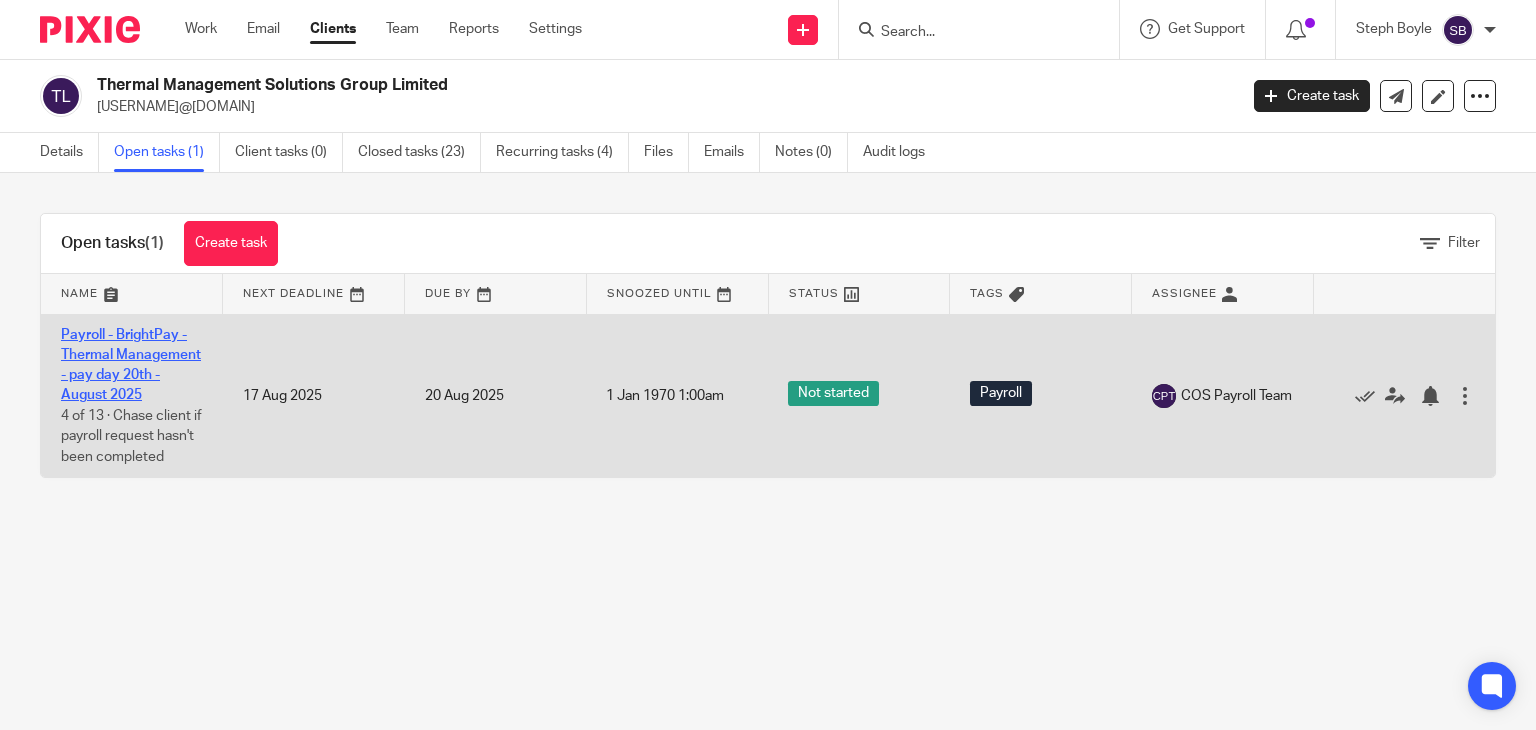click on "Payroll - BrightPay - Thermal Management - pay day 20th - August 2025" at bounding box center [131, 365] 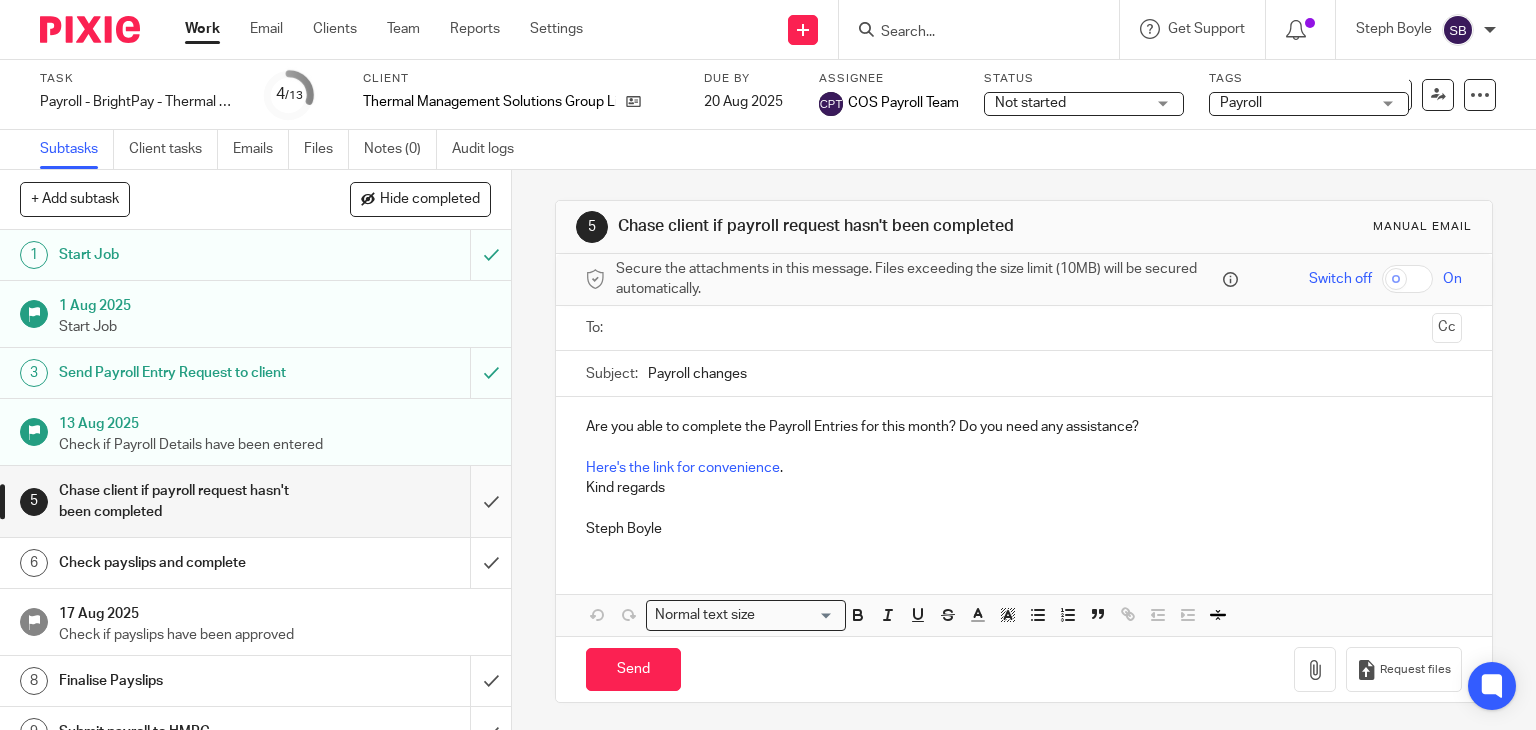 scroll, scrollTop: 0, scrollLeft: 0, axis: both 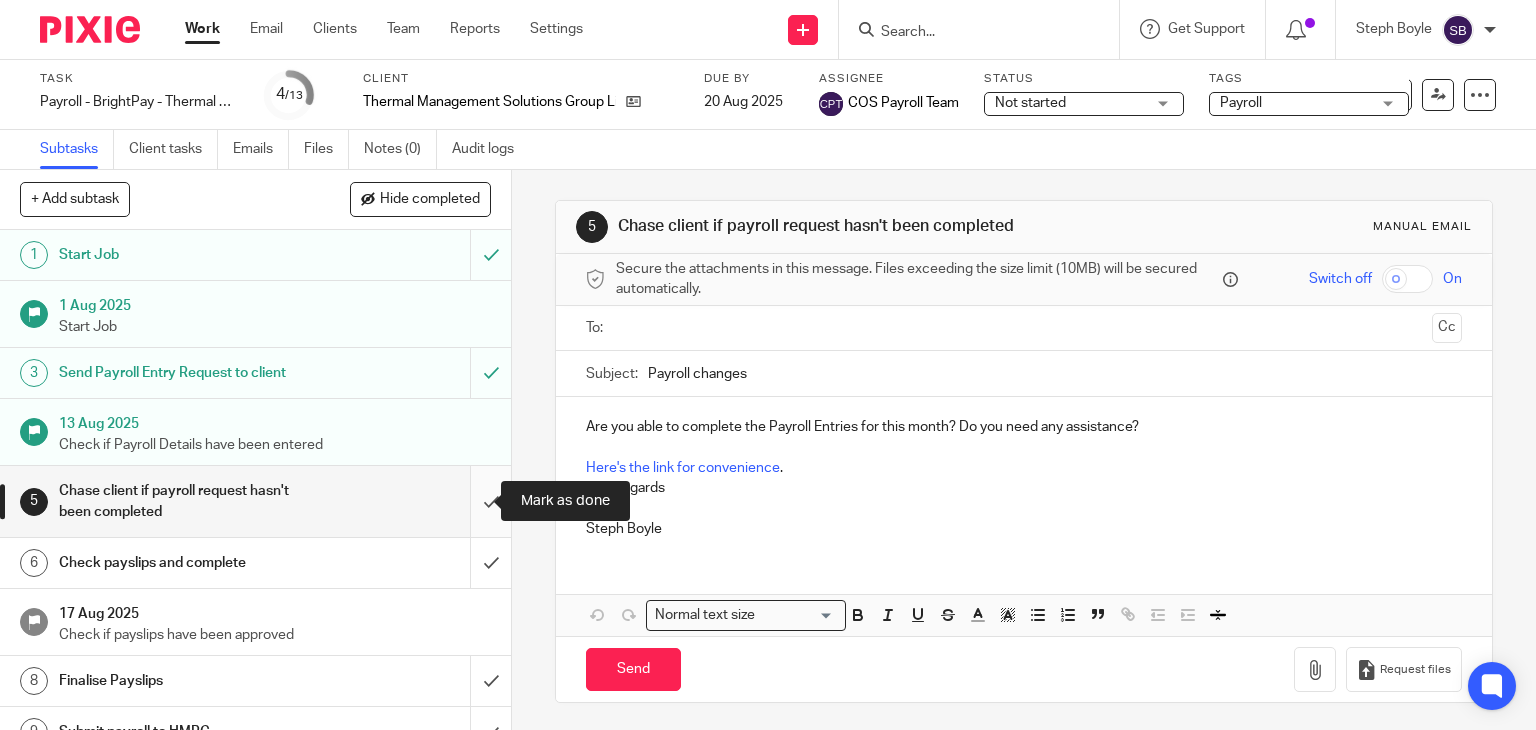 click at bounding box center [255, 501] 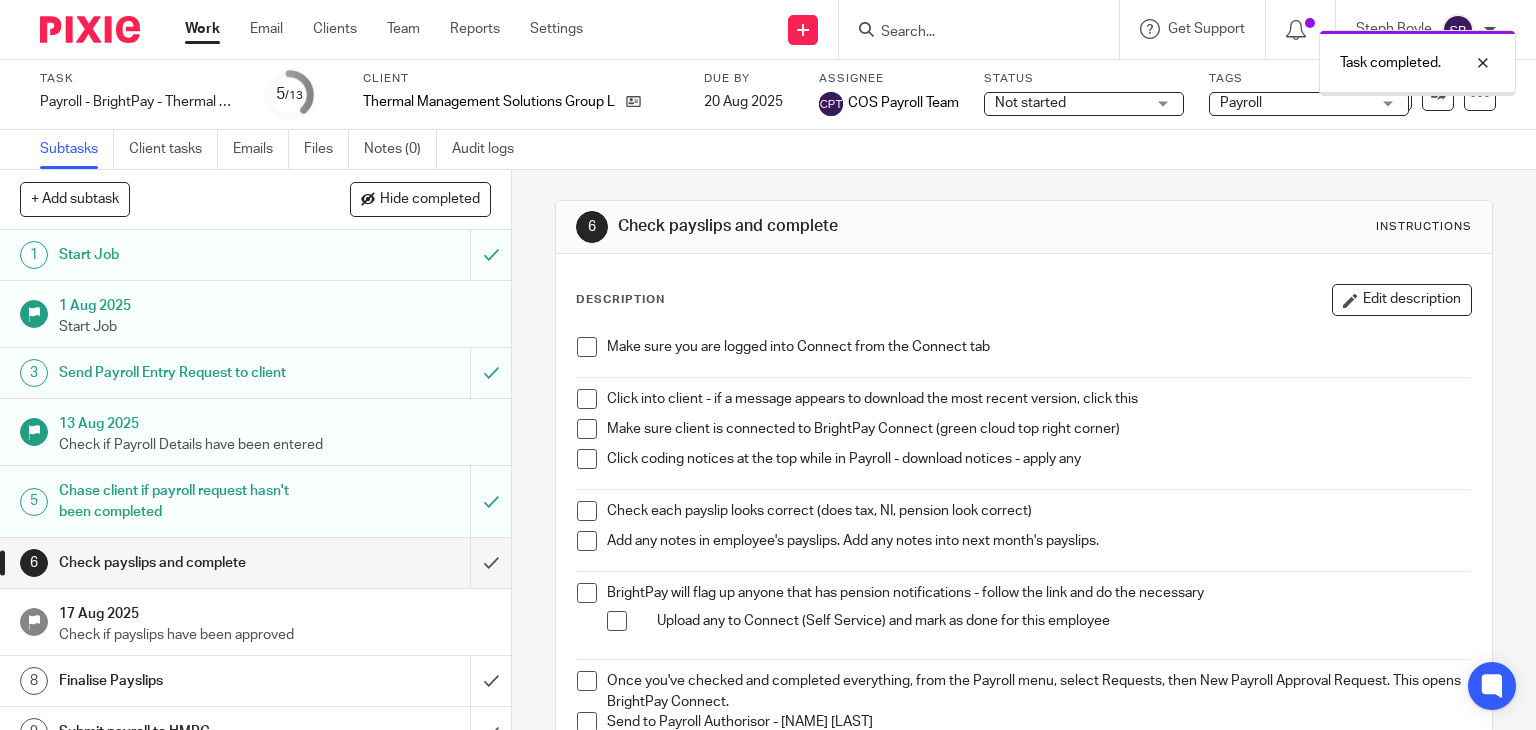 scroll, scrollTop: 0, scrollLeft: 0, axis: both 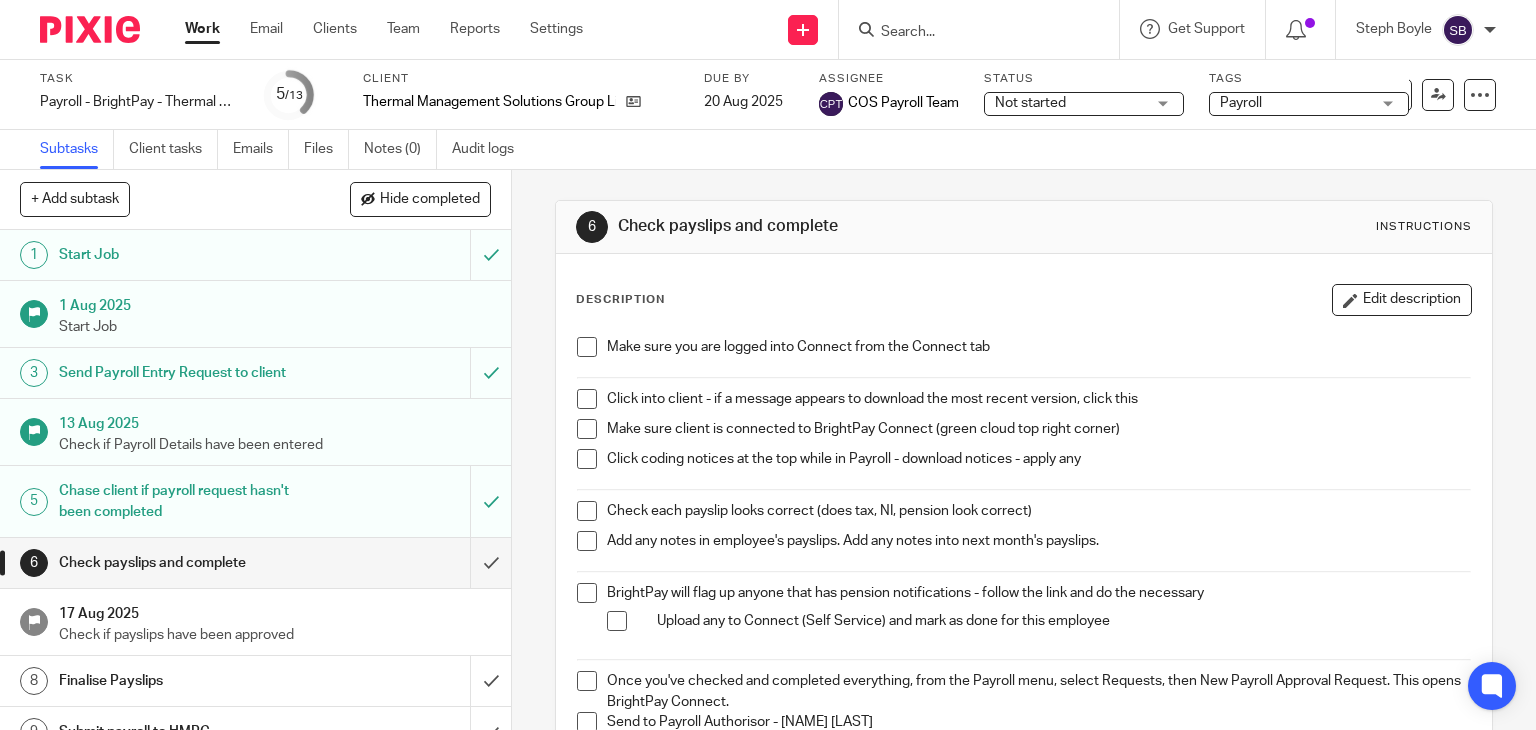 drag, startPoint x: 582, startPoint y: 343, endPoint x: 590, endPoint y: 375, distance: 32.984844 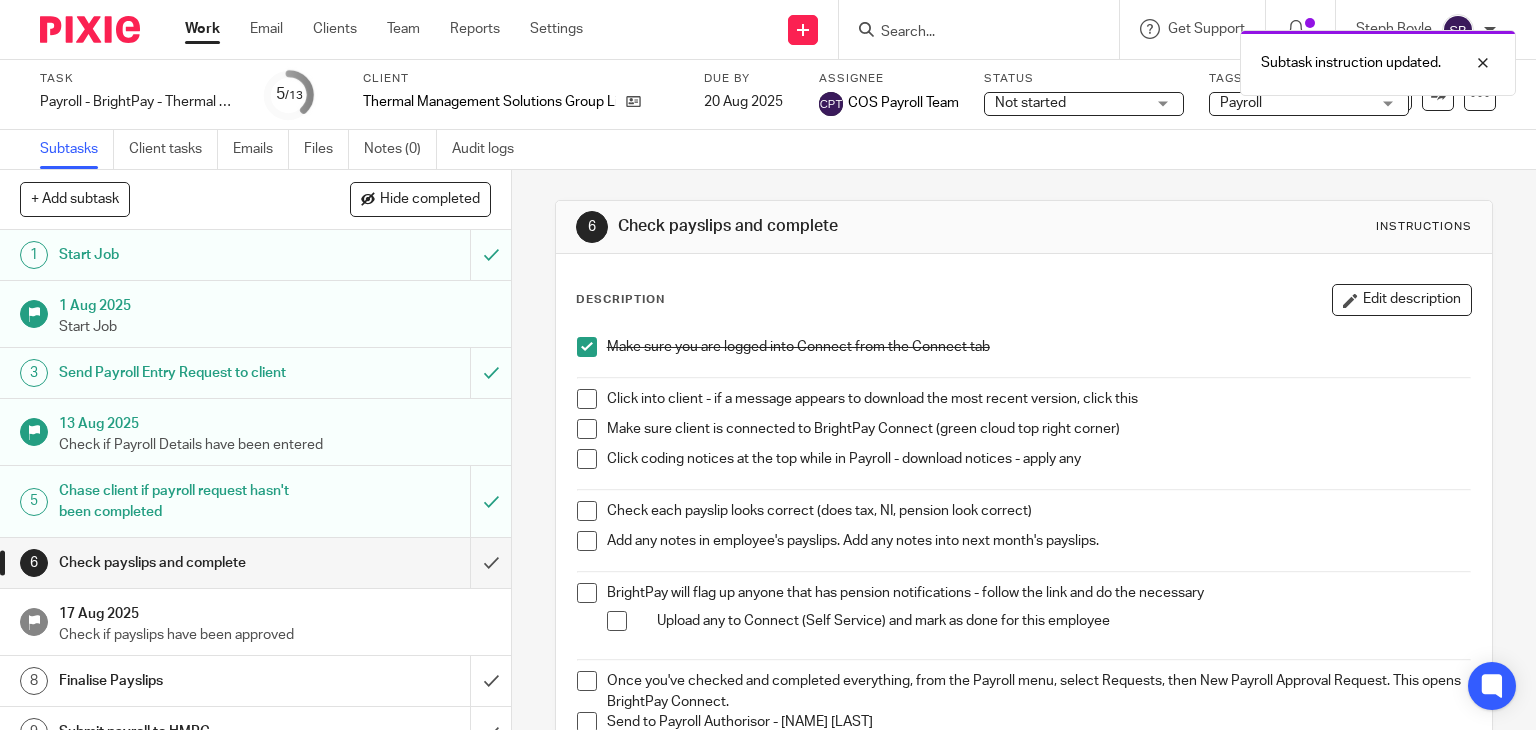 click at bounding box center (587, 399) 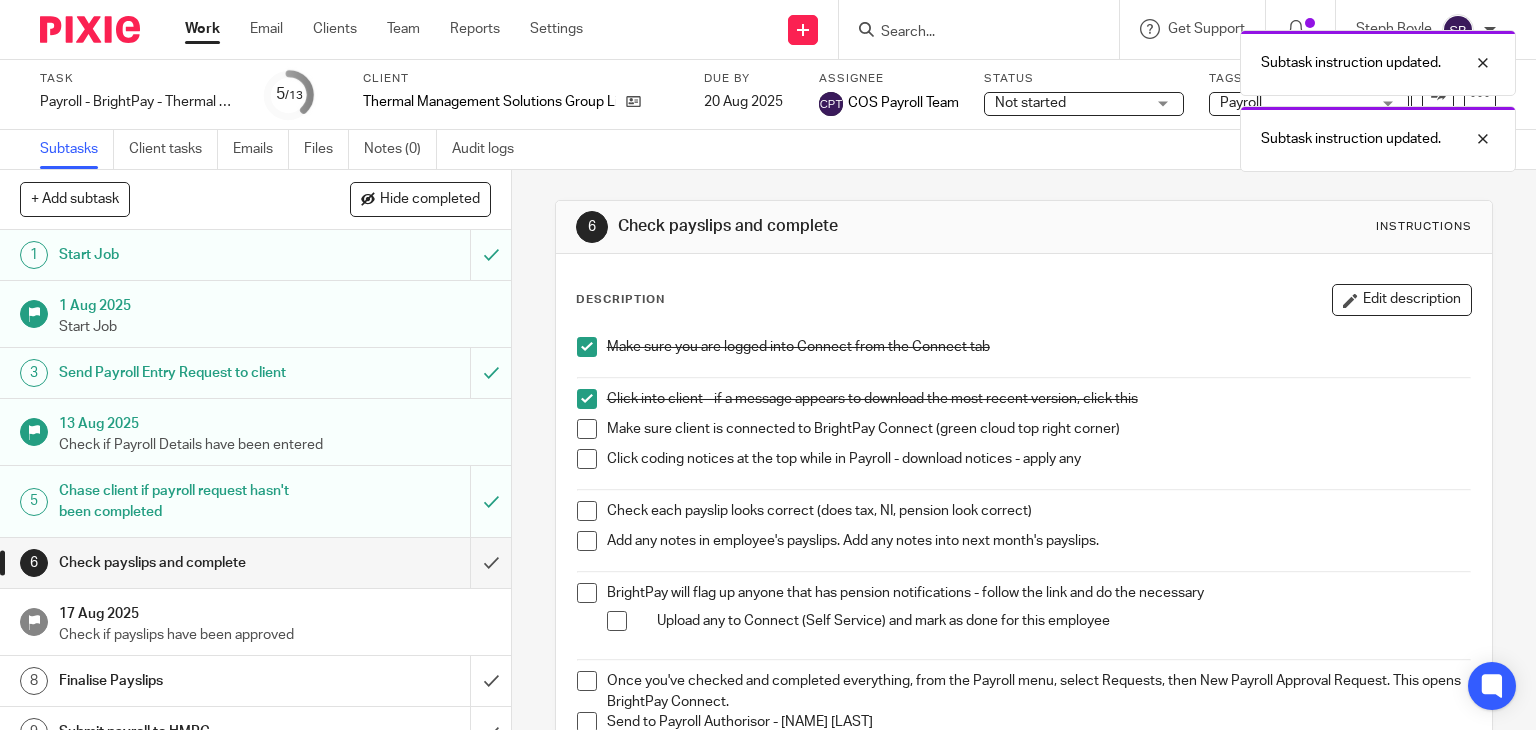 click at bounding box center [587, 429] 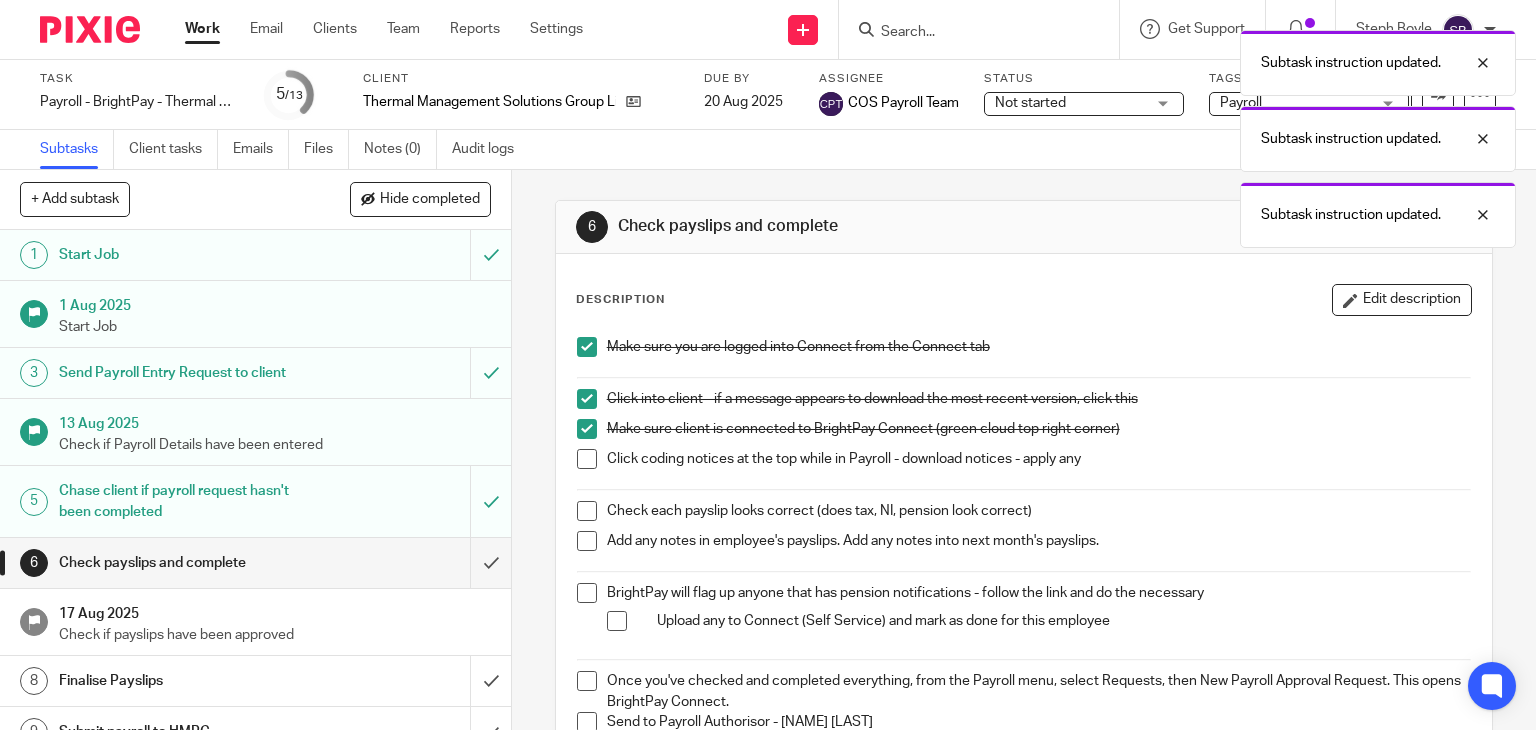 click at bounding box center (587, 459) 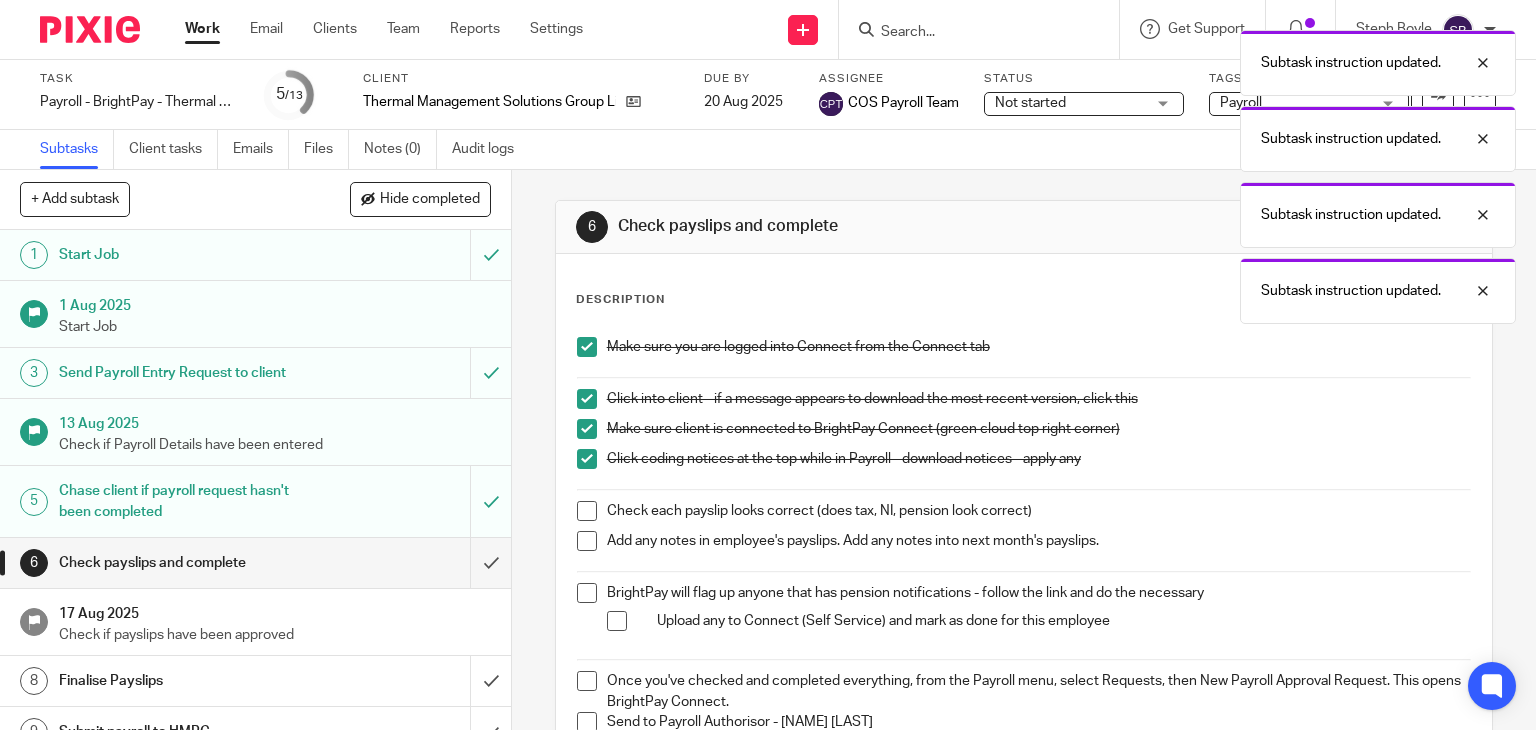 click at bounding box center (587, 511) 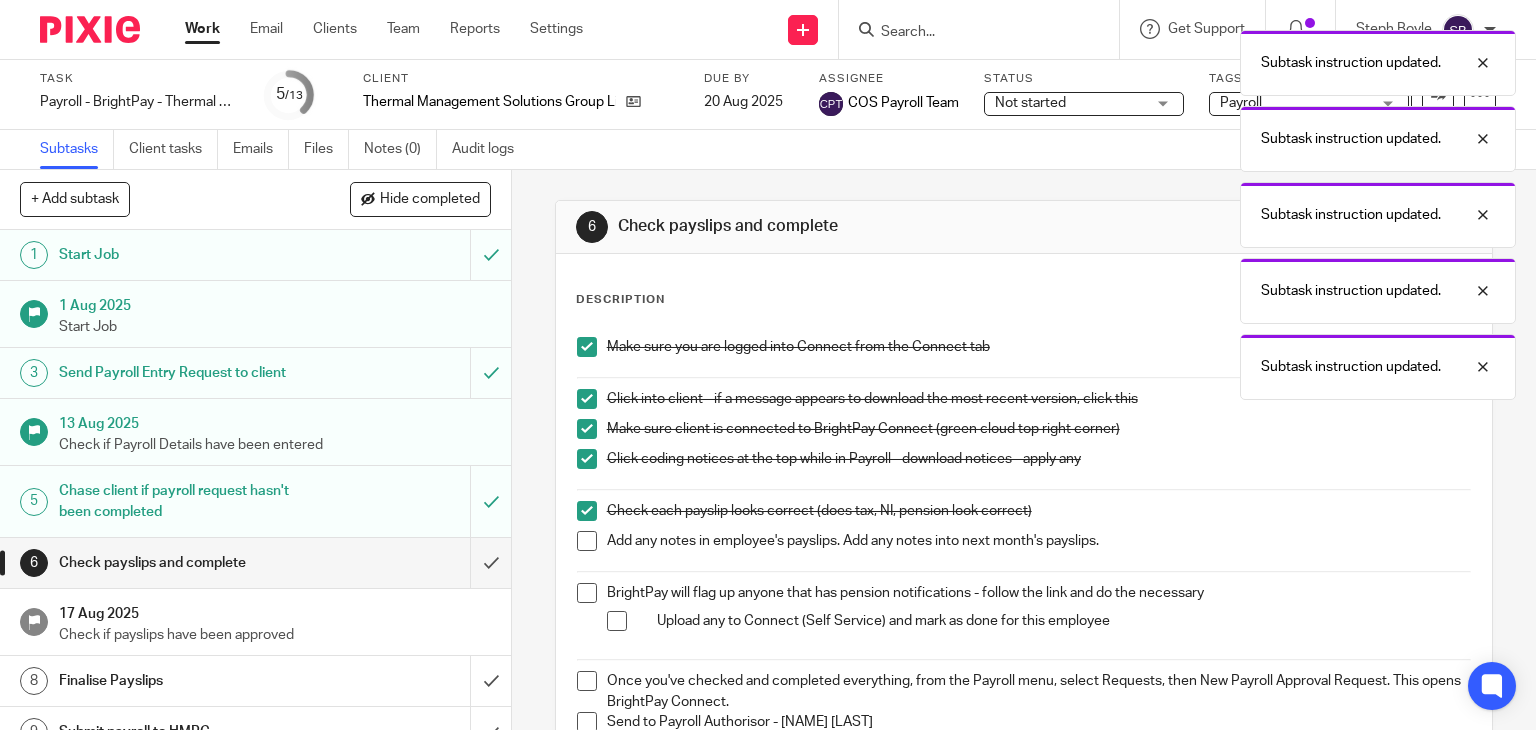 click at bounding box center (587, 541) 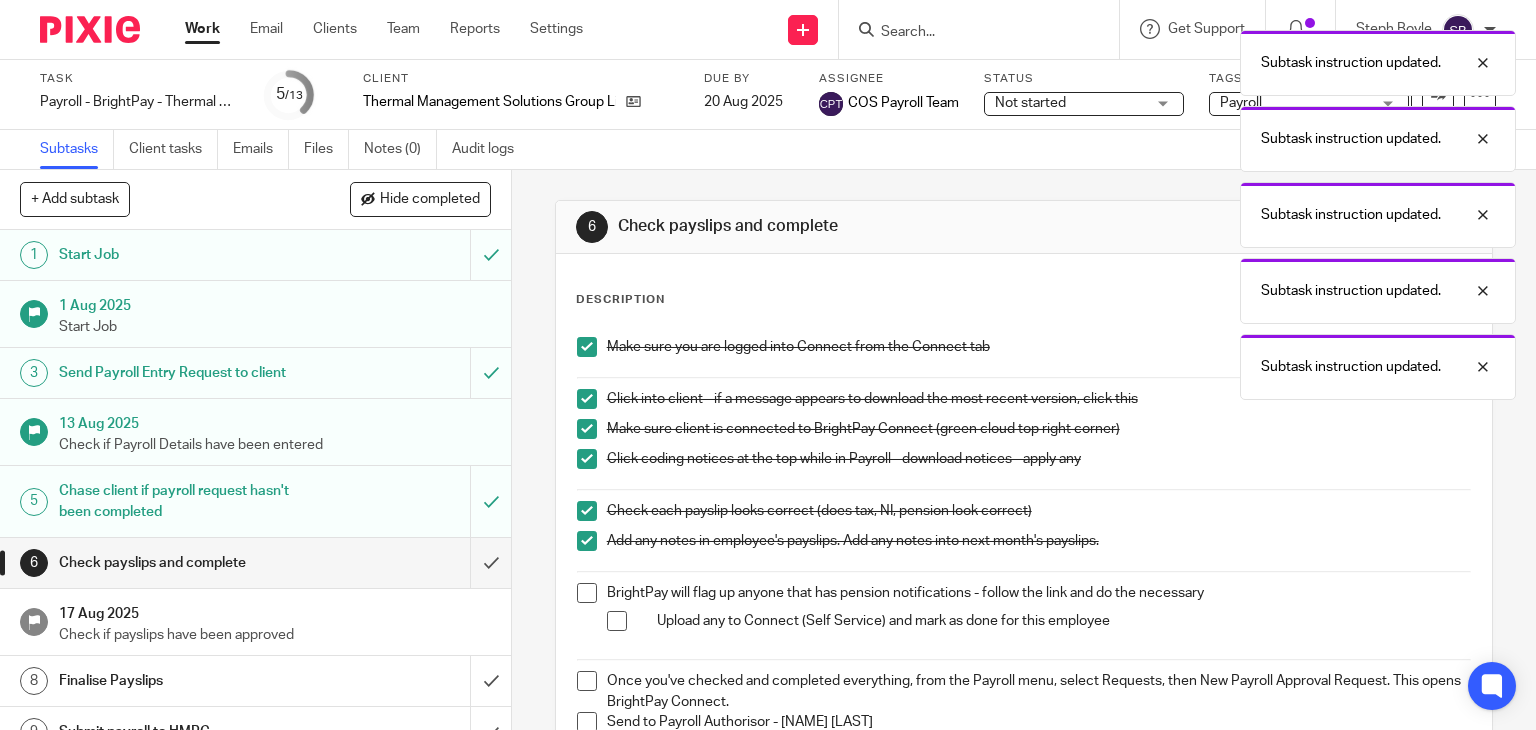 click at bounding box center (587, 593) 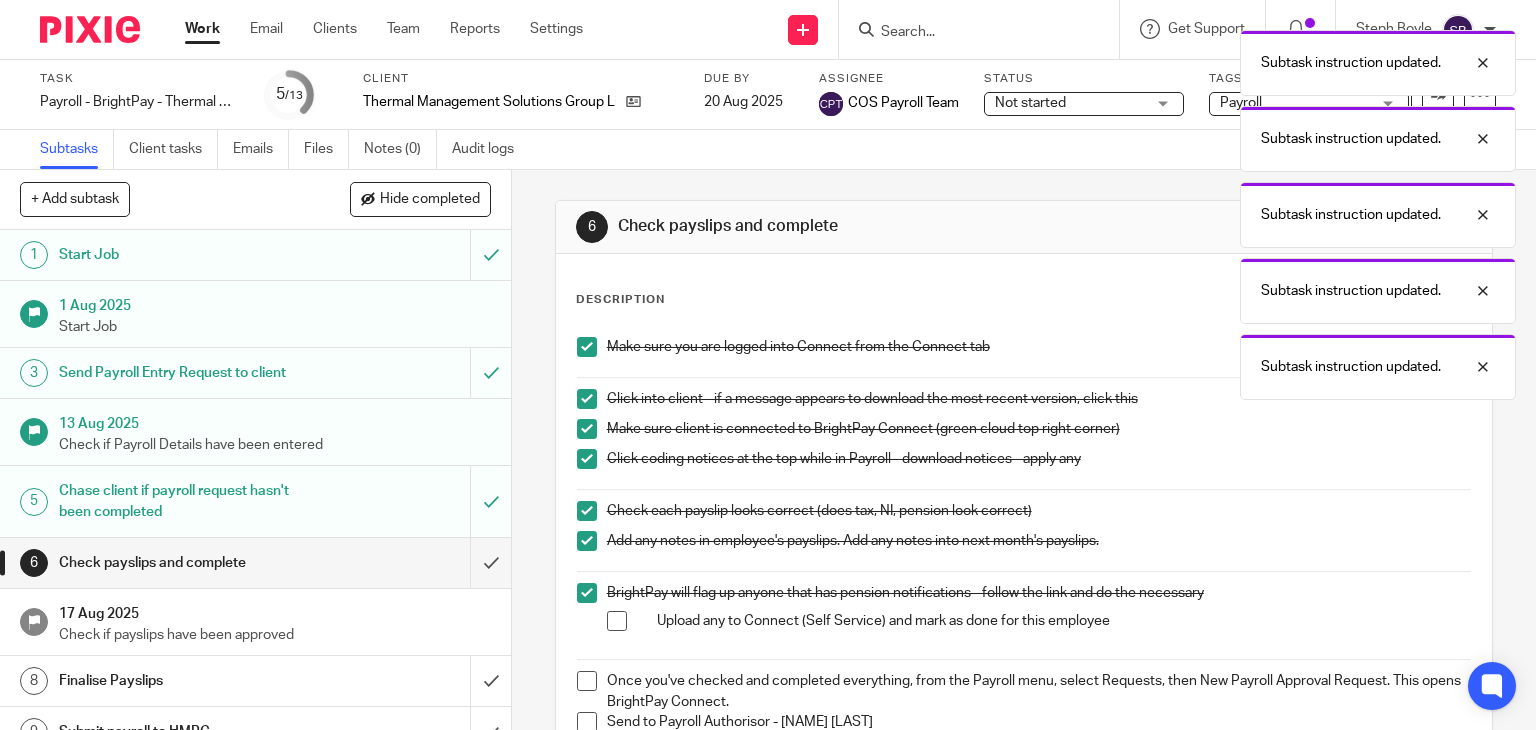 click at bounding box center (617, 621) 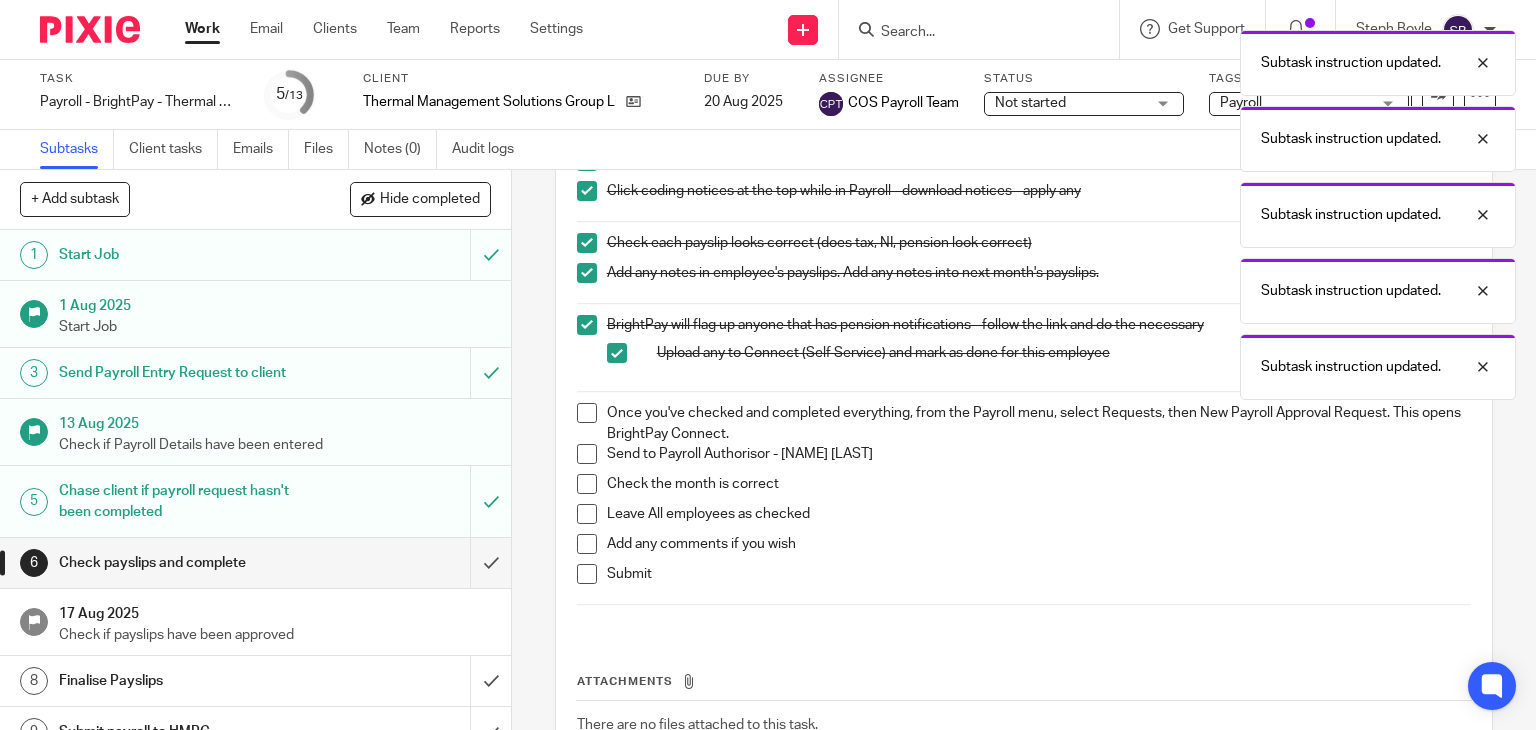 scroll, scrollTop: 300, scrollLeft: 0, axis: vertical 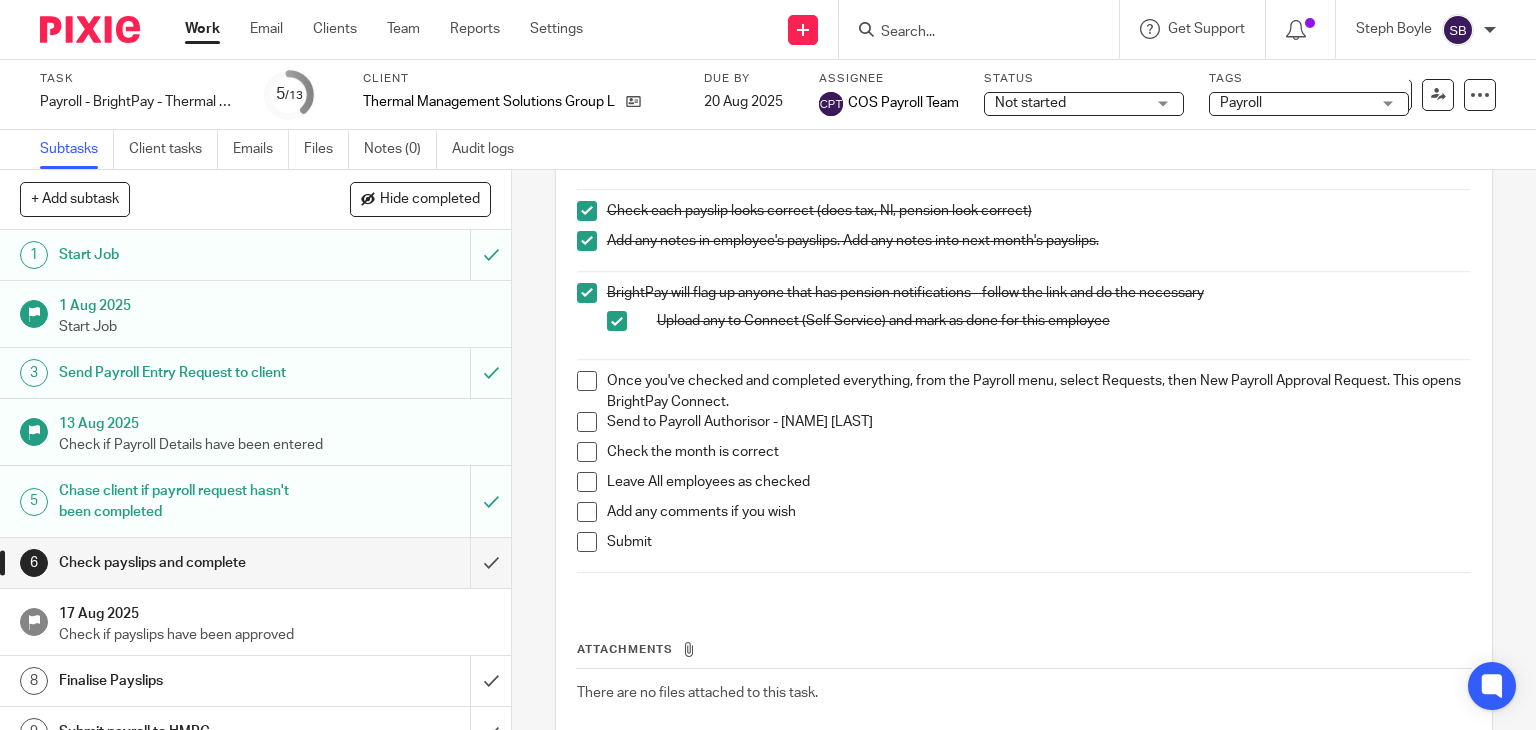 click at bounding box center (587, 381) 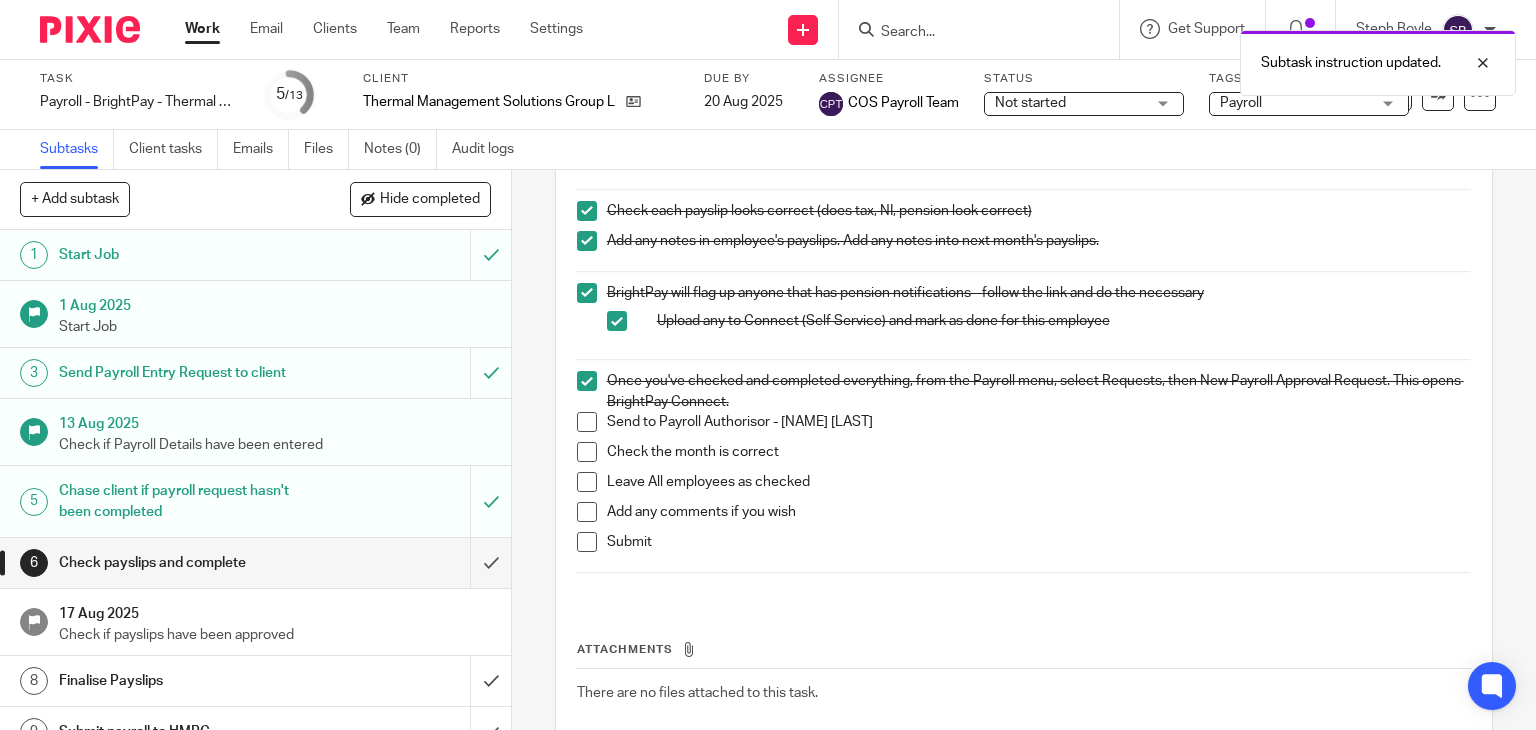 click at bounding box center [587, 422] 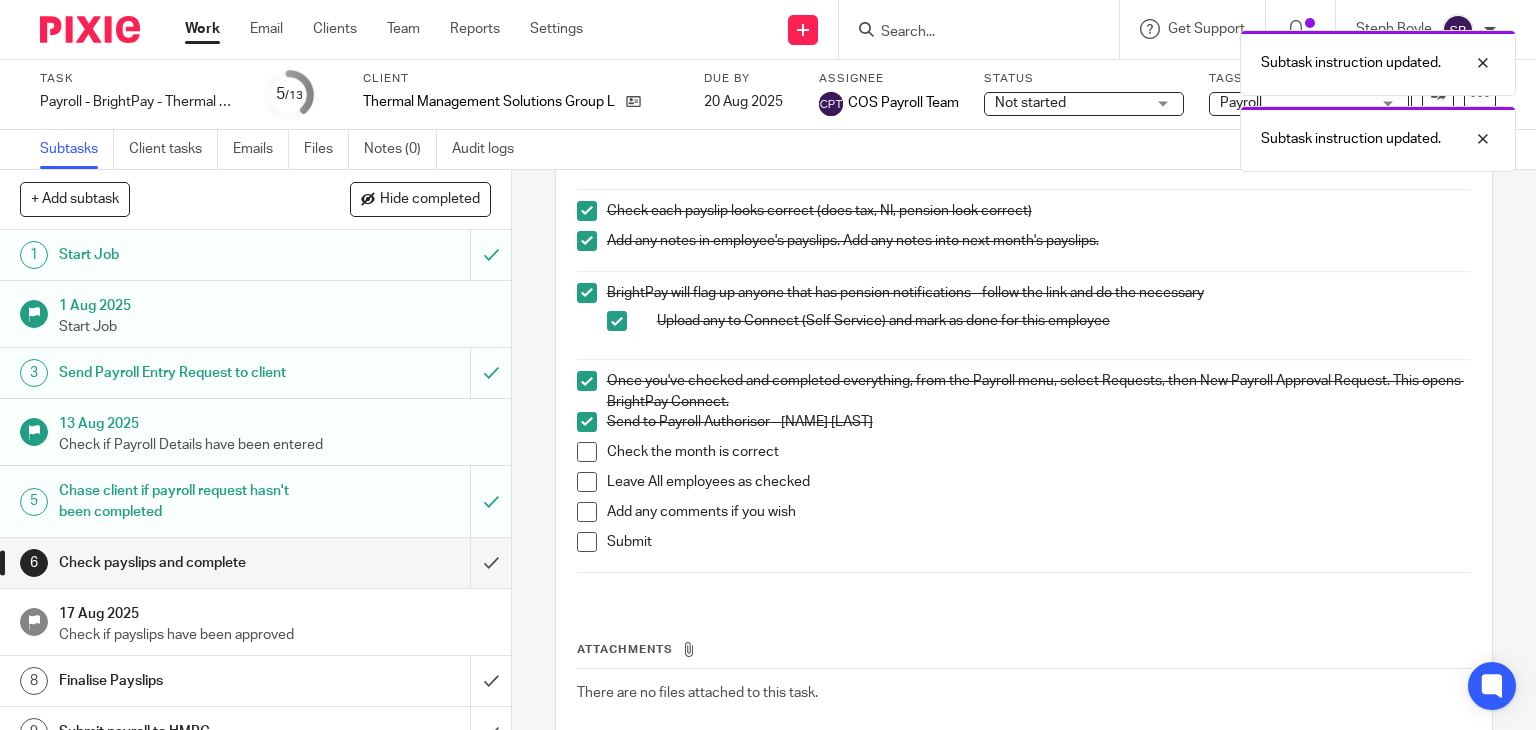 click at bounding box center (587, 452) 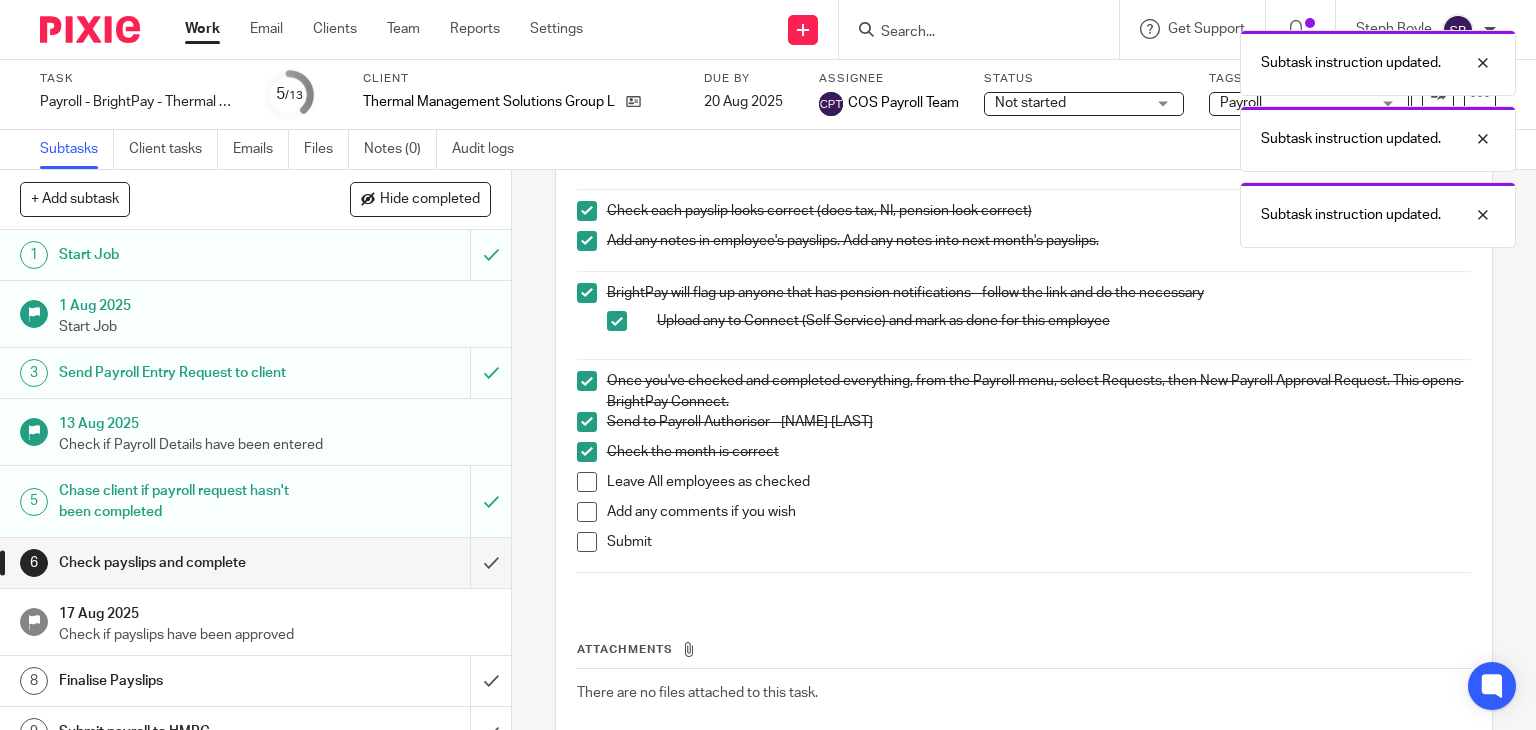 click at bounding box center (587, 482) 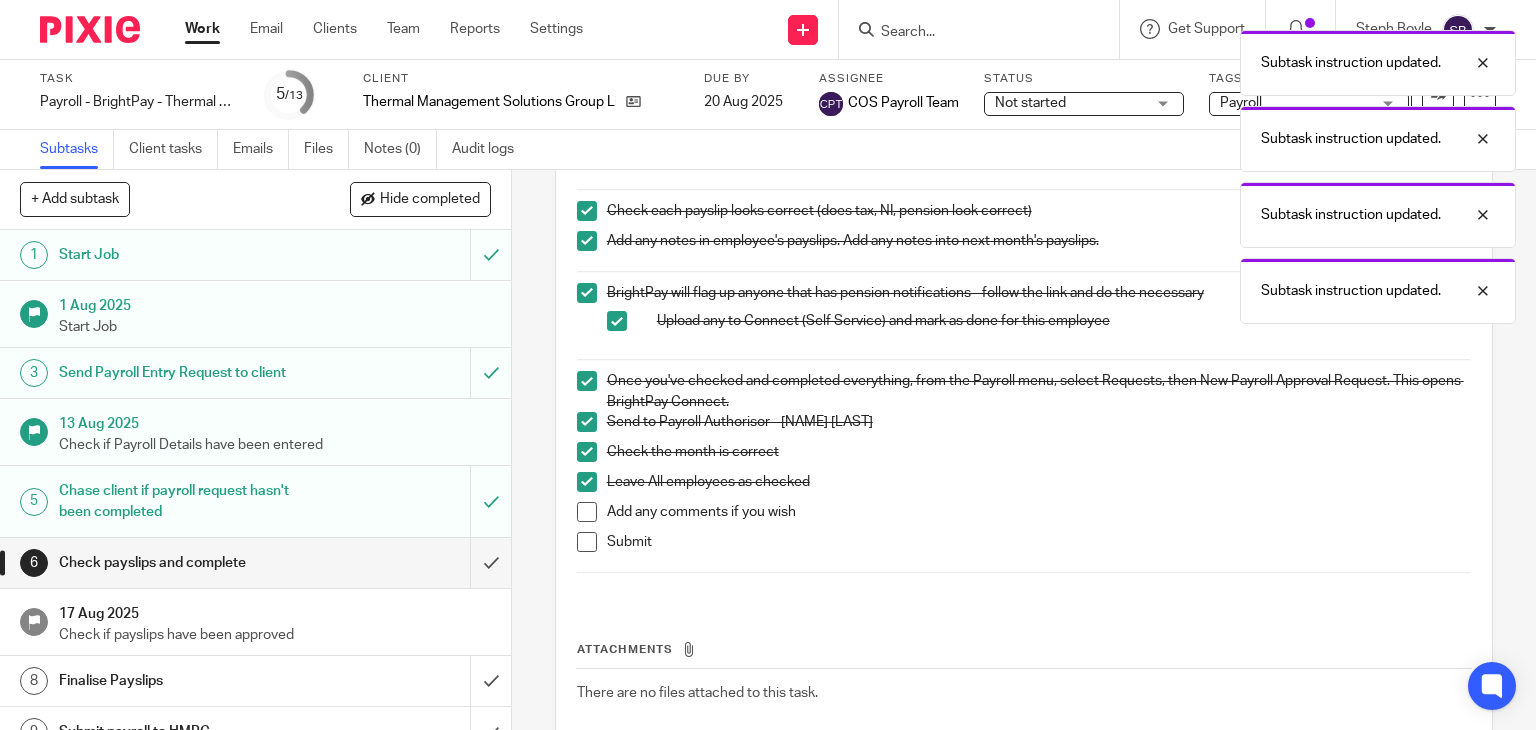 click at bounding box center [587, 512] 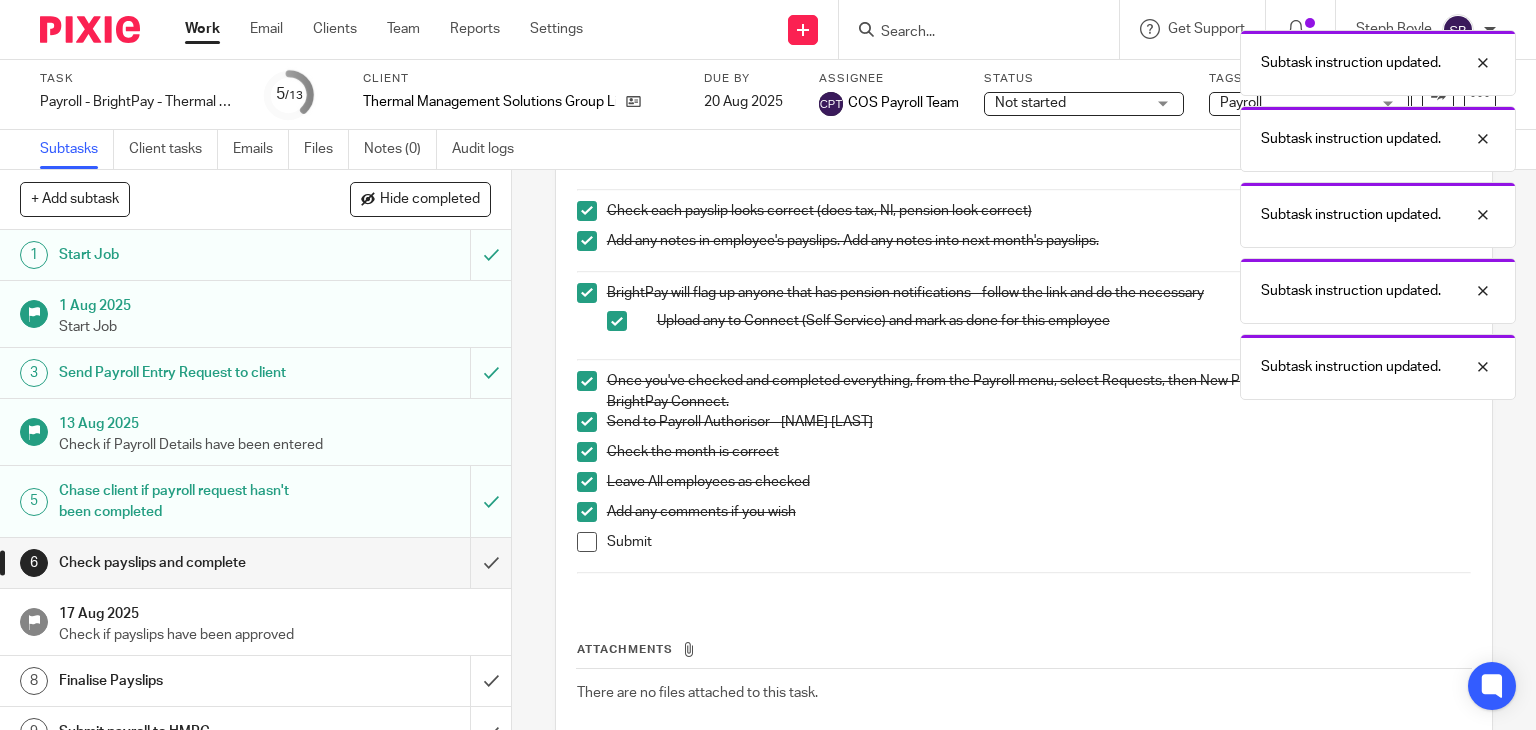click at bounding box center [587, 542] 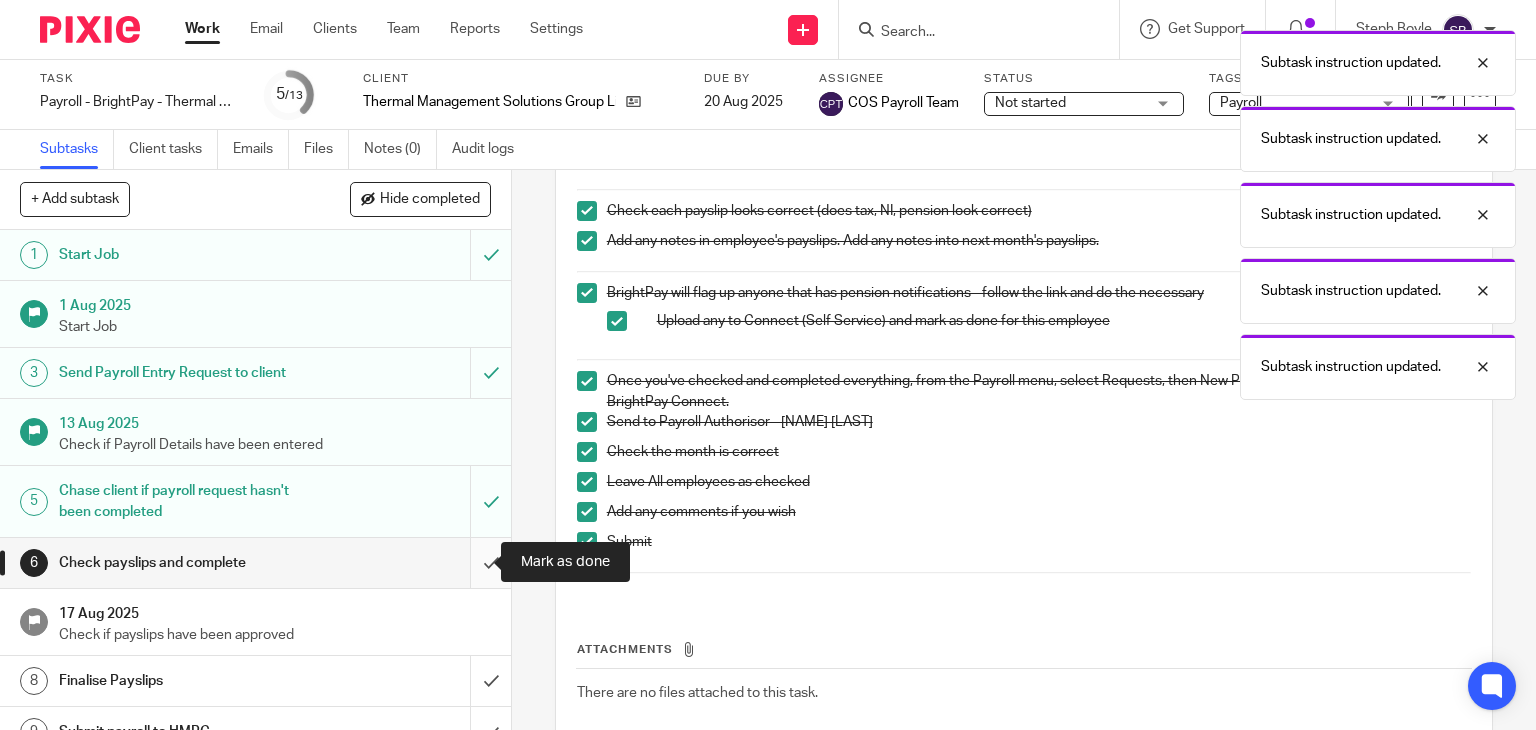 click at bounding box center (255, 563) 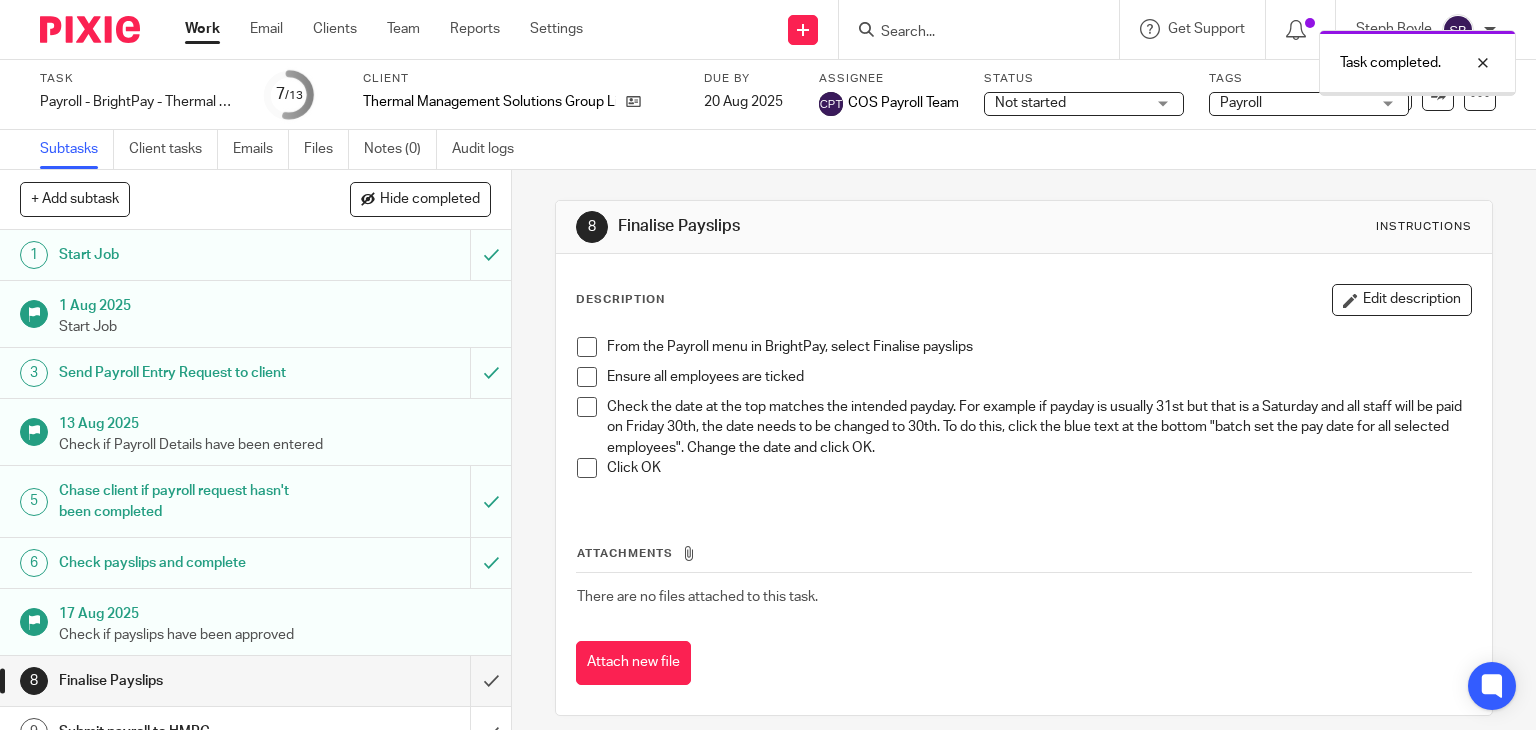scroll, scrollTop: 0, scrollLeft: 0, axis: both 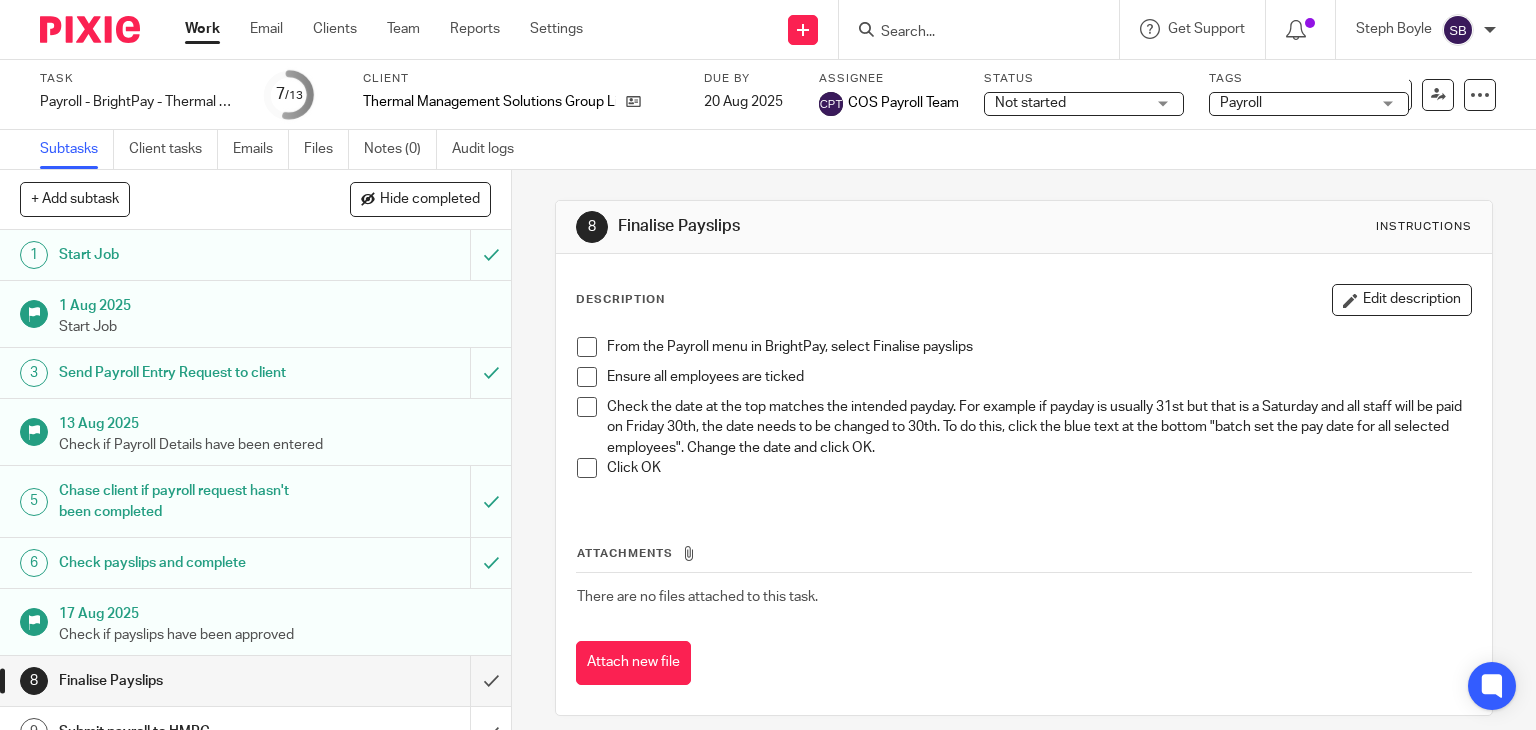 click at bounding box center [969, 33] 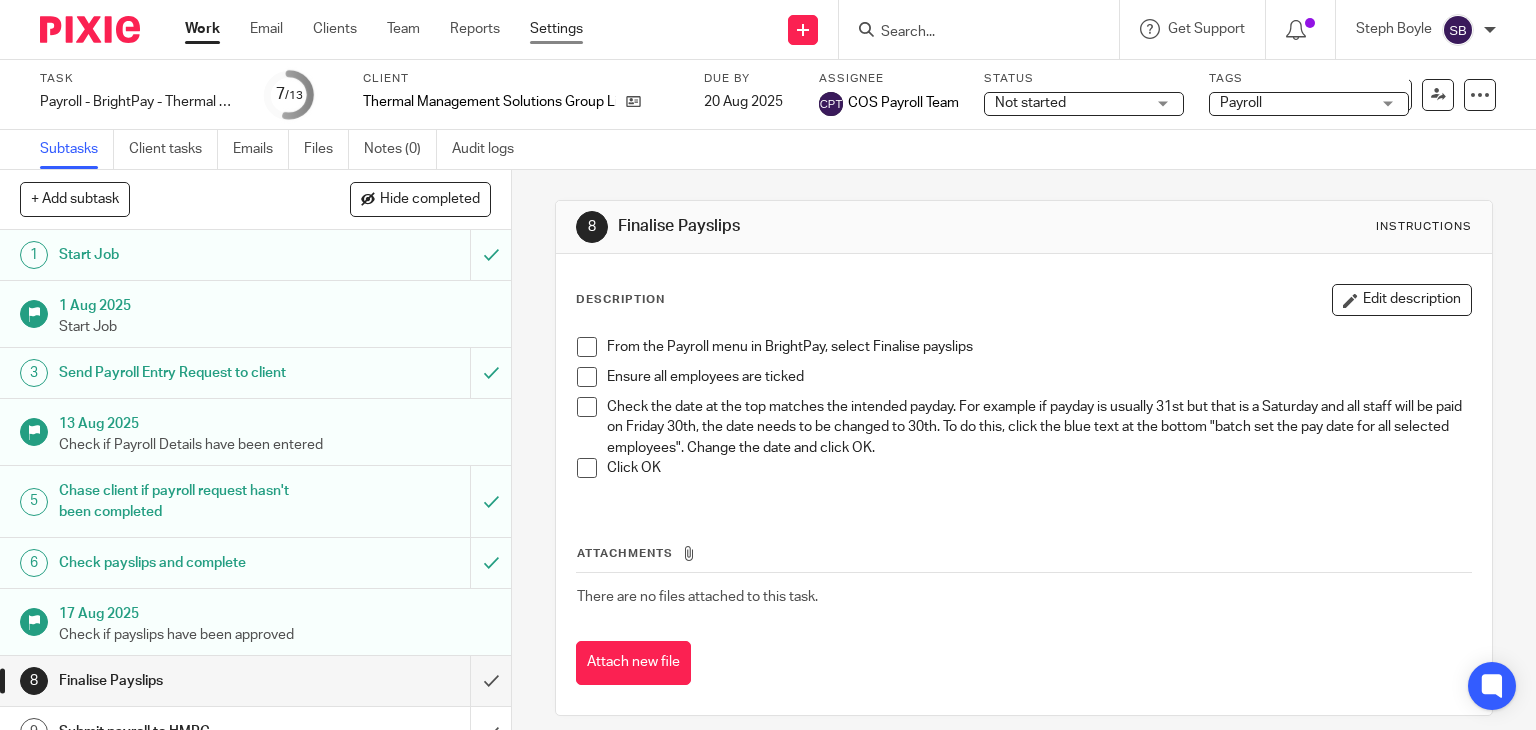click on "Settings" at bounding box center (556, 29) 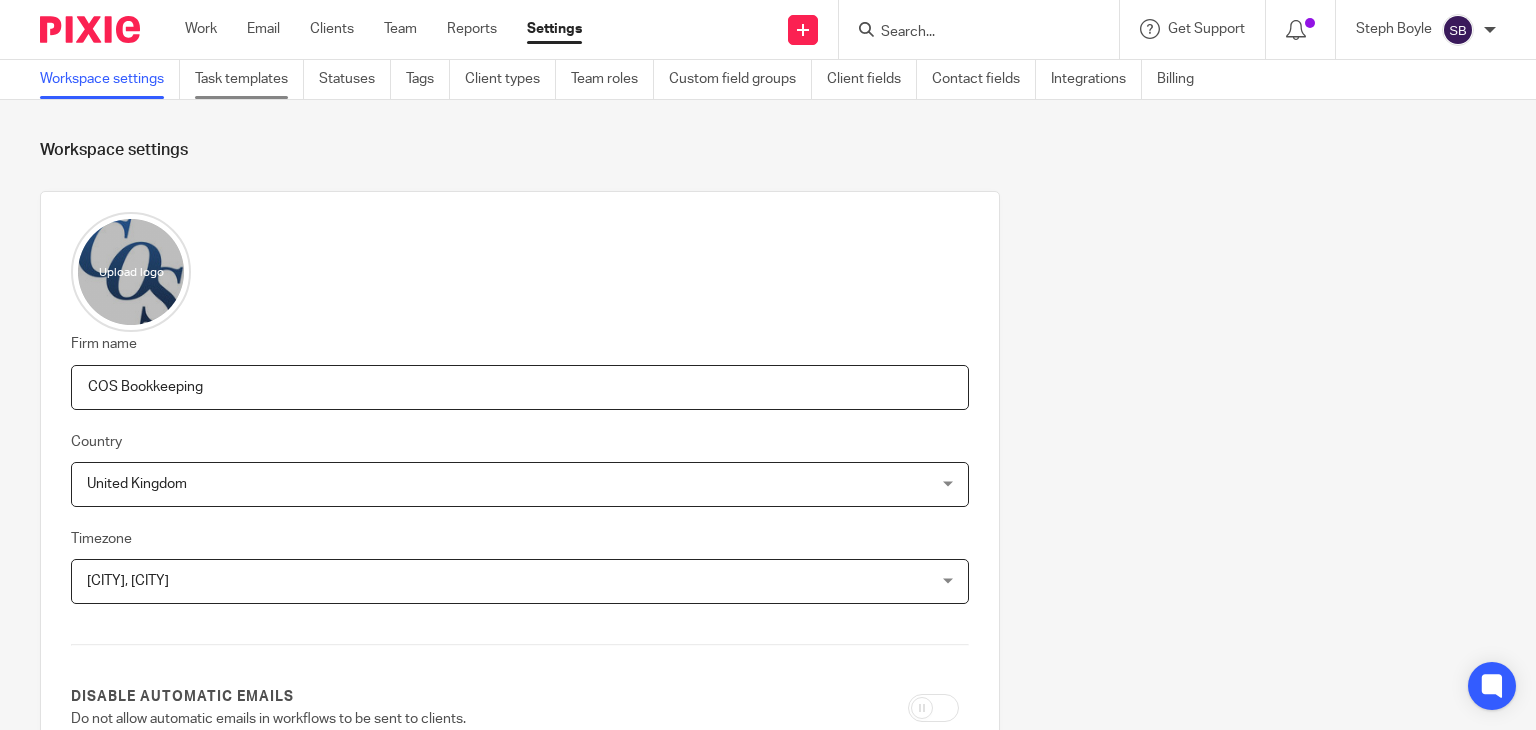 scroll, scrollTop: 0, scrollLeft: 0, axis: both 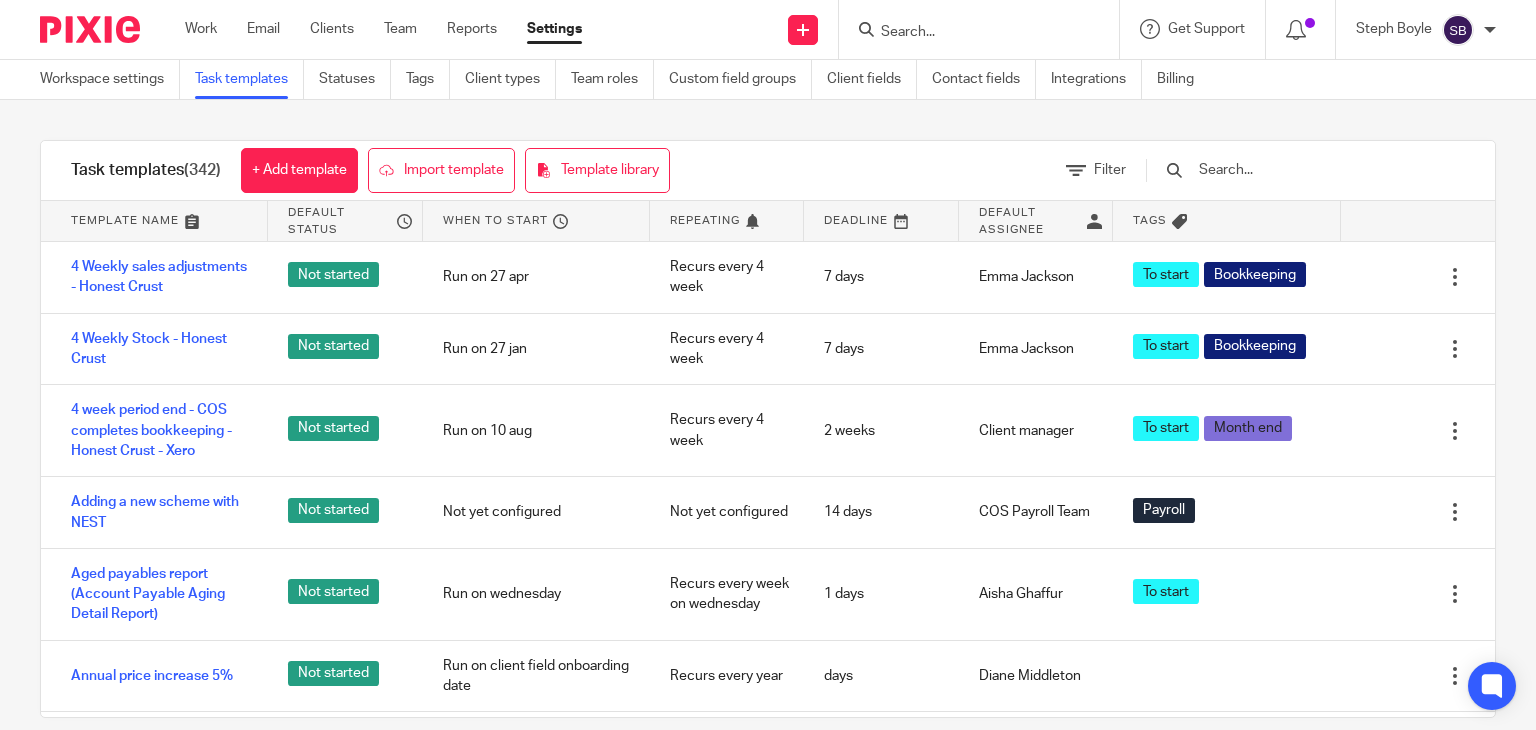 click at bounding box center (1313, 170) 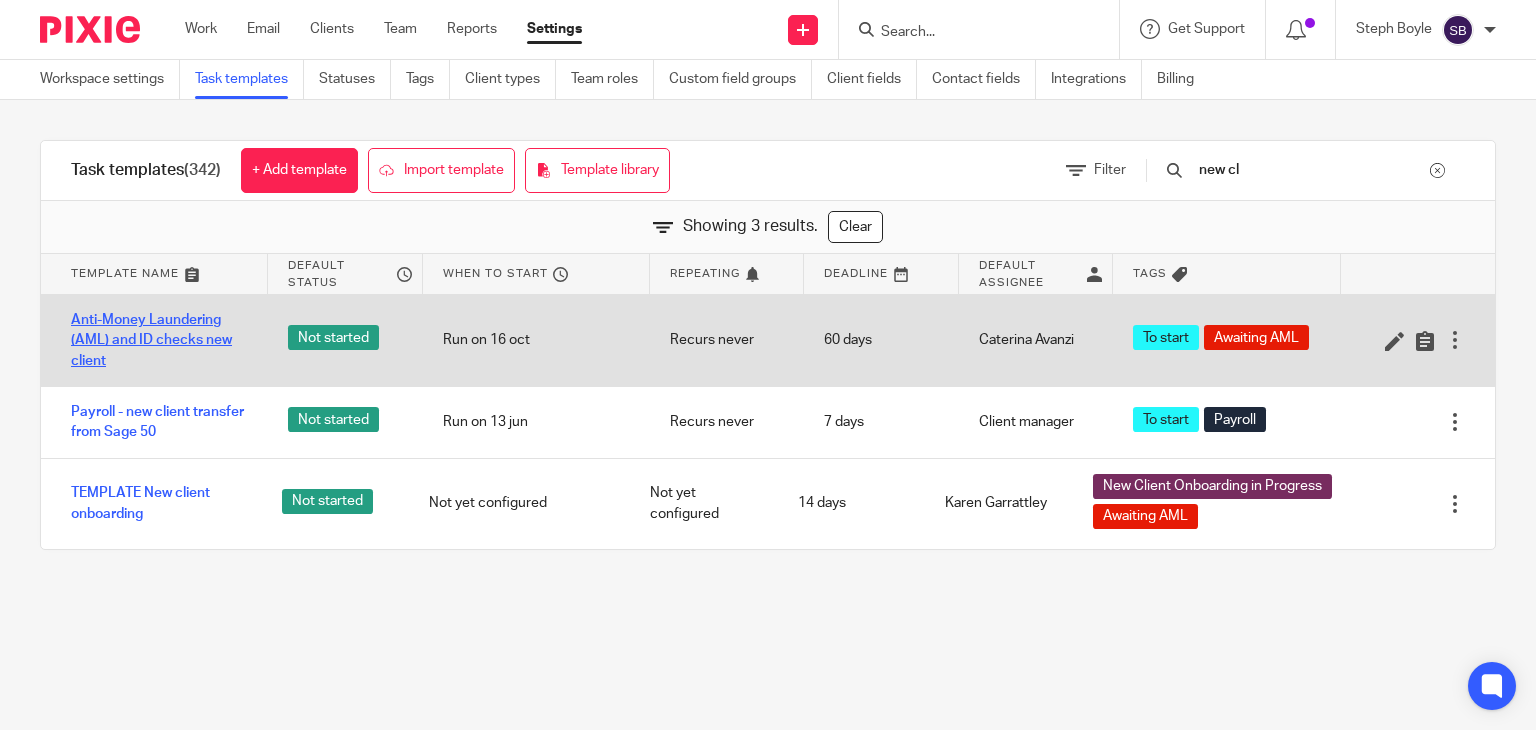 type on "new cl" 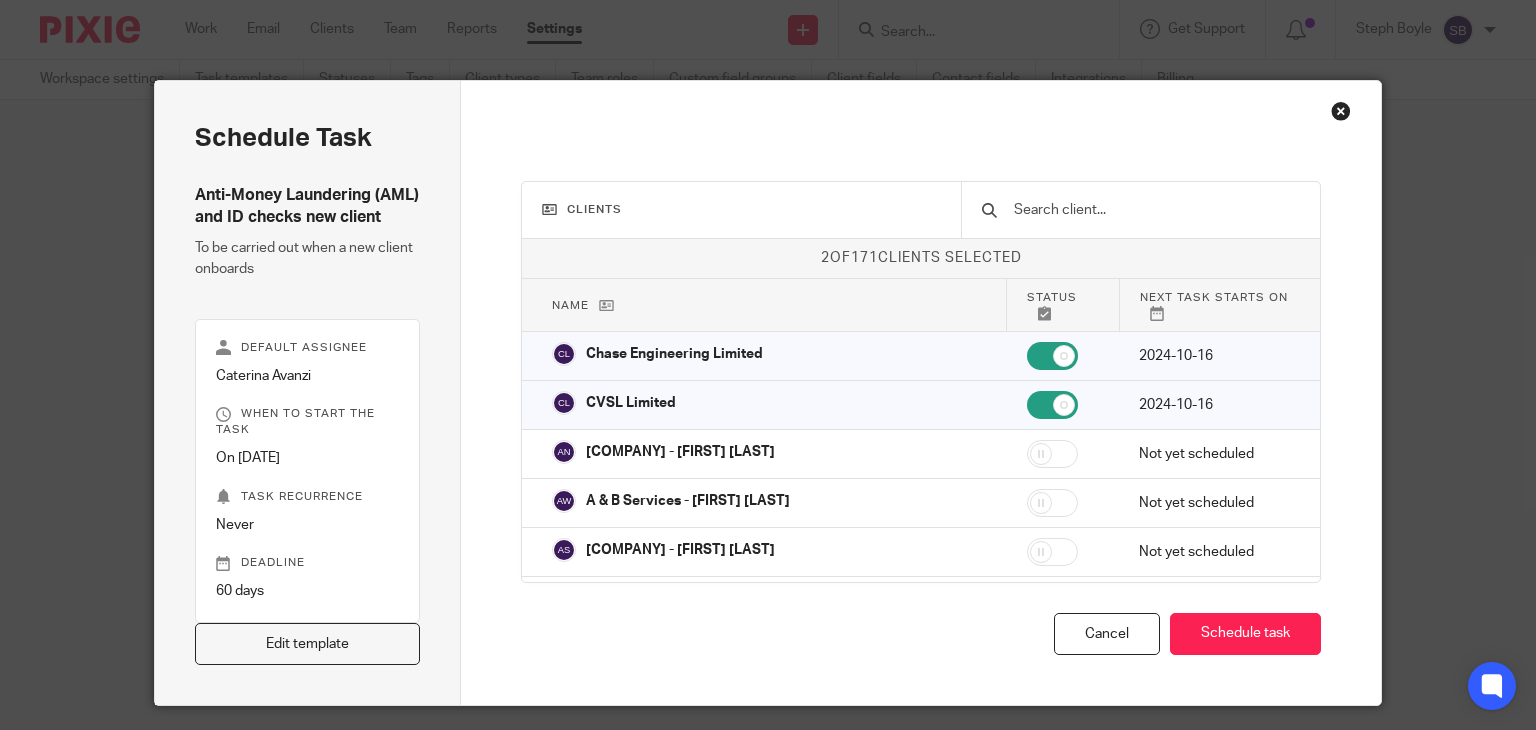 scroll, scrollTop: 0, scrollLeft: 0, axis: both 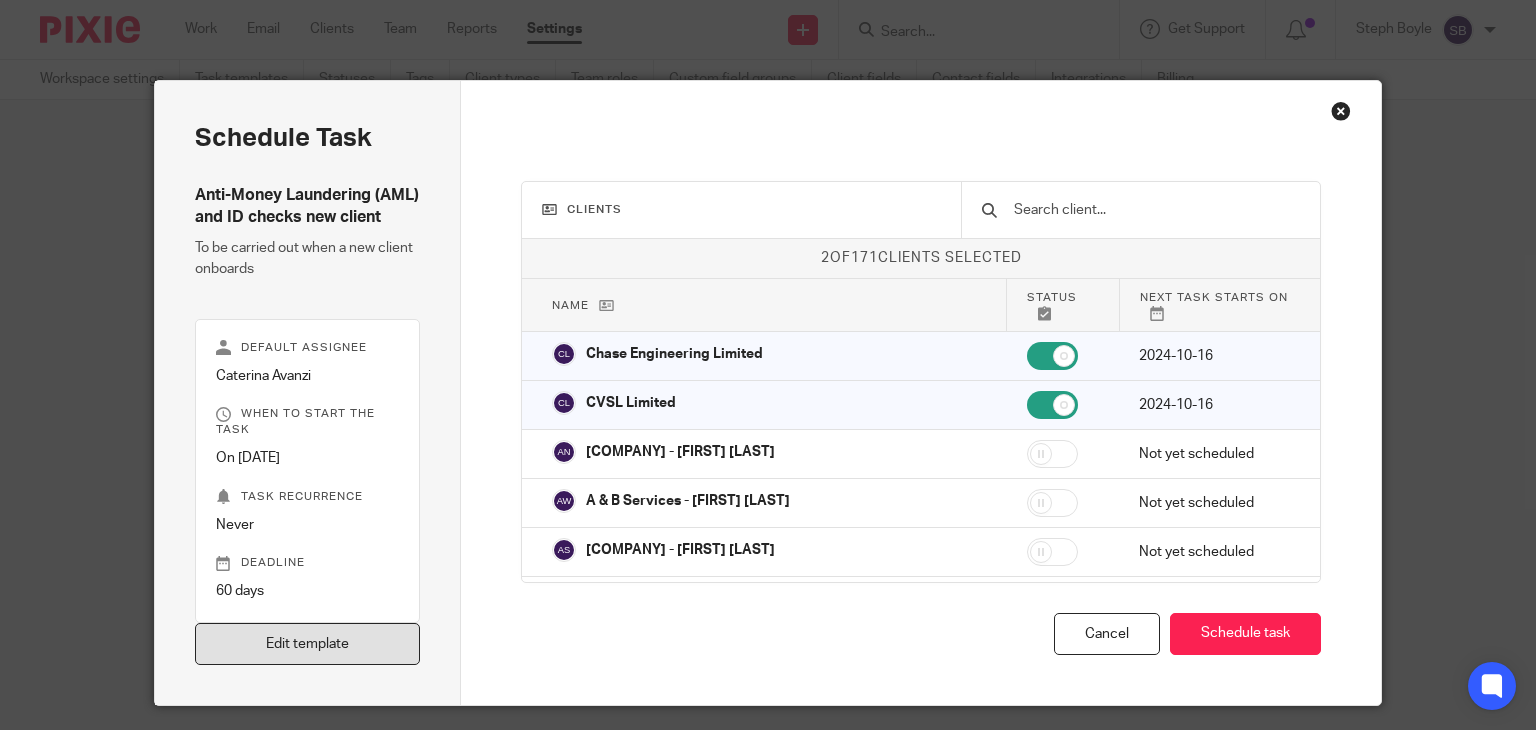 click on "Edit template" at bounding box center [308, 644] 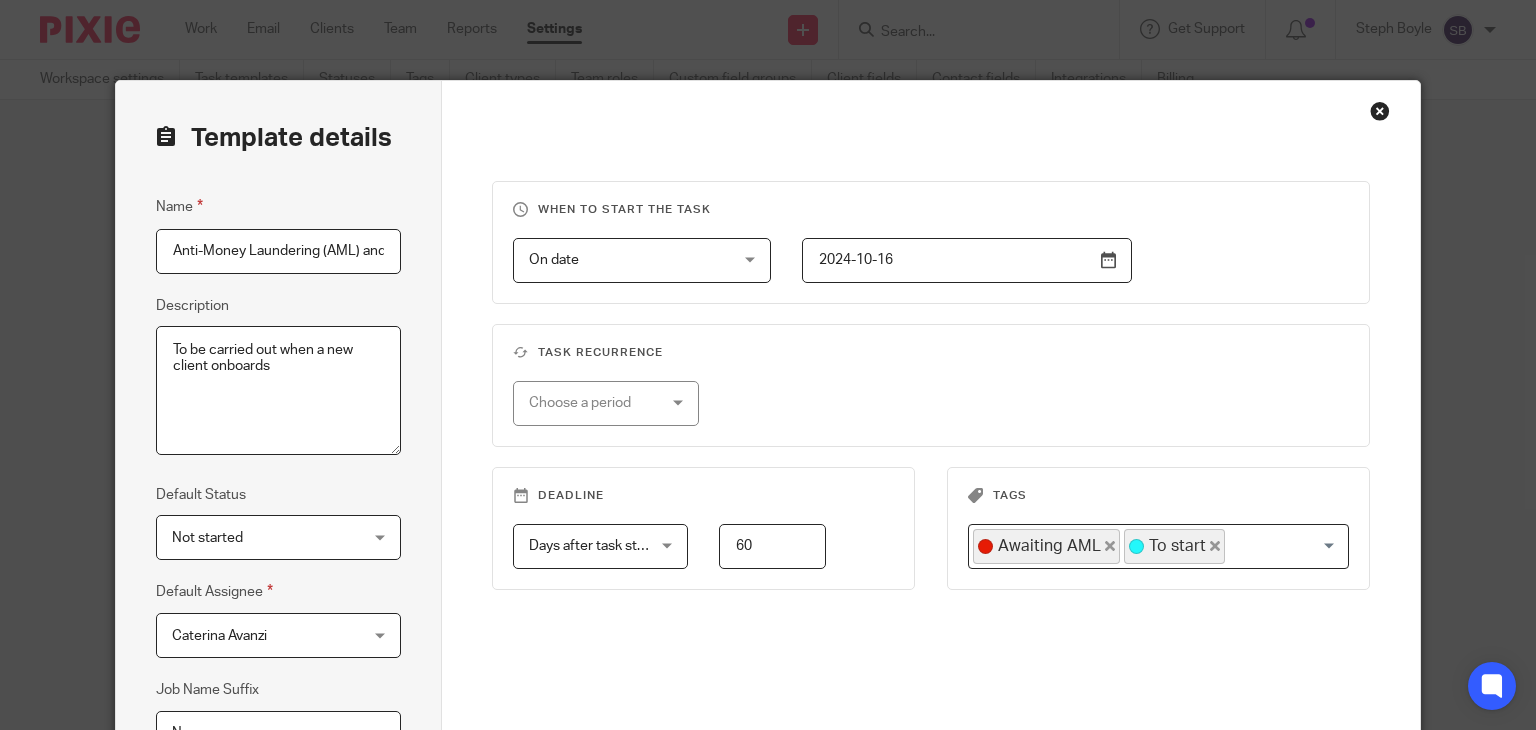 scroll, scrollTop: 0, scrollLeft: 0, axis: both 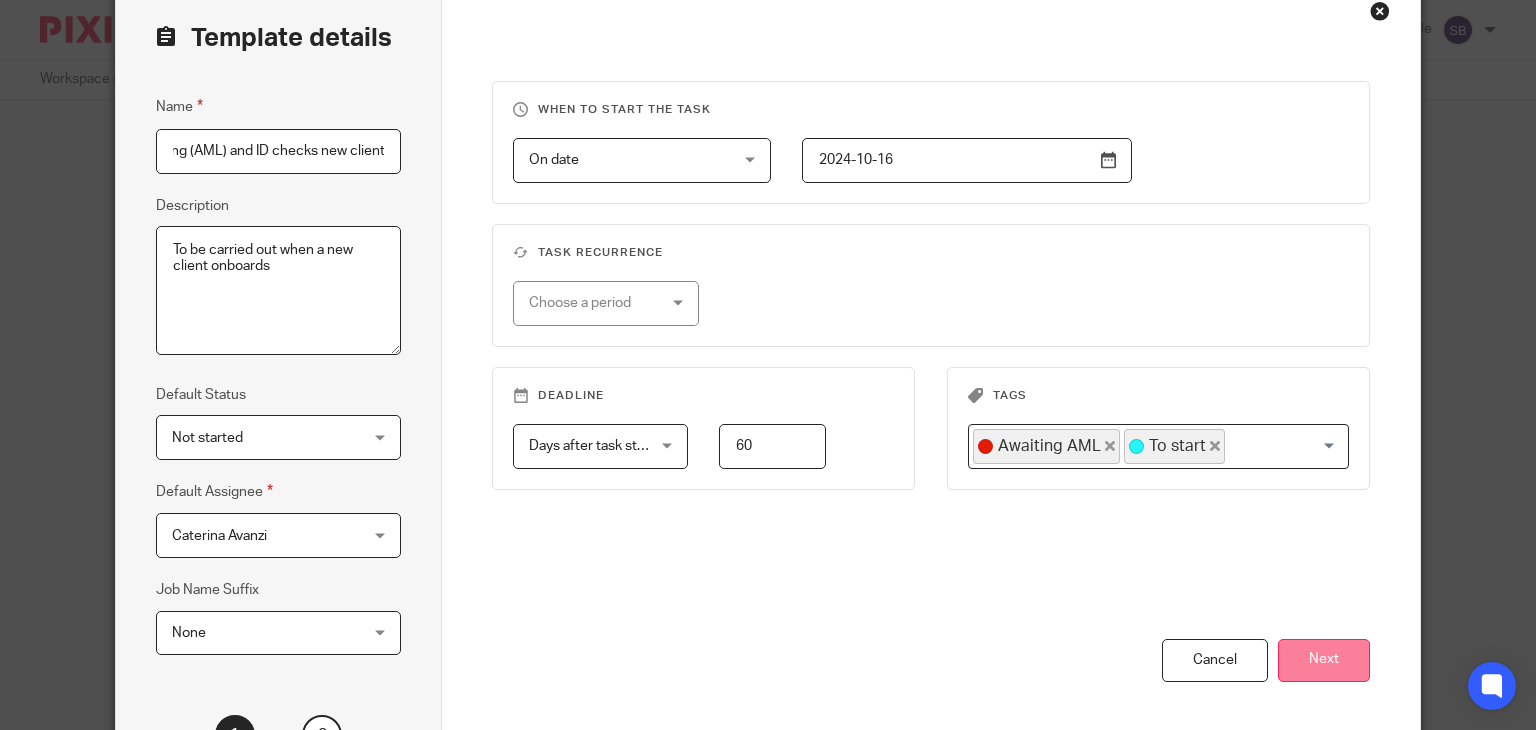 click on "Next" at bounding box center (1324, 660) 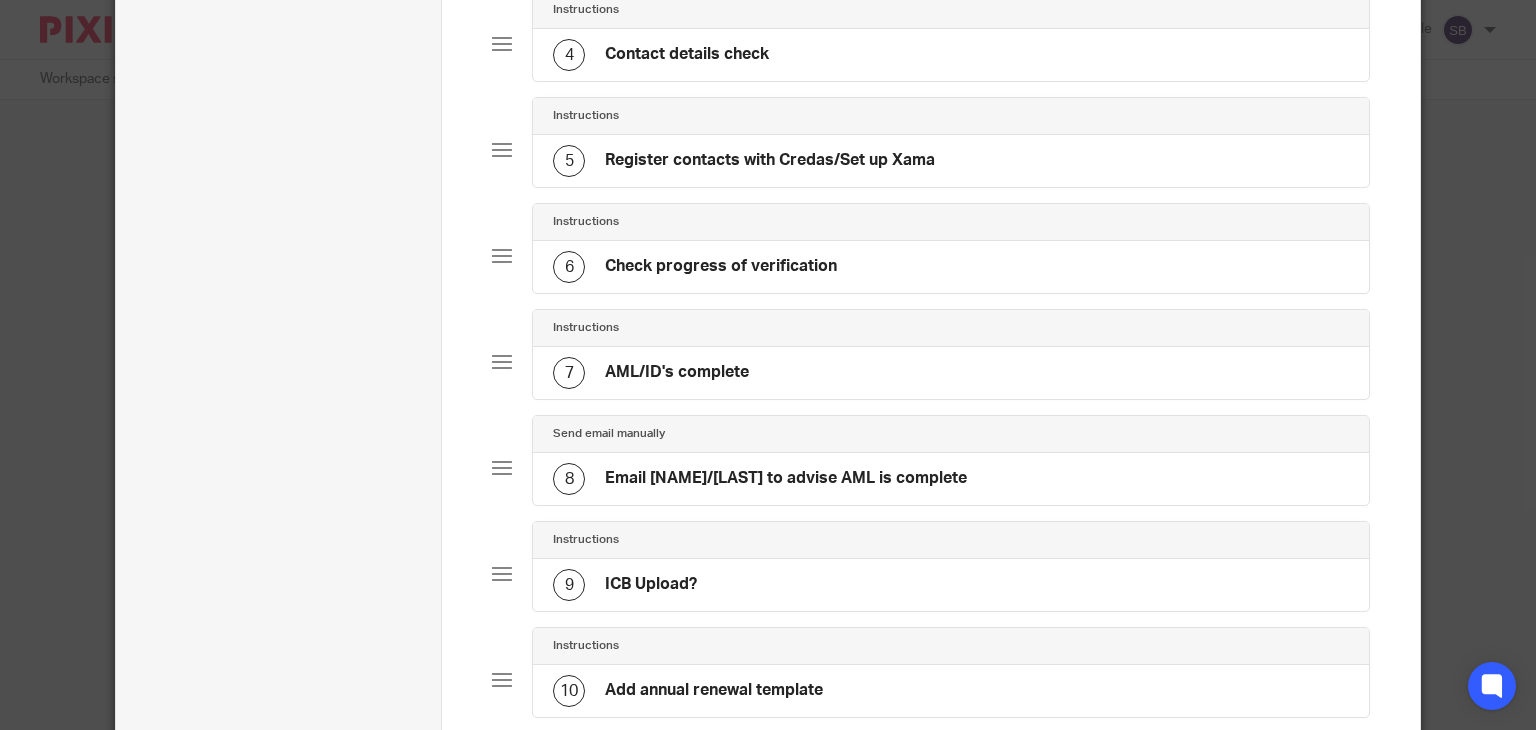 scroll, scrollTop: 600, scrollLeft: 0, axis: vertical 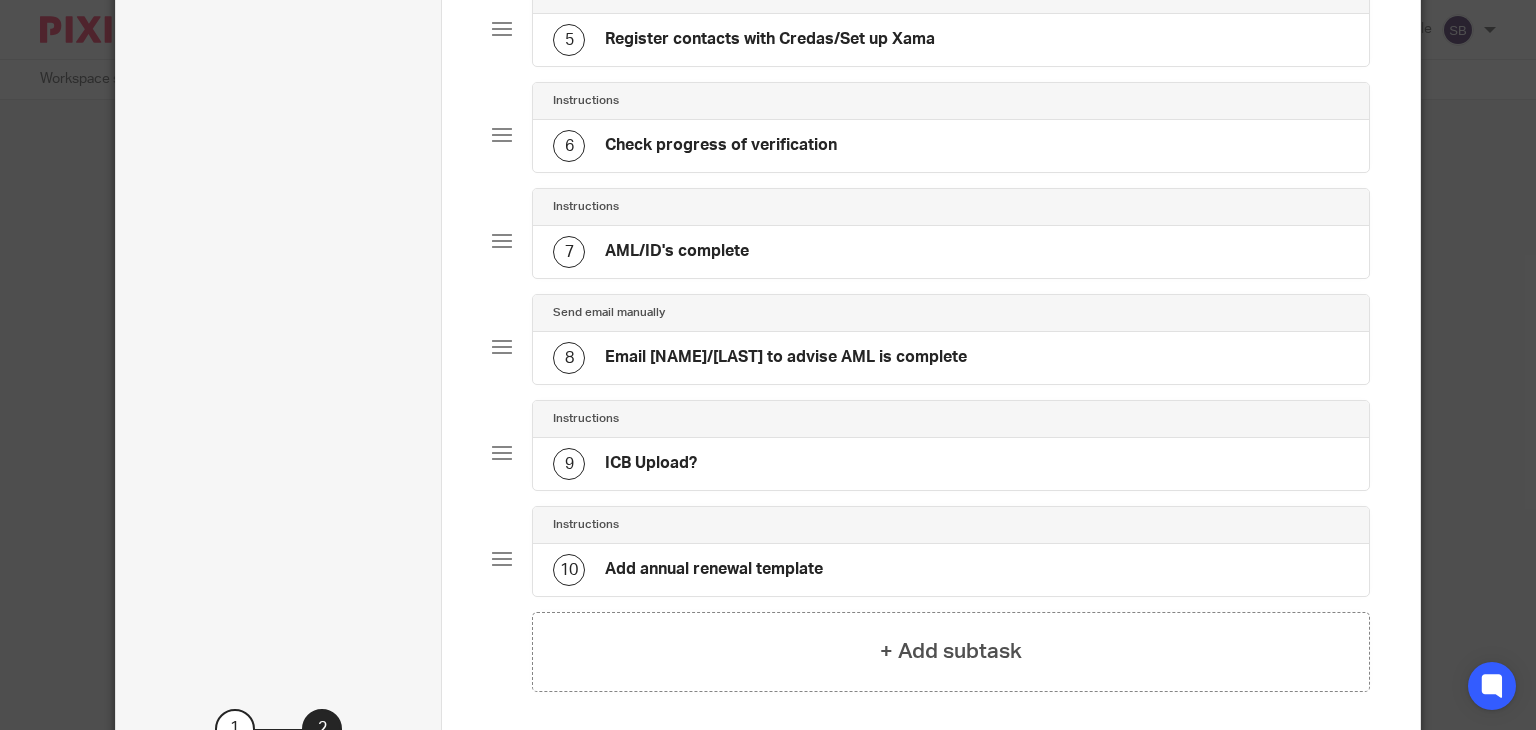 click on "9
ICB Upload?" 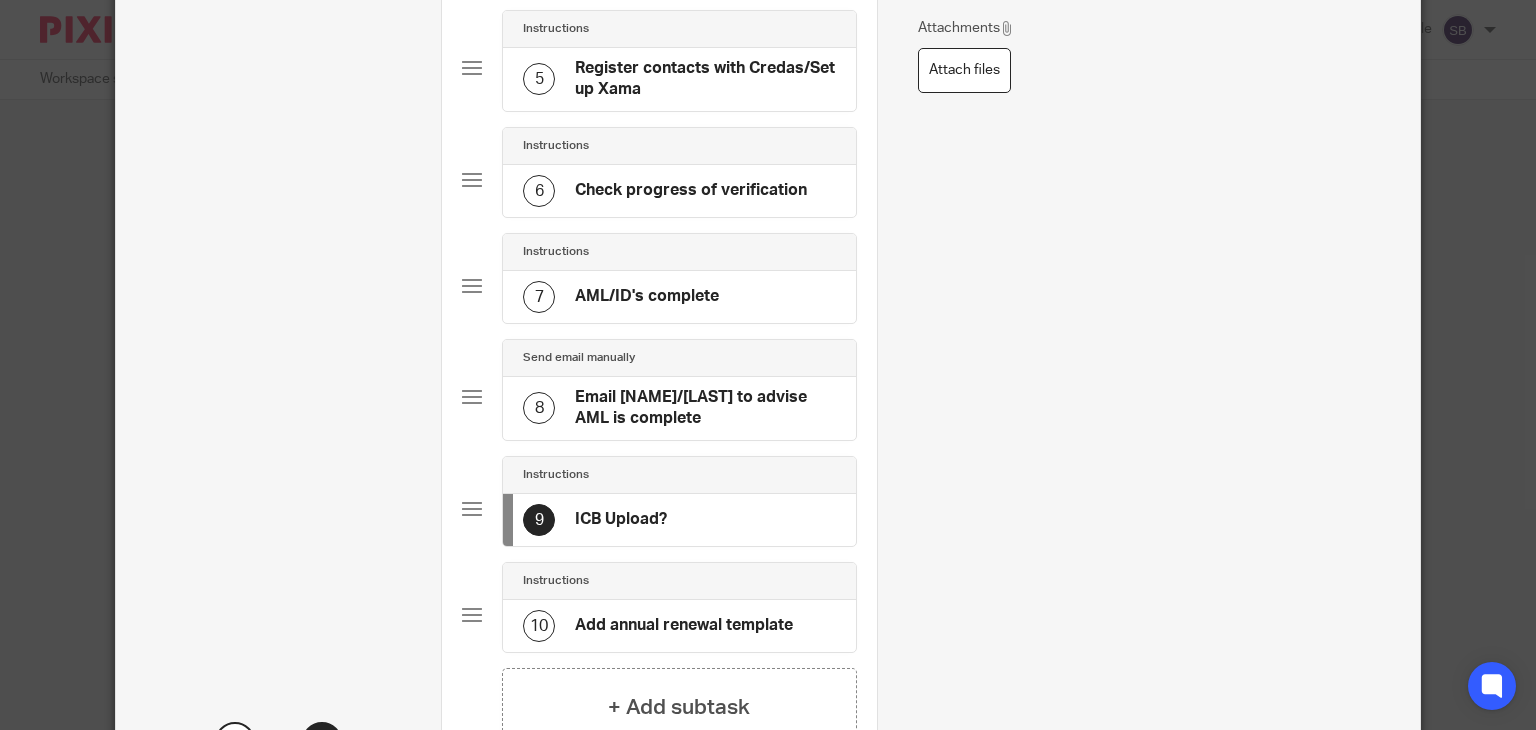 scroll, scrollTop: 300, scrollLeft: 0, axis: vertical 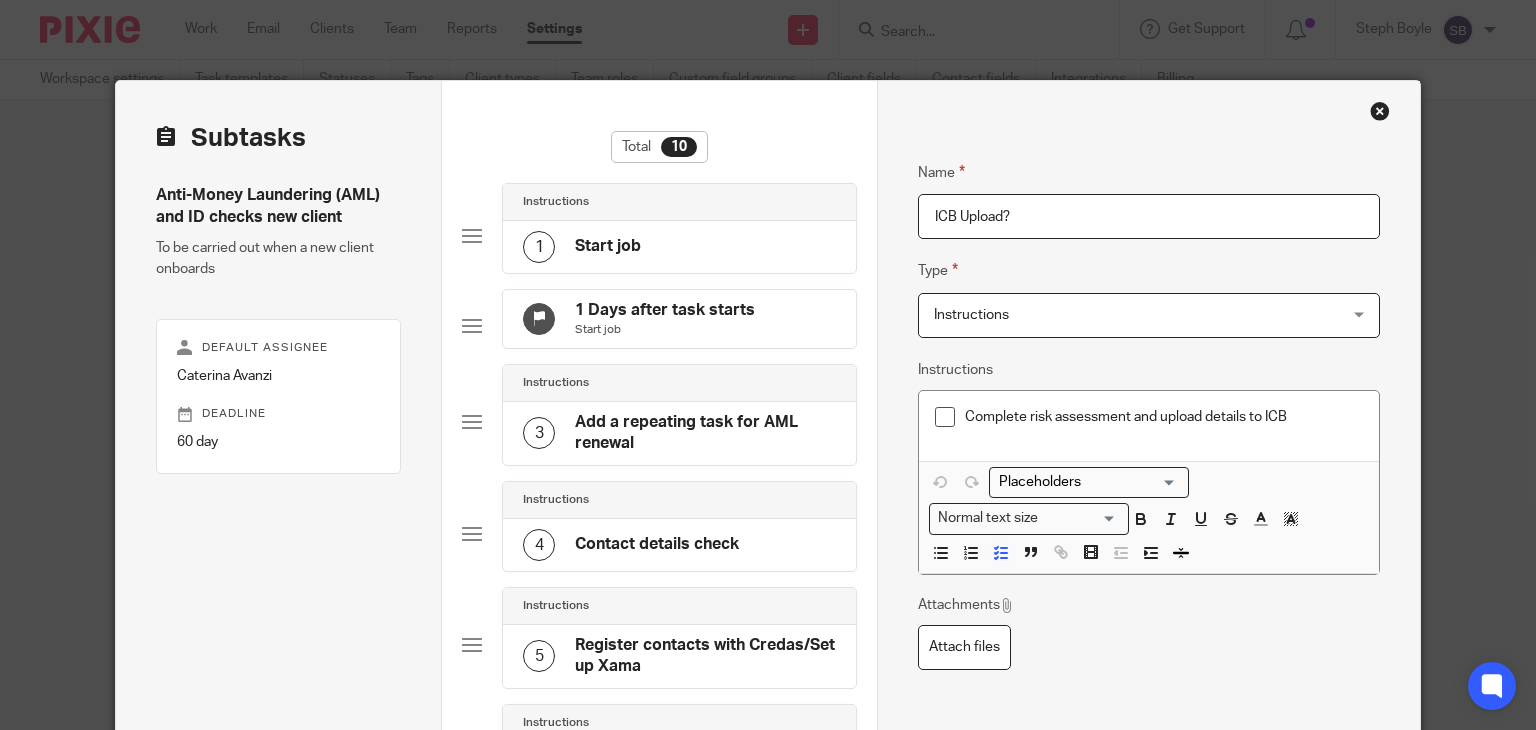 click at bounding box center (1380, 111) 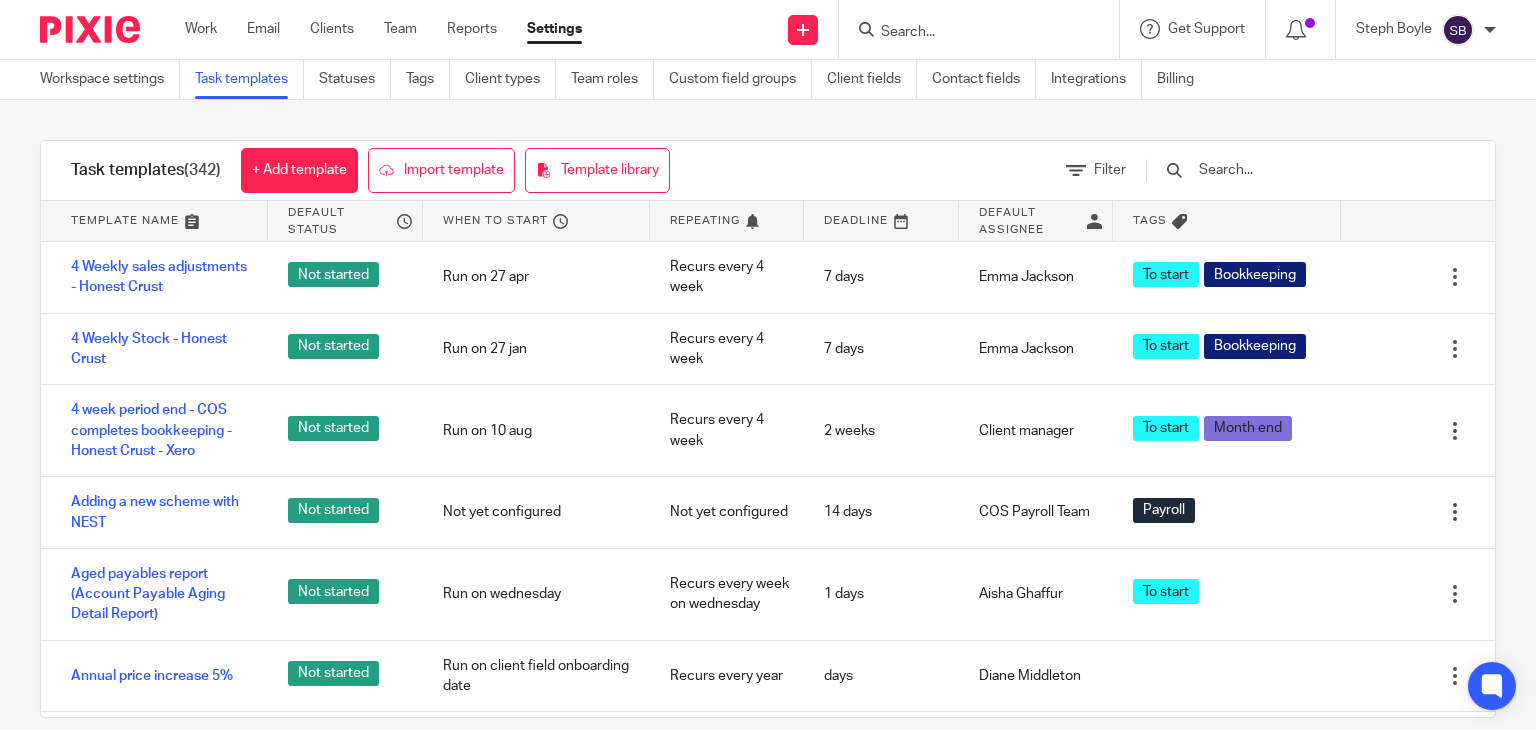 scroll, scrollTop: 0, scrollLeft: 0, axis: both 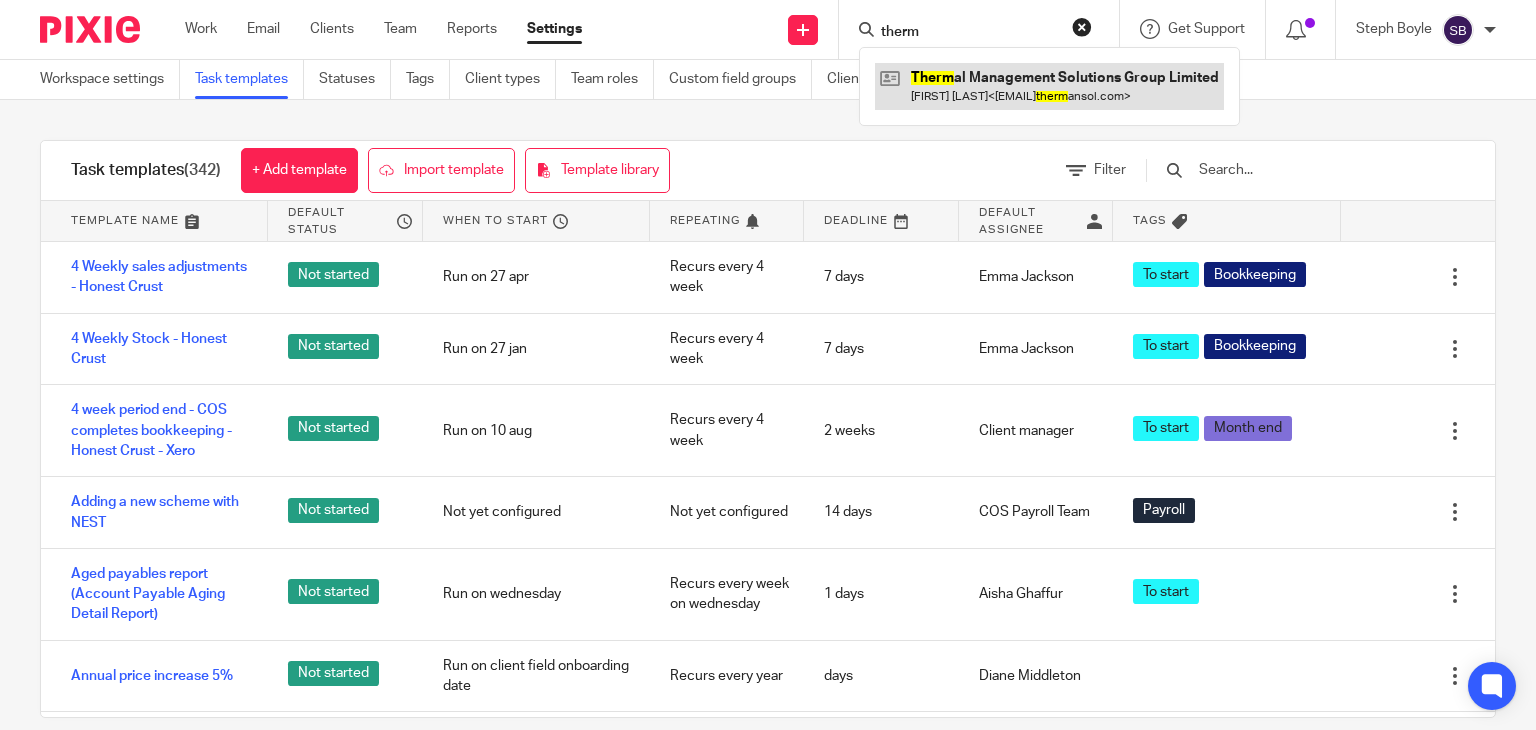 type on "therm" 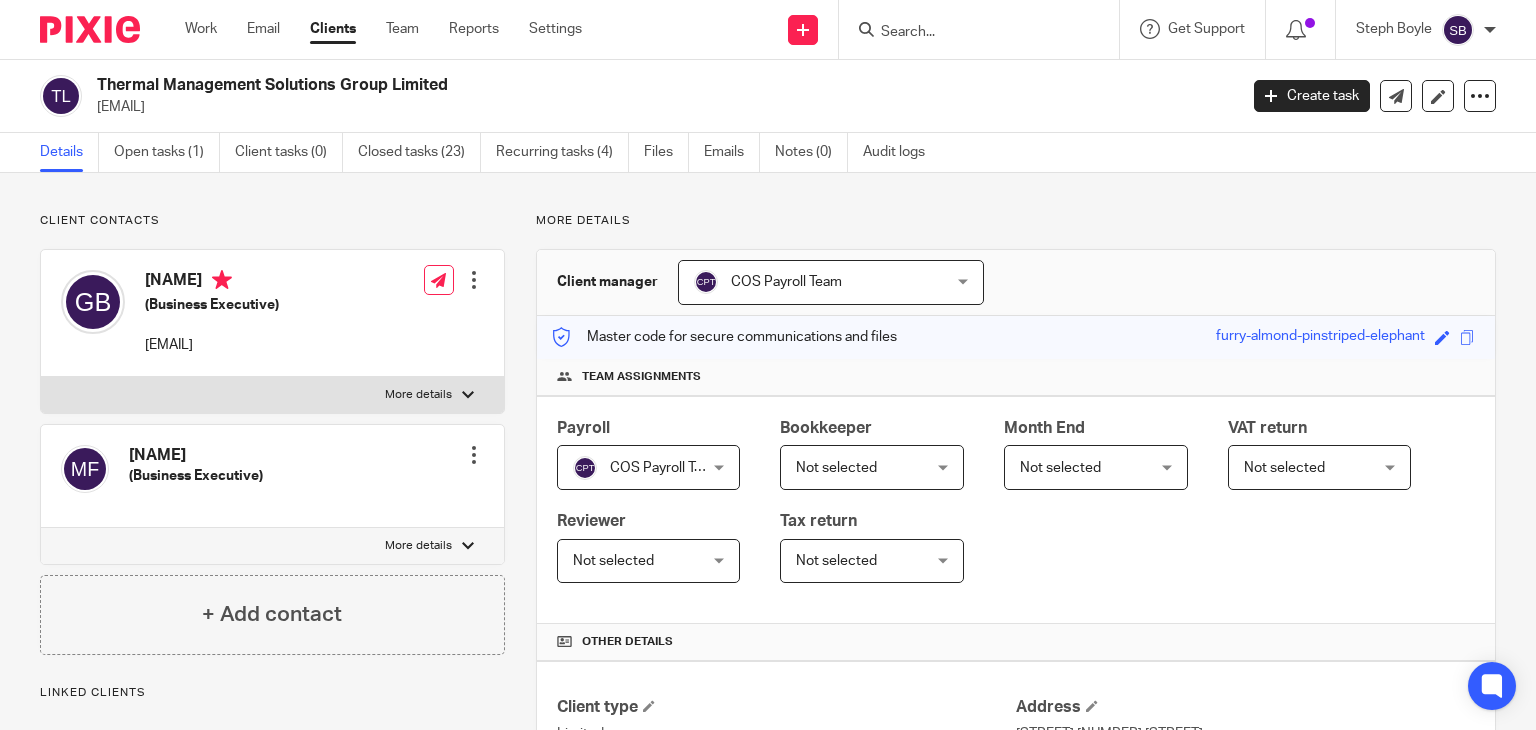 scroll, scrollTop: 0, scrollLeft: 0, axis: both 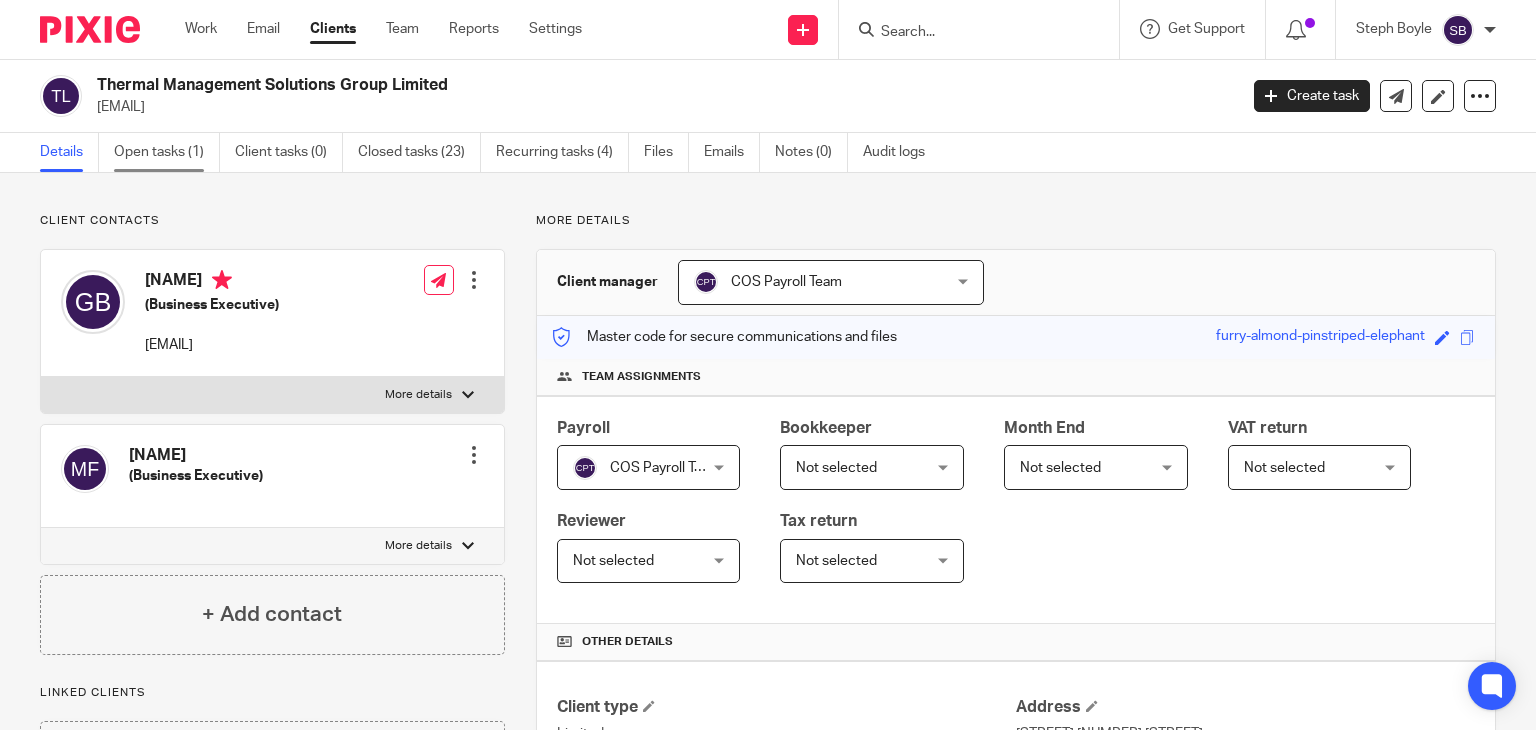 click on "Open tasks (1)" at bounding box center (167, 152) 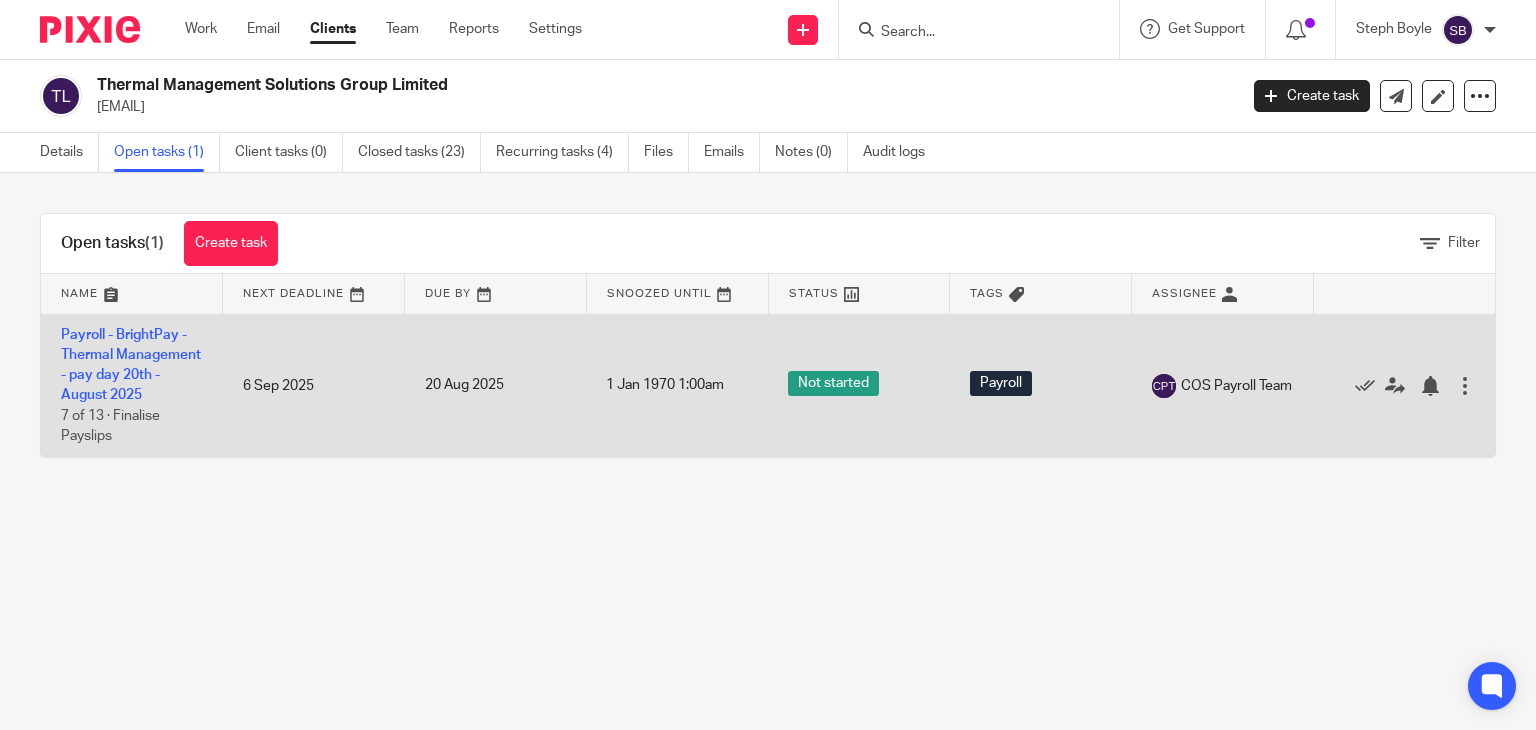 click on "Payroll - BrightPay - Thermal Management - pay day [DATE] - [MONTH] [YEAR]
7
of
13 ·
Finalise Payslips" at bounding box center [132, 385] 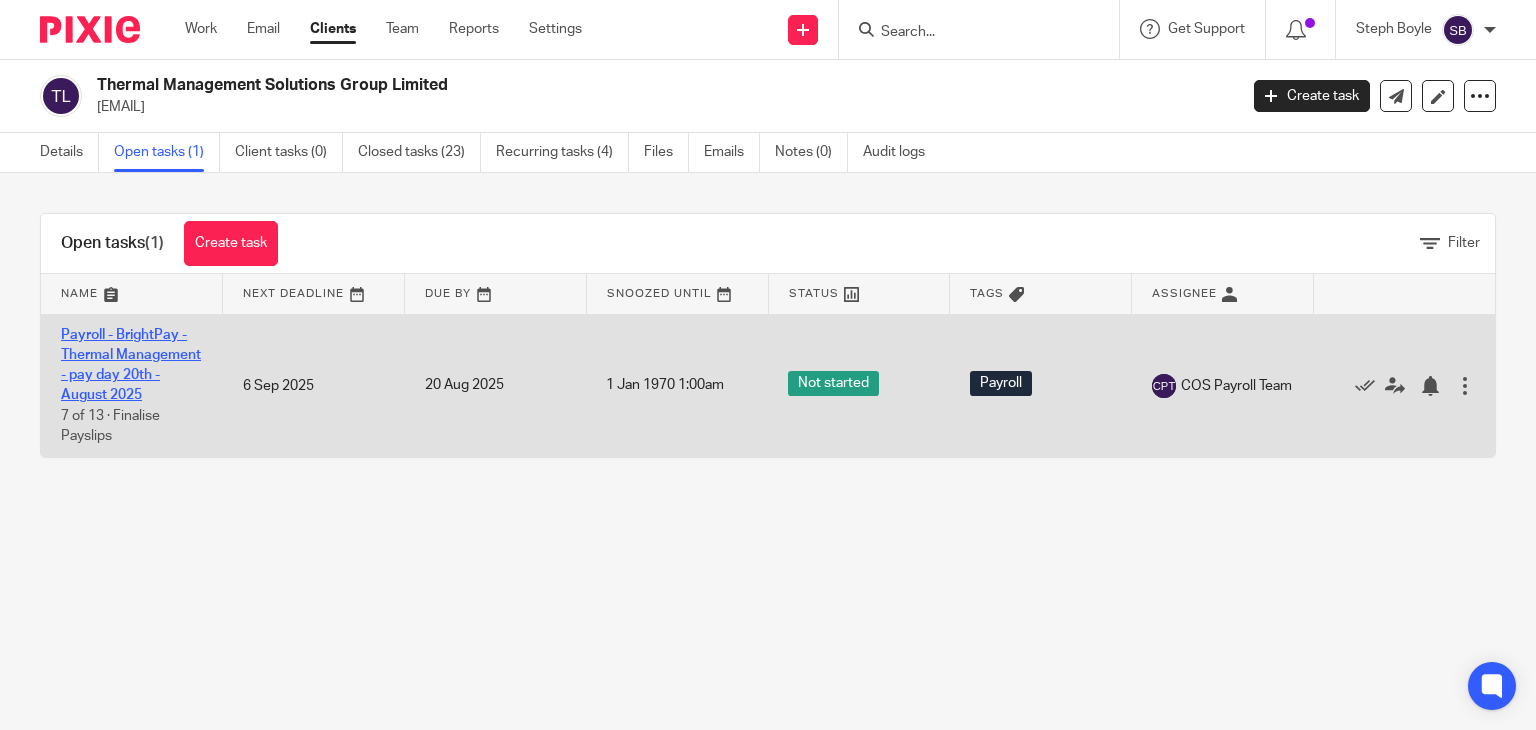 click on "Payroll - BrightPay - Thermal Management - pay day 20th - August 2025" at bounding box center (131, 365) 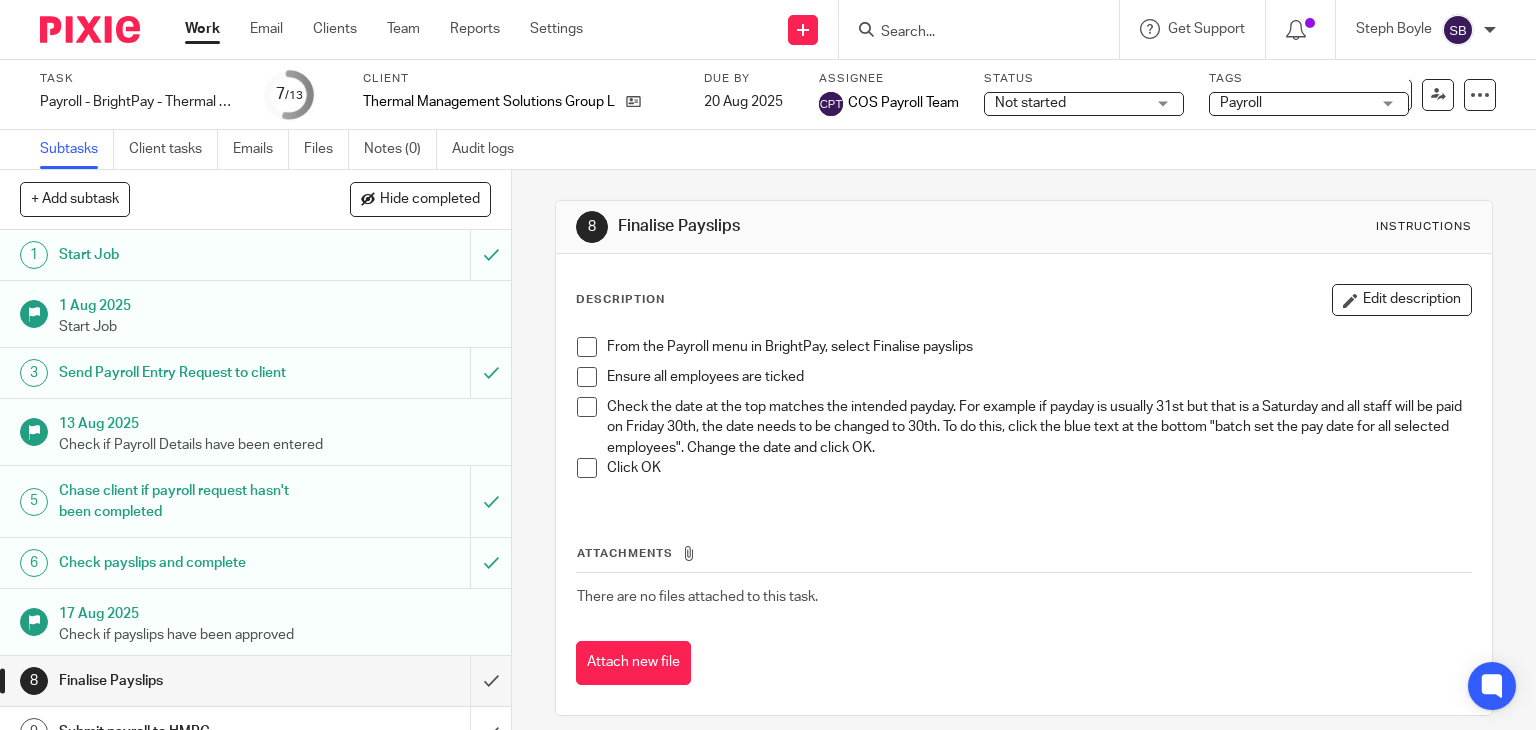 scroll, scrollTop: 0, scrollLeft: 0, axis: both 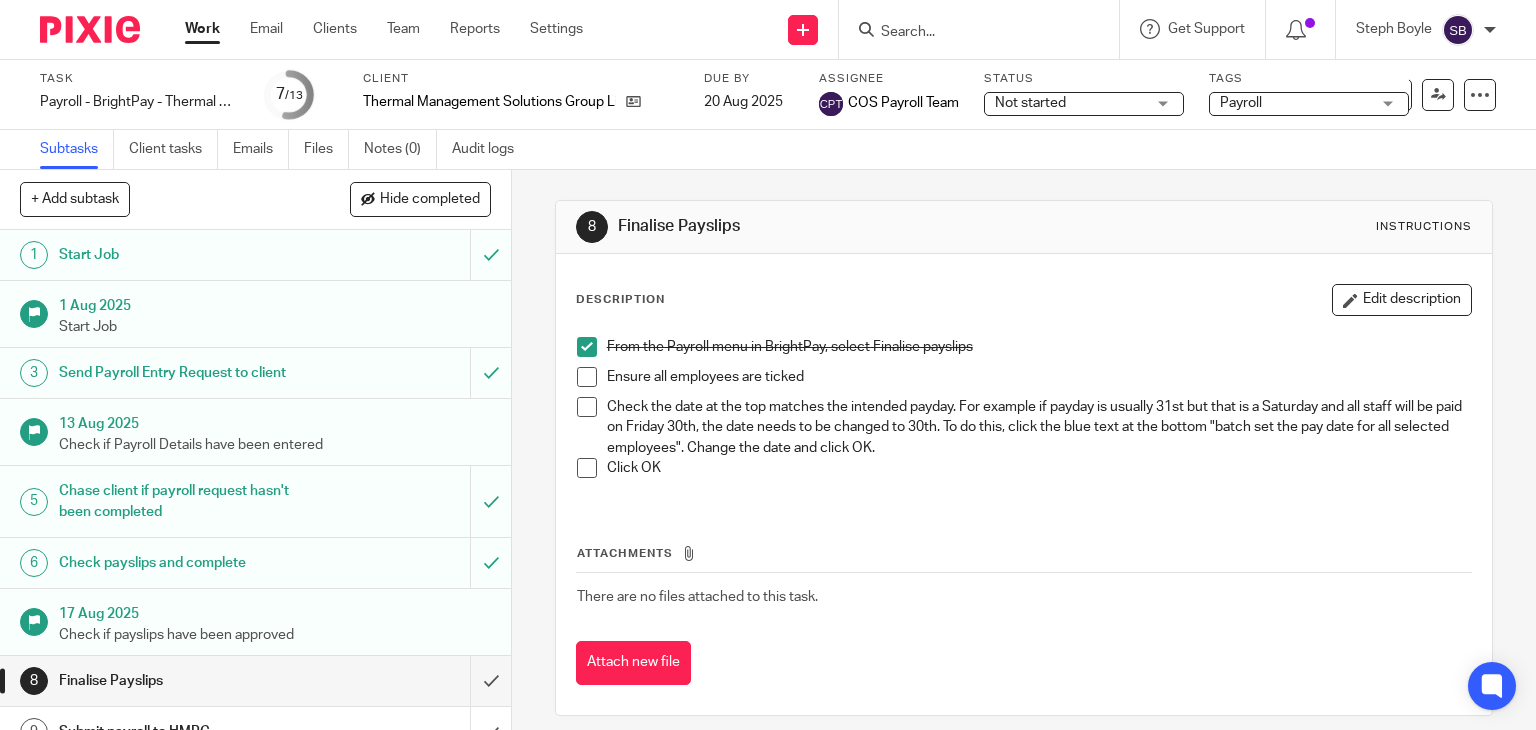 click at bounding box center (587, 377) 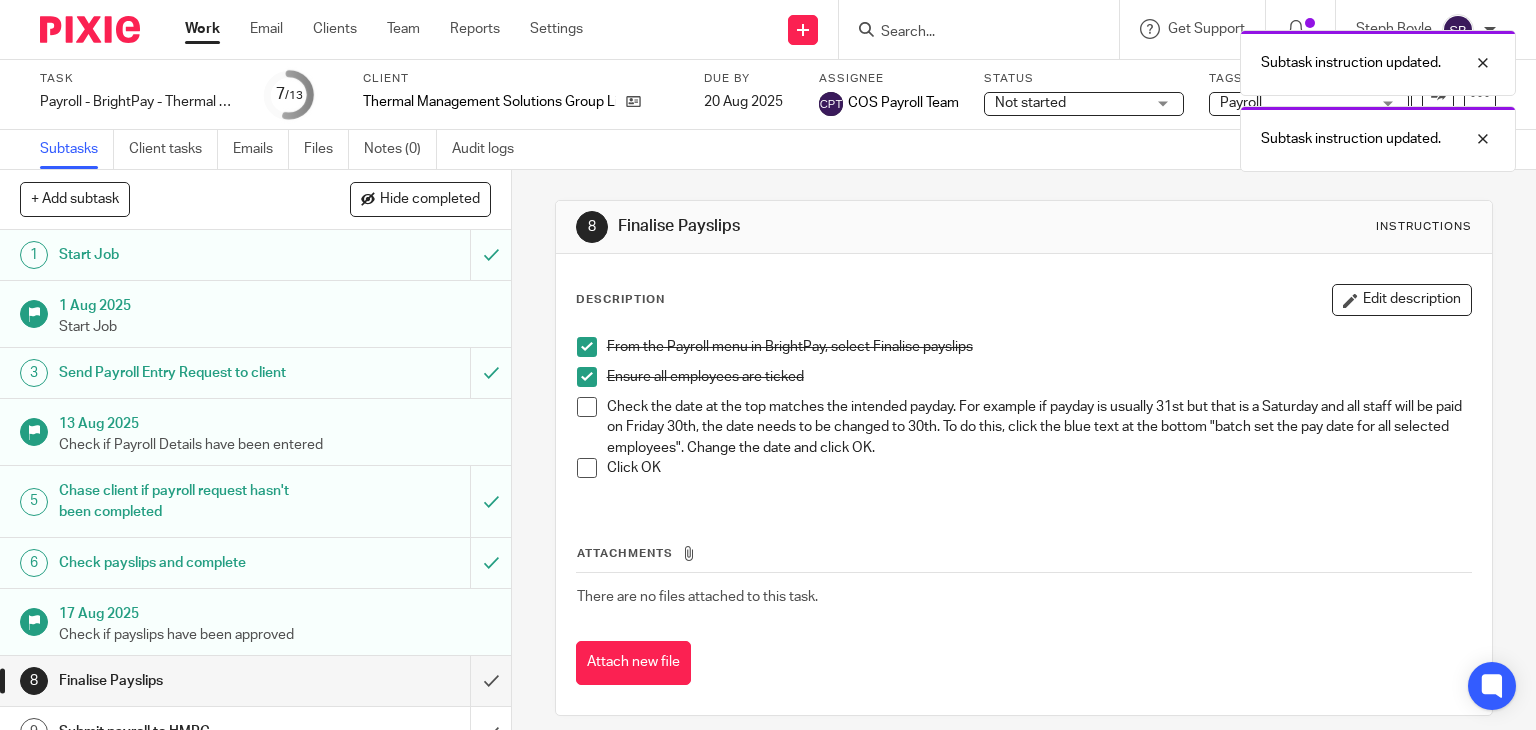 drag, startPoint x: 581, startPoint y: 409, endPoint x: 574, endPoint y: 431, distance: 23.086792 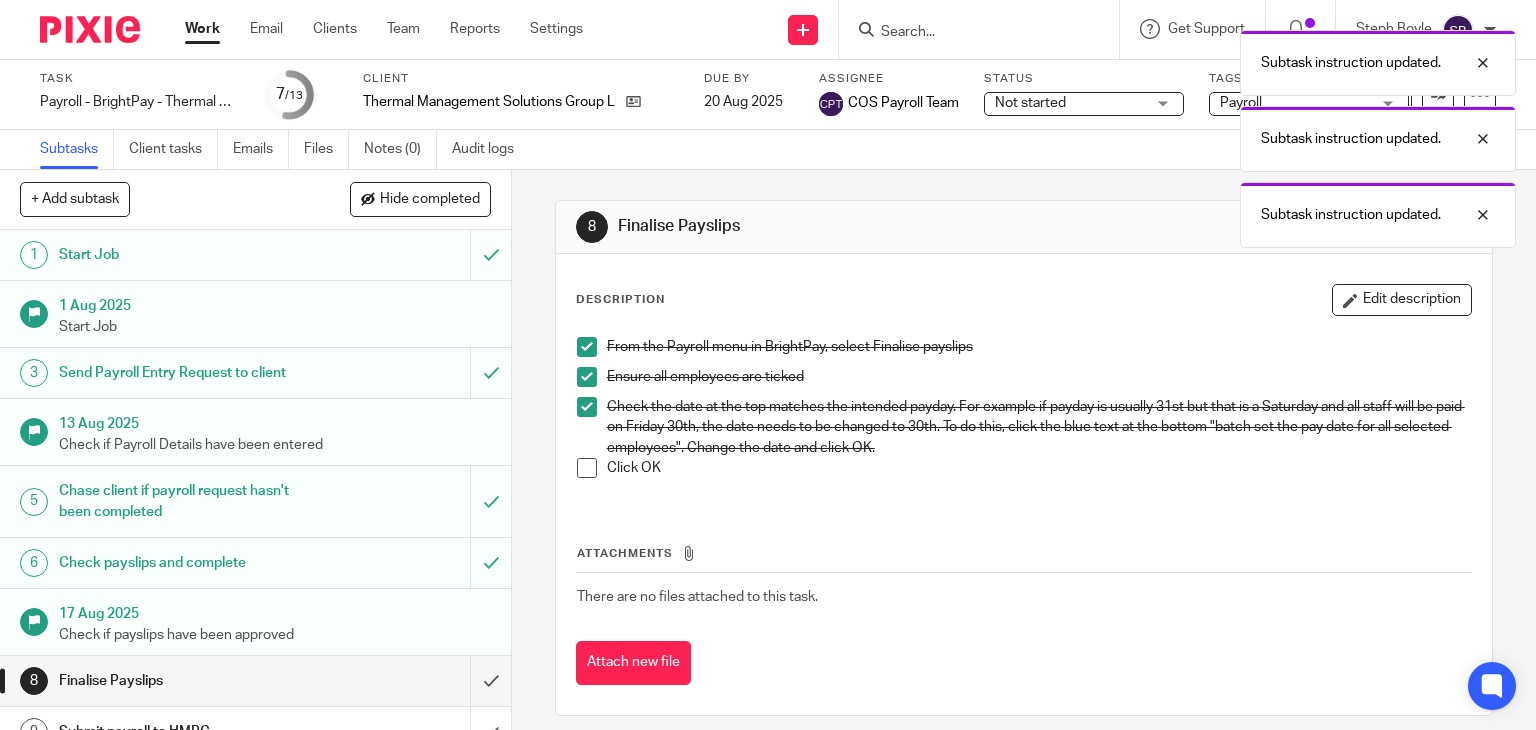 click at bounding box center (587, 468) 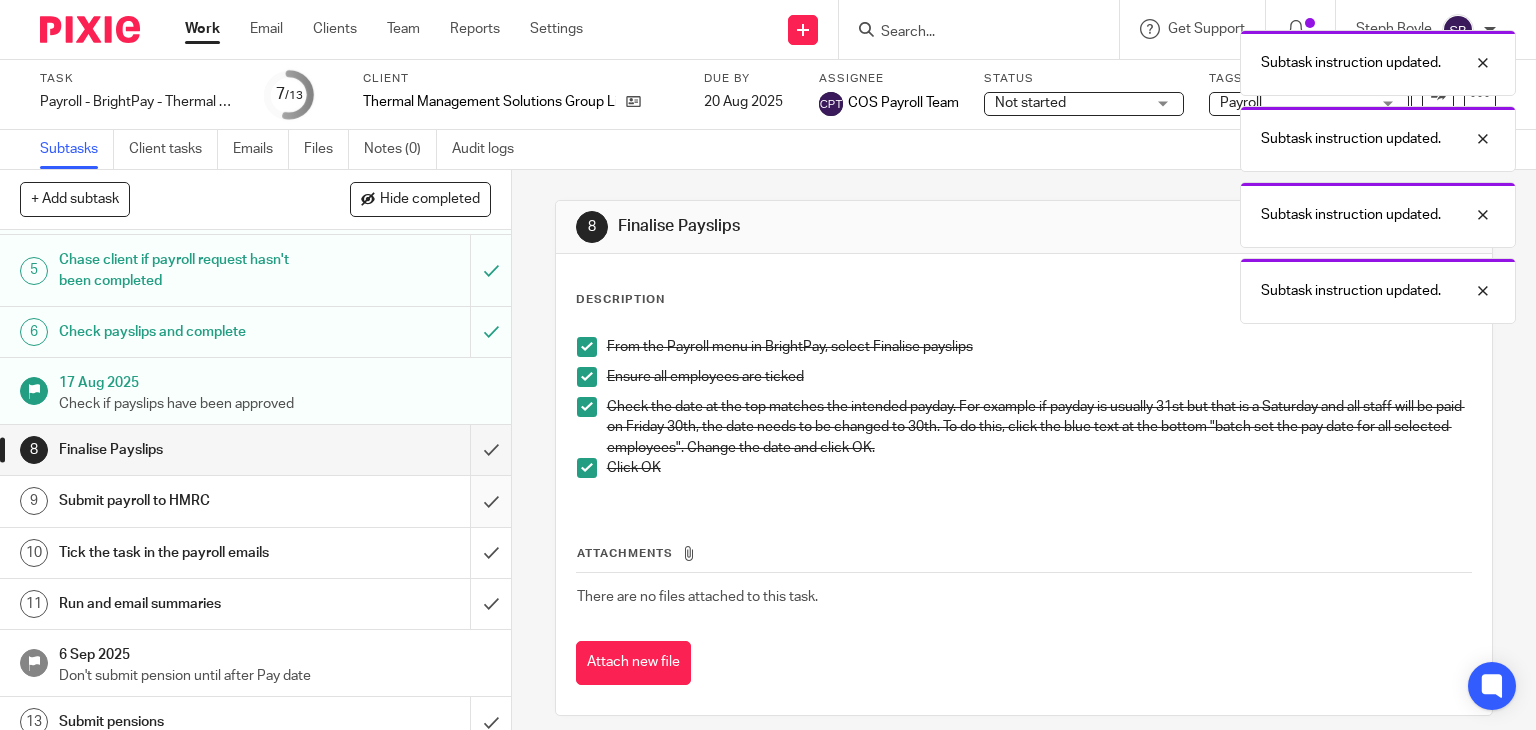 scroll, scrollTop: 247, scrollLeft: 0, axis: vertical 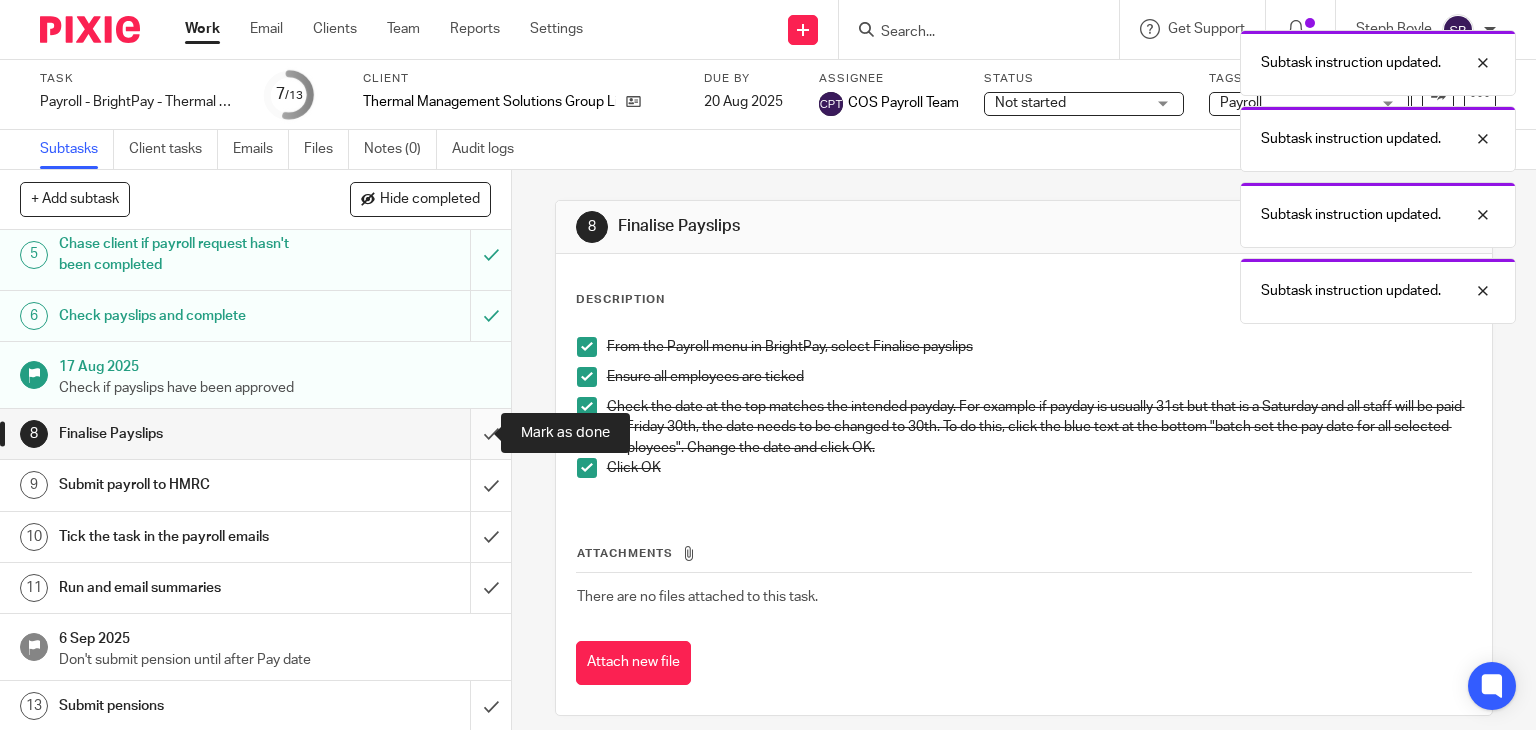 click at bounding box center [255, 434] 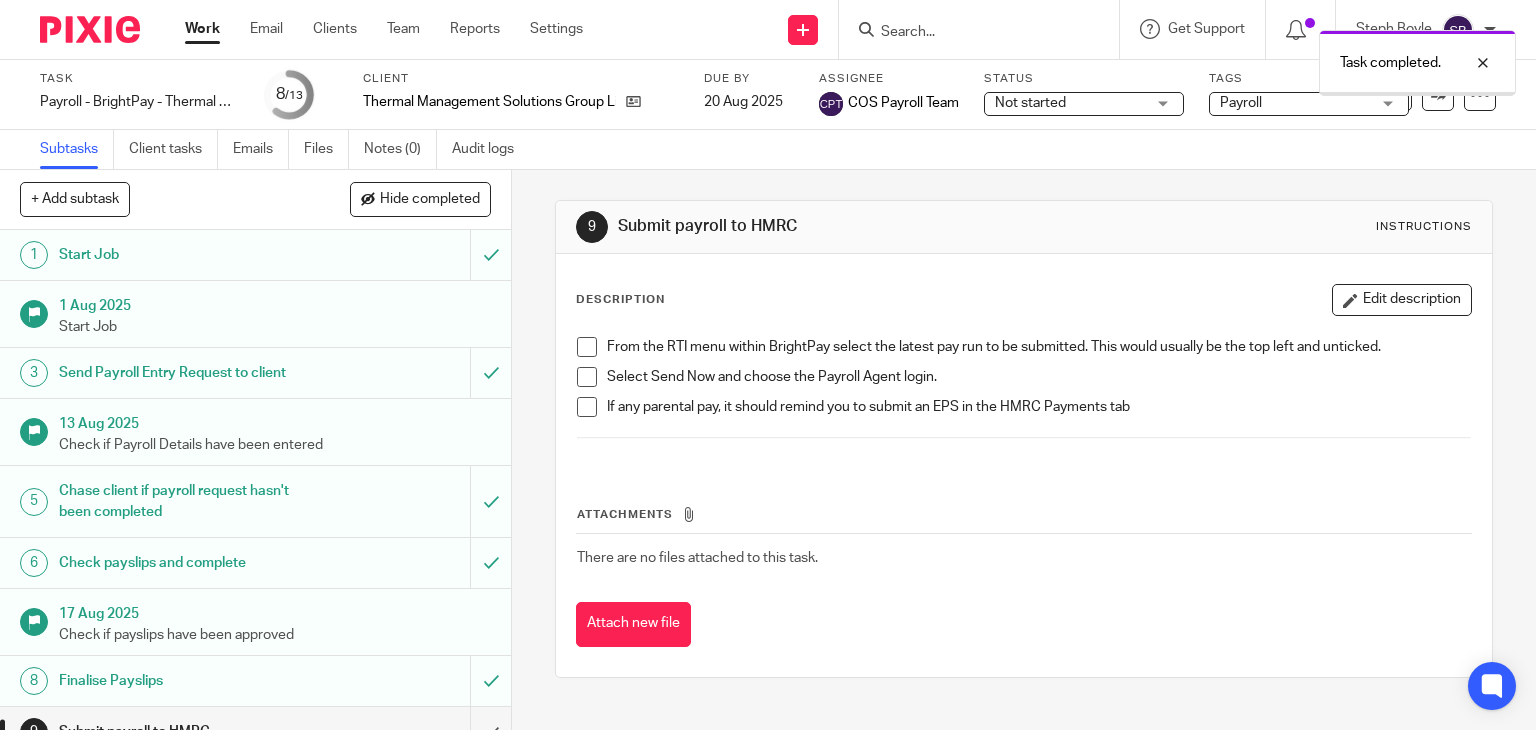 scroll, scrollTop: 0, scrollLeft: 0, axis: both 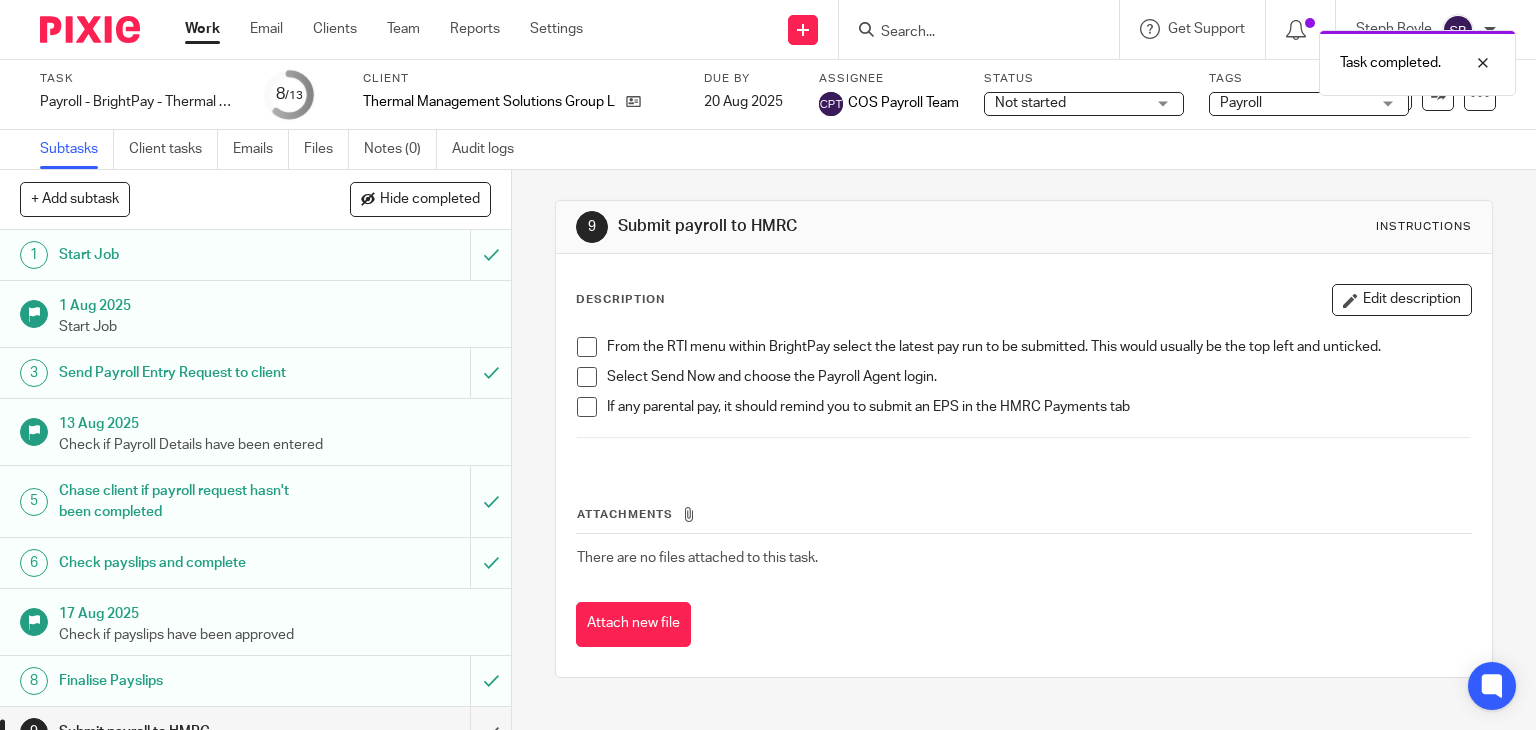 click at bounding box center [587, 347] 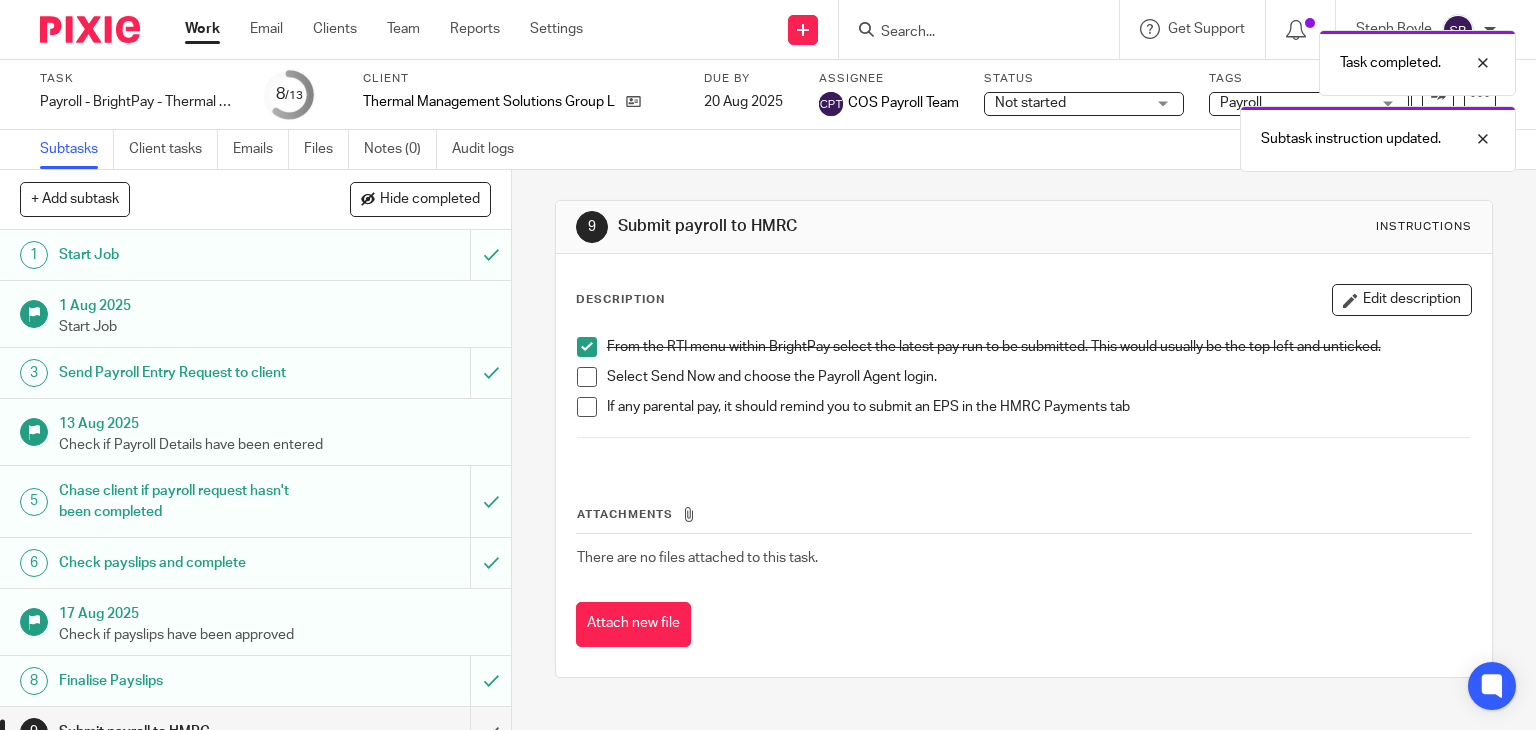 click at bounding box center (587, 377) 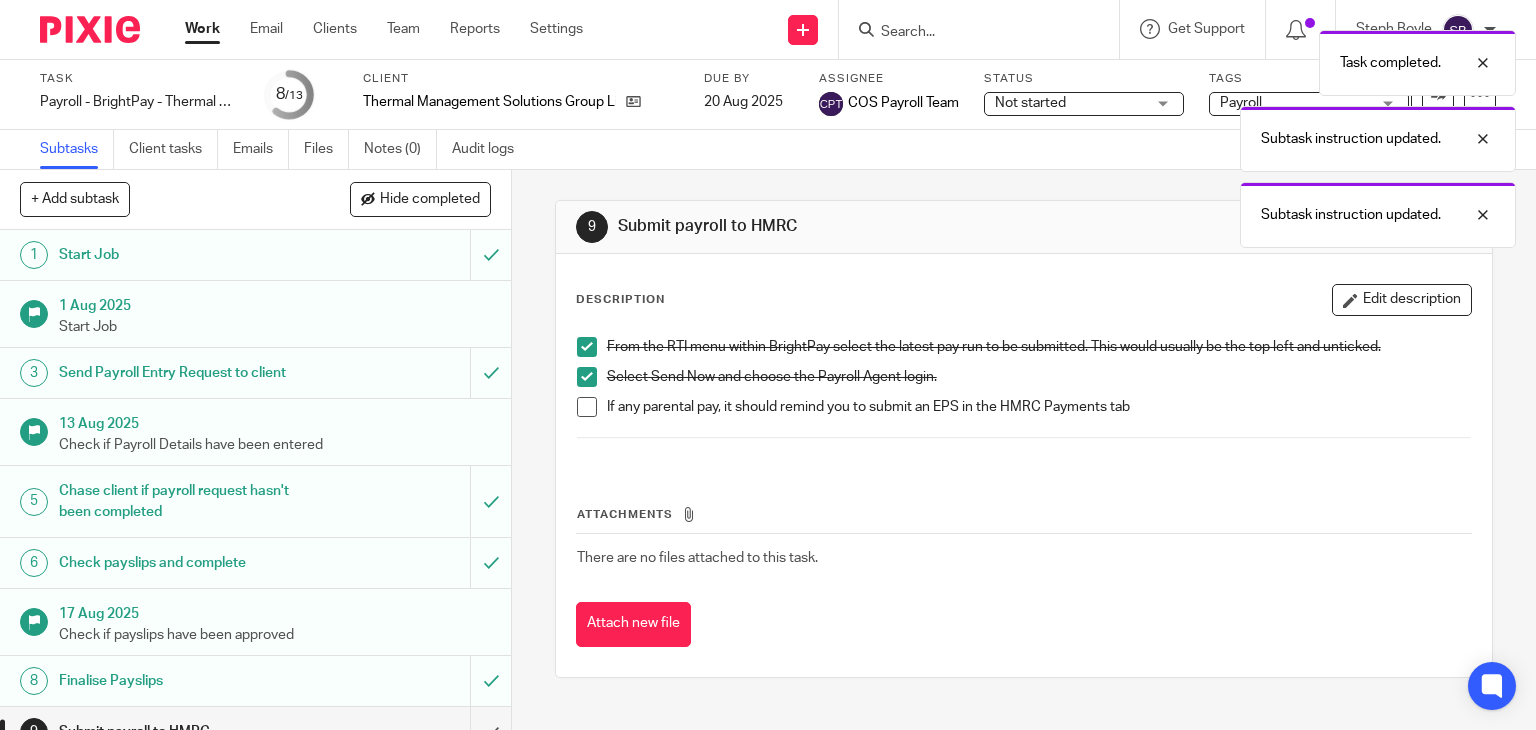 click at bounding box center [587, 407] 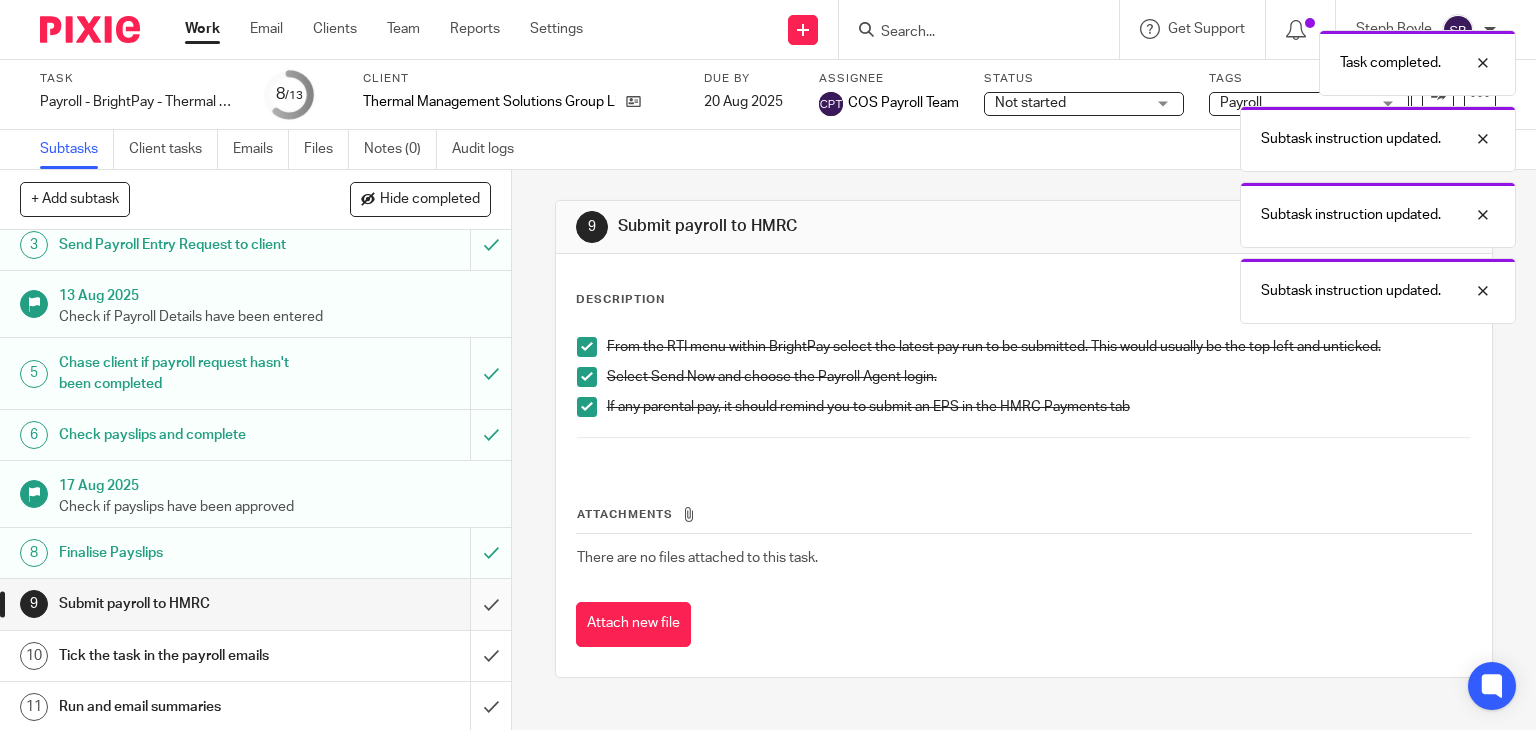 scroll, scrollTop: 247, scrollLeft: 0, axis: vertical 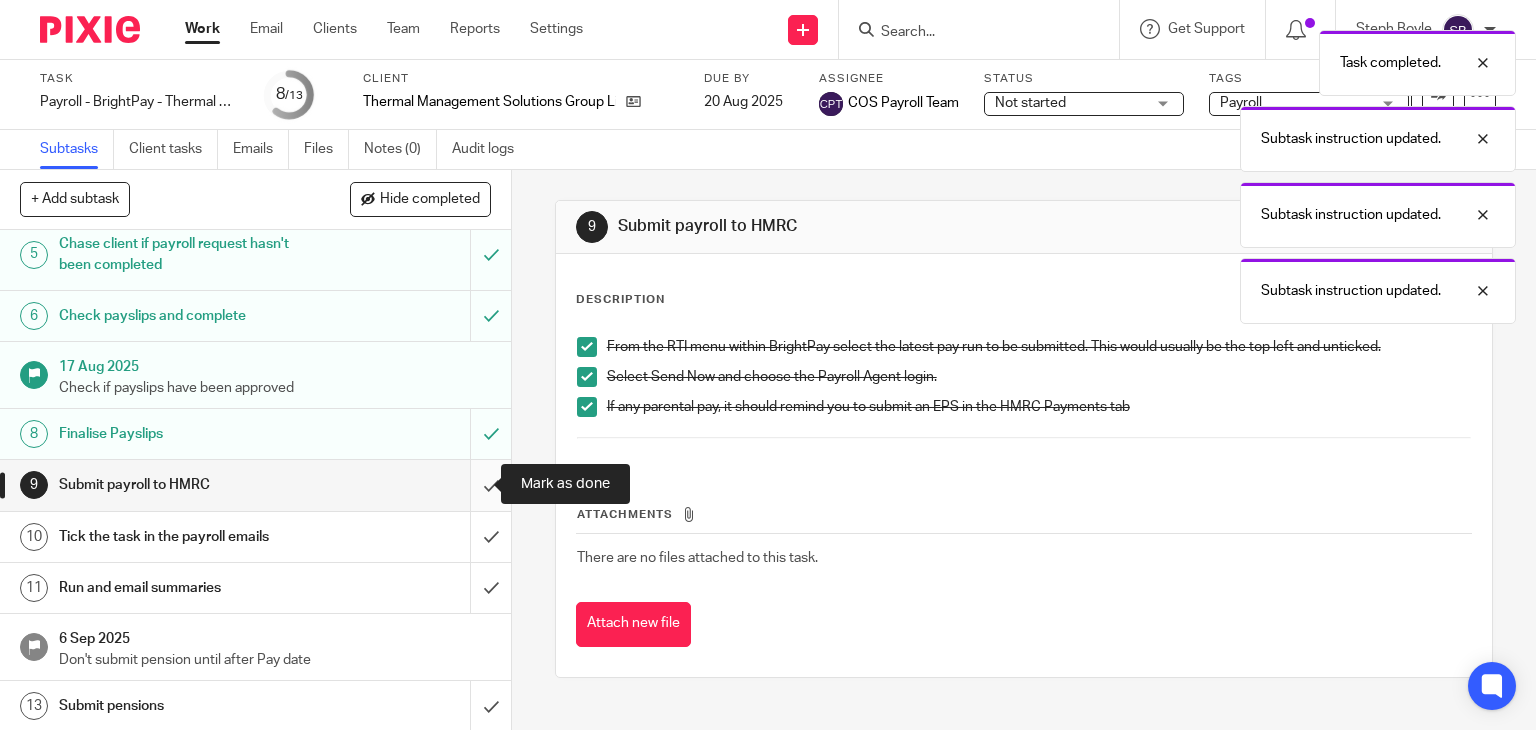 click at bounding box center [255, 485] 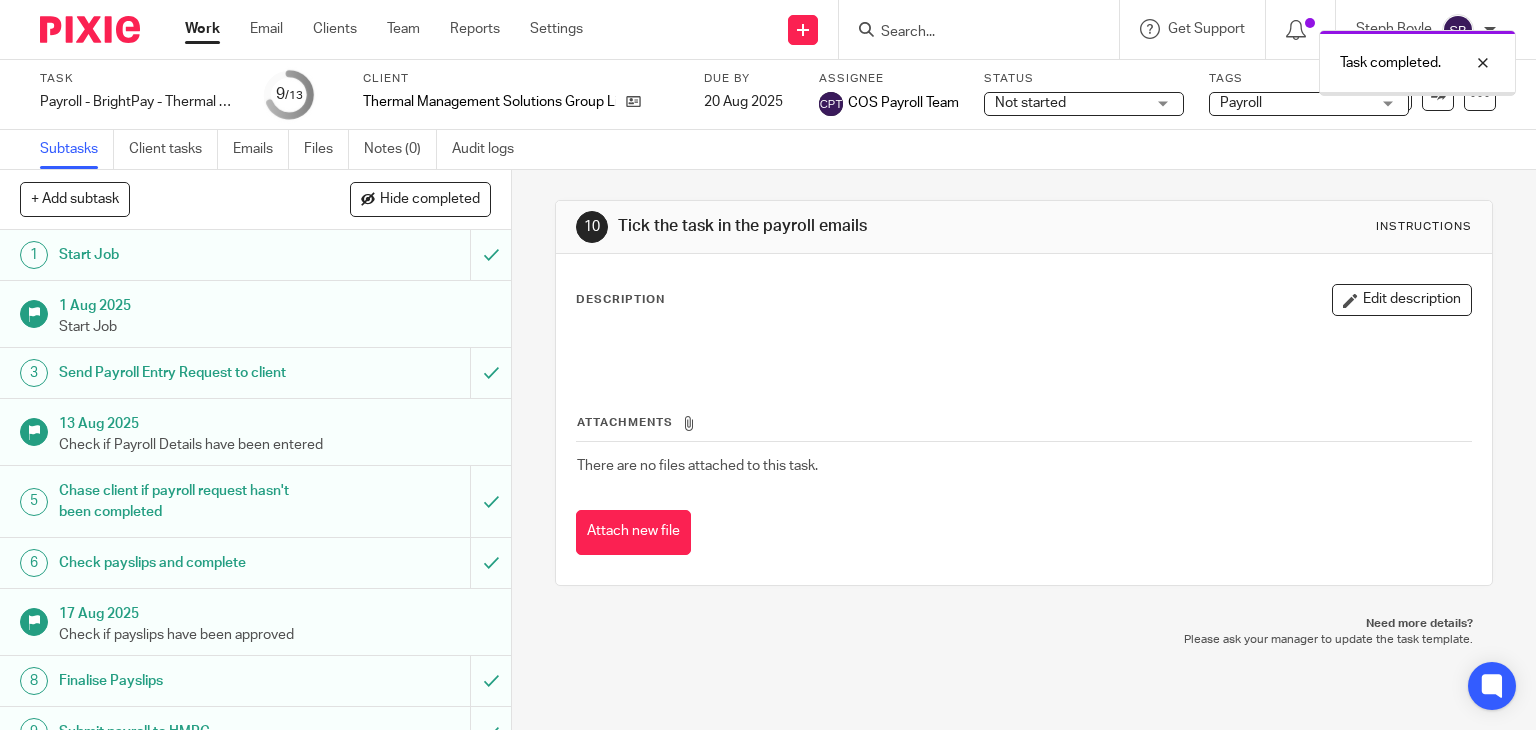 scroll, scrollTop: 0, scrollLeft: 0, axis: both 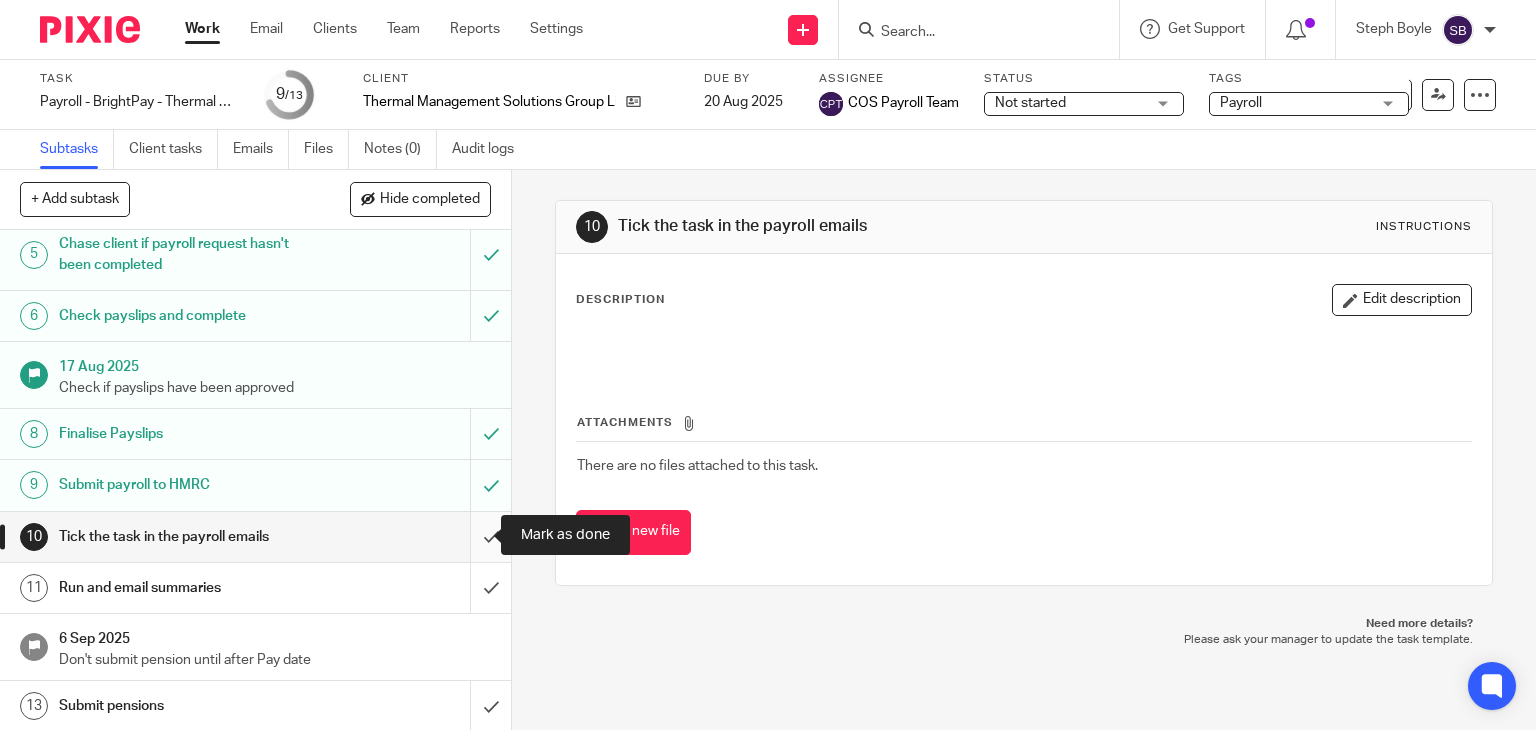 click at bounding box center (255, 537) 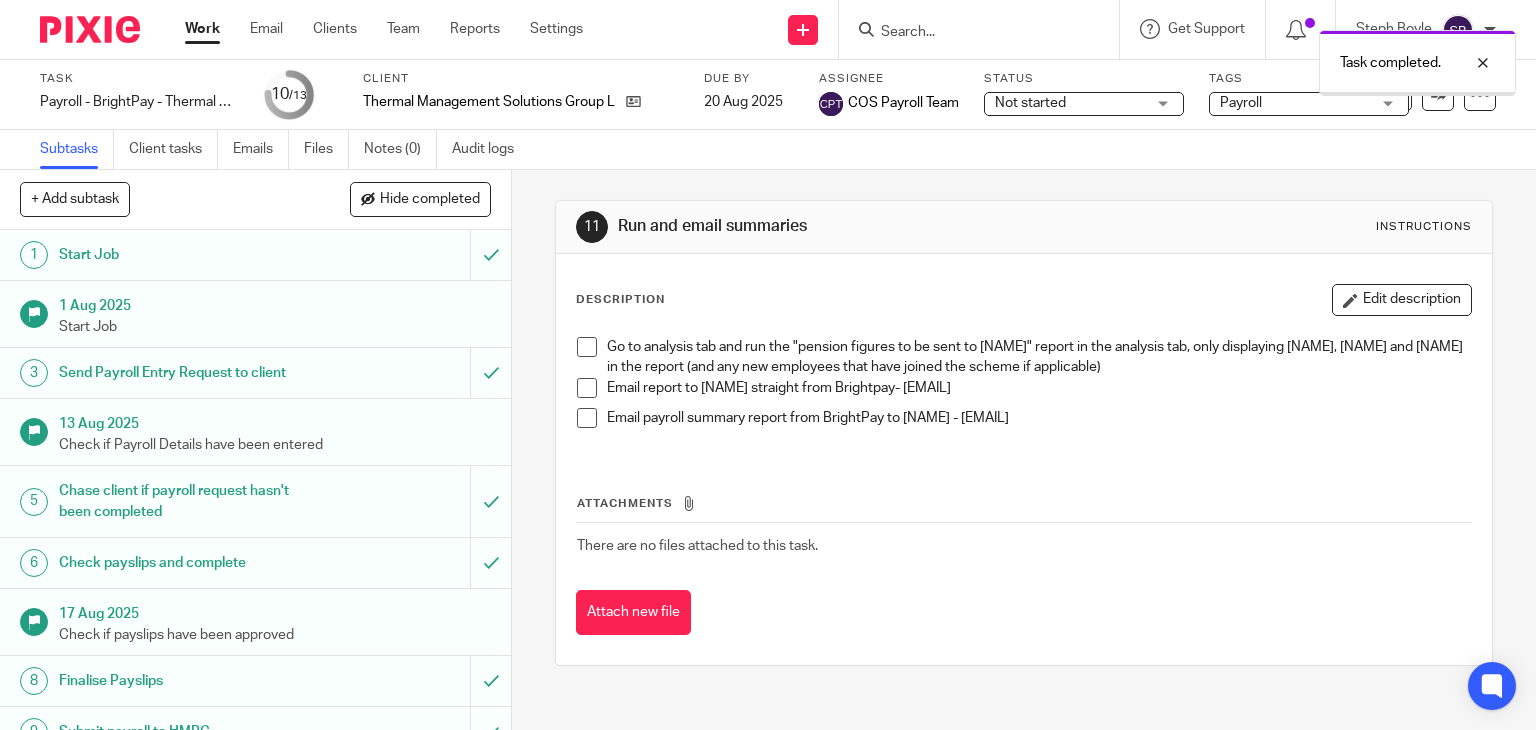 scroll, scrollTop: 0, scrollLeft: 0, axis: both 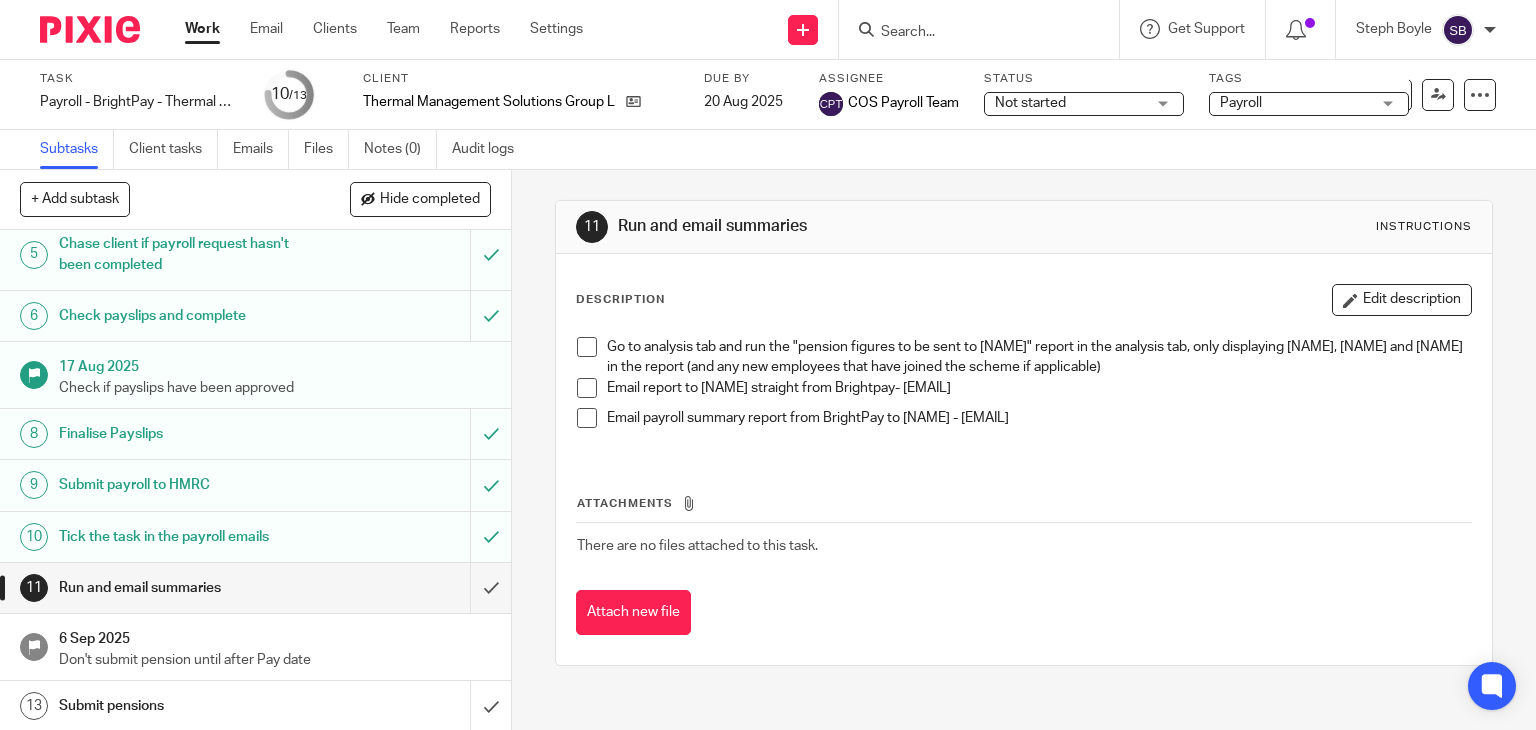 click at bounding box center (587, 347) 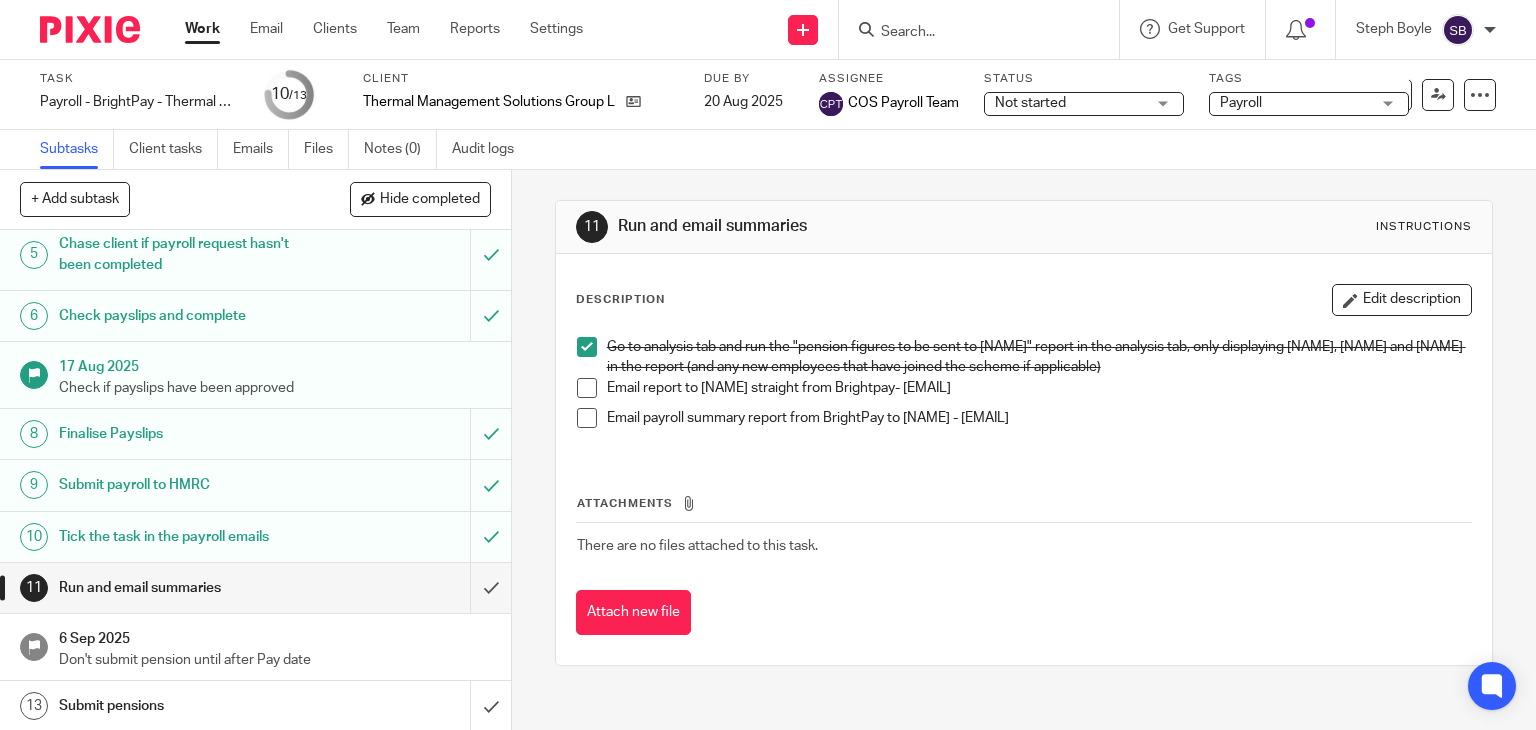 click at bounding box center [587, 388] 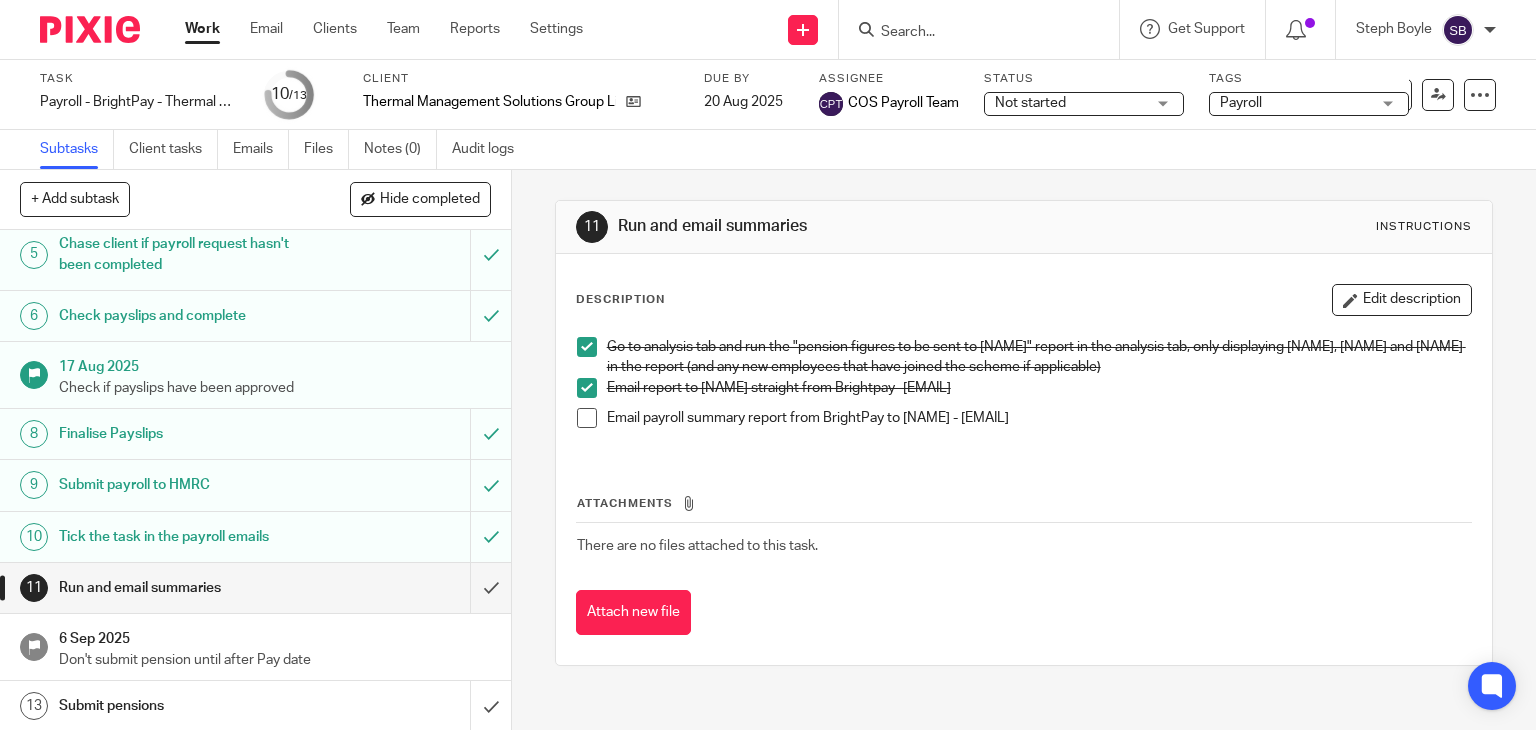 click at bounding box center (587, 418) 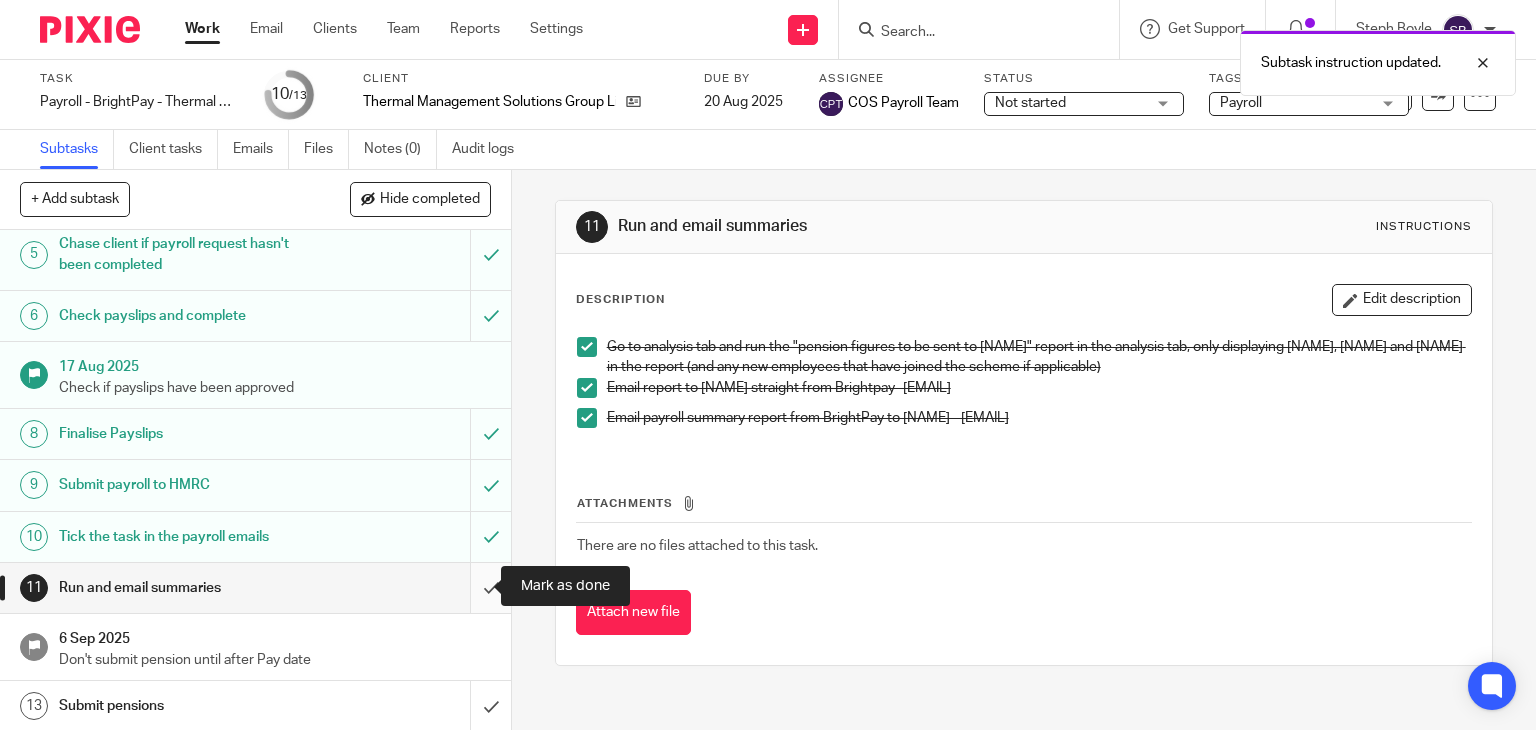 click at bounding box center (255, 588) 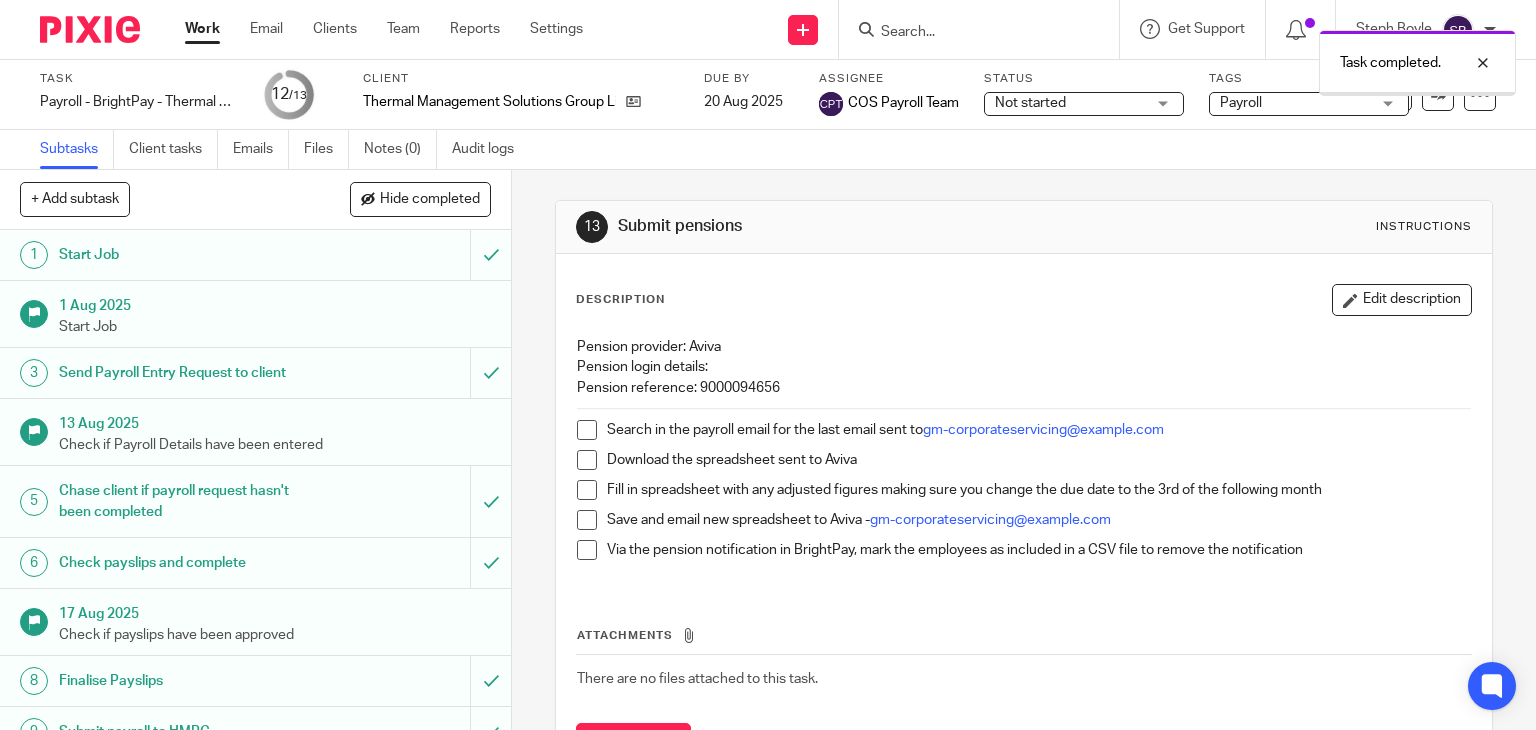 scroll, scrollTop: 0, scrollLeft: 0, axis: both 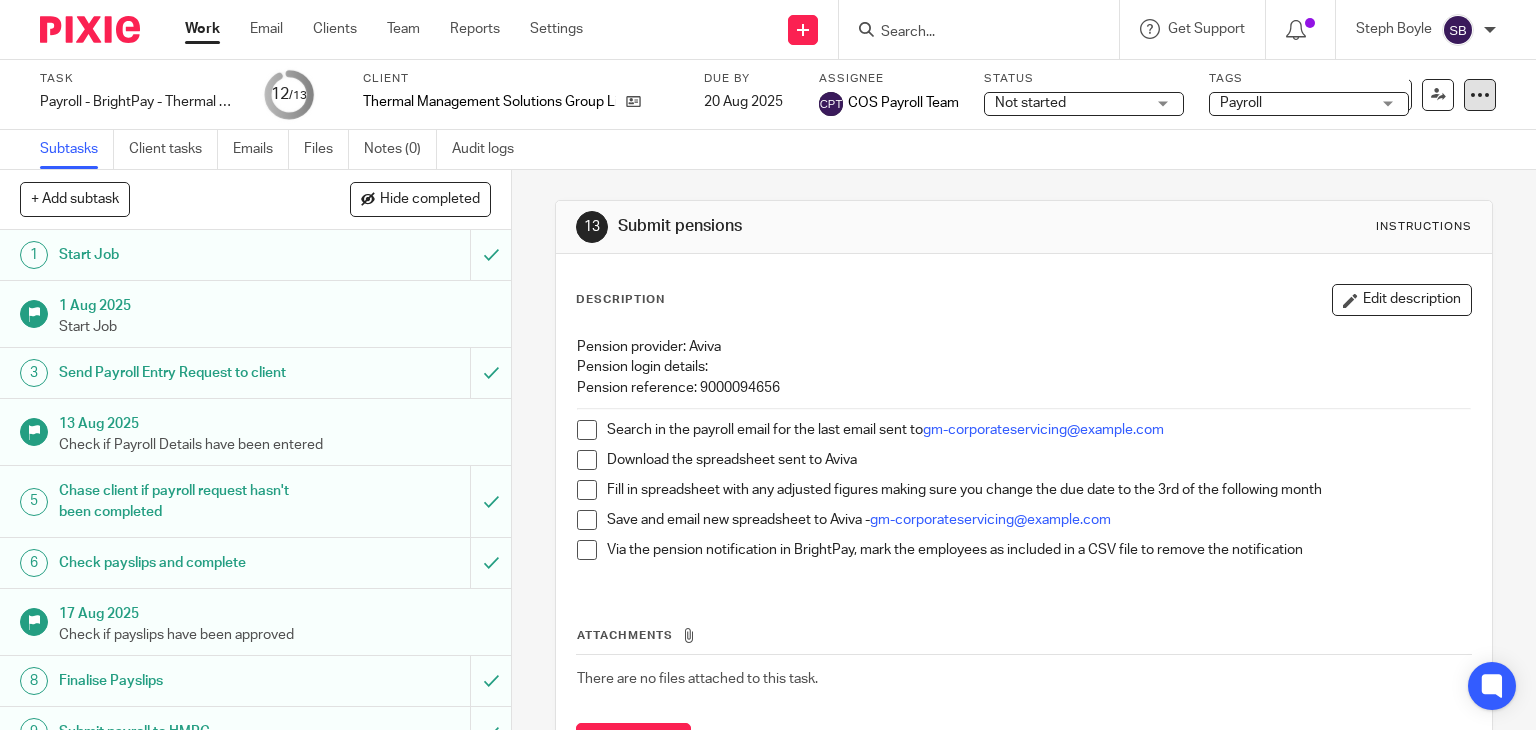 click at bounding box center [1480, 95] 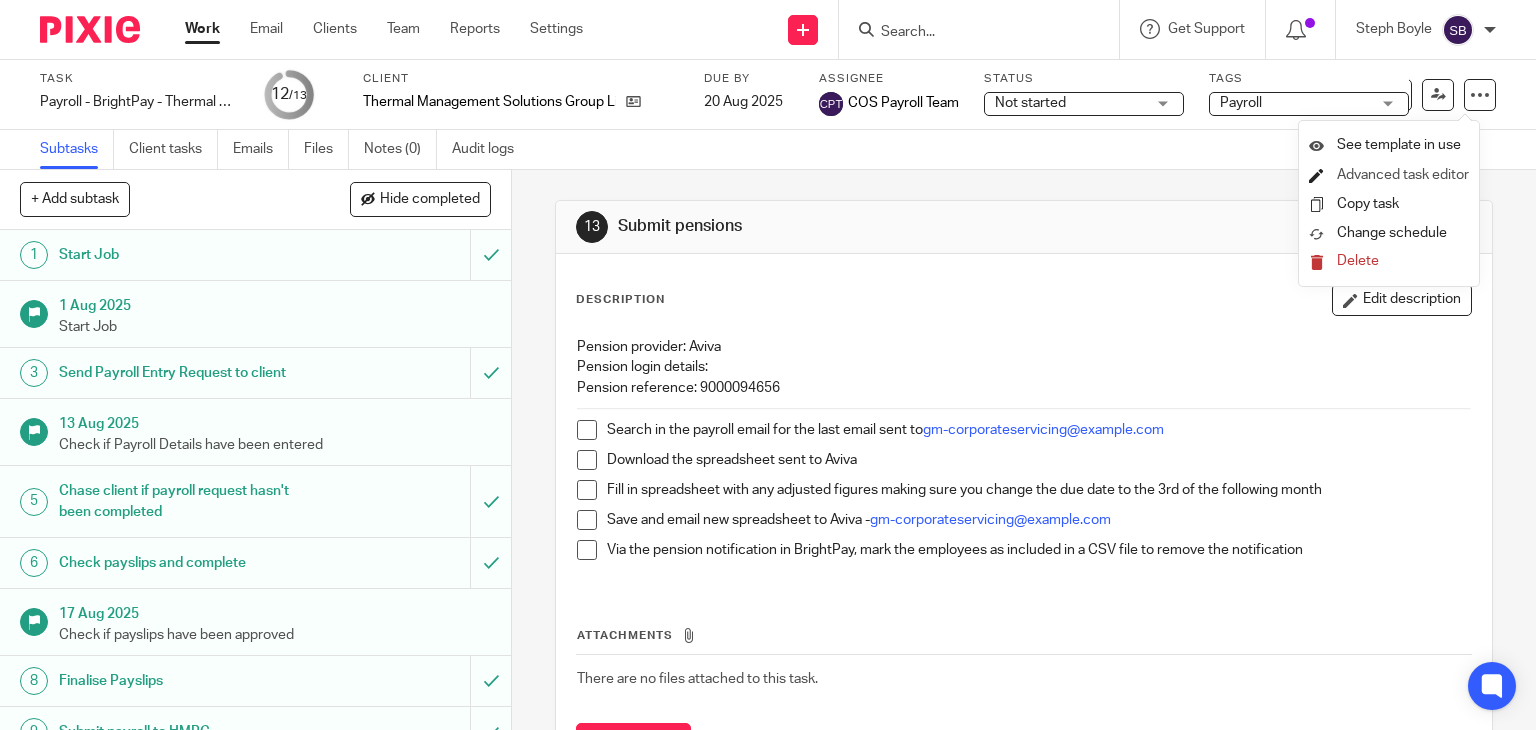 click on "Advanced task editor" at bounding box center (1403, 175) 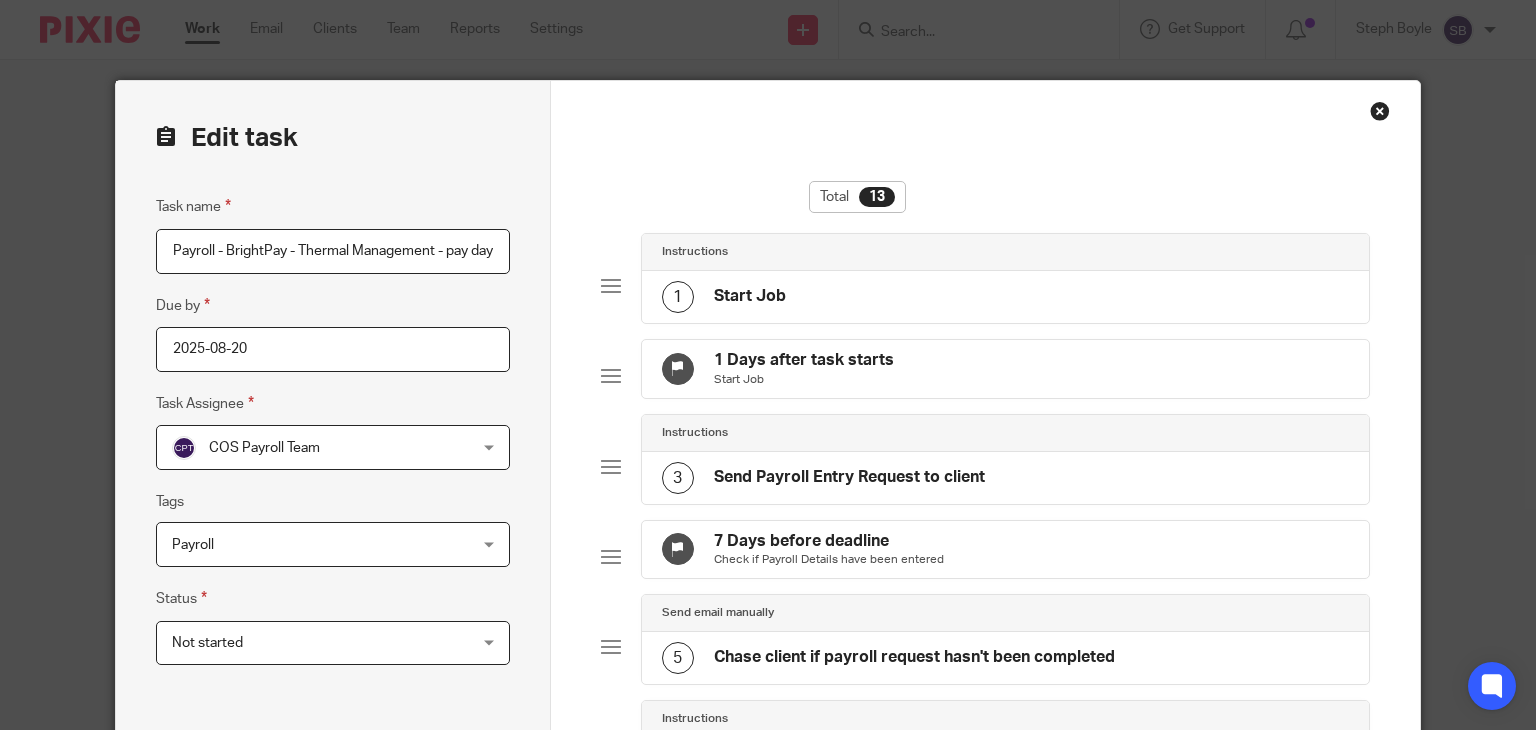 scroll, scrollTop: 0, scrollLeft: 0, axis: both 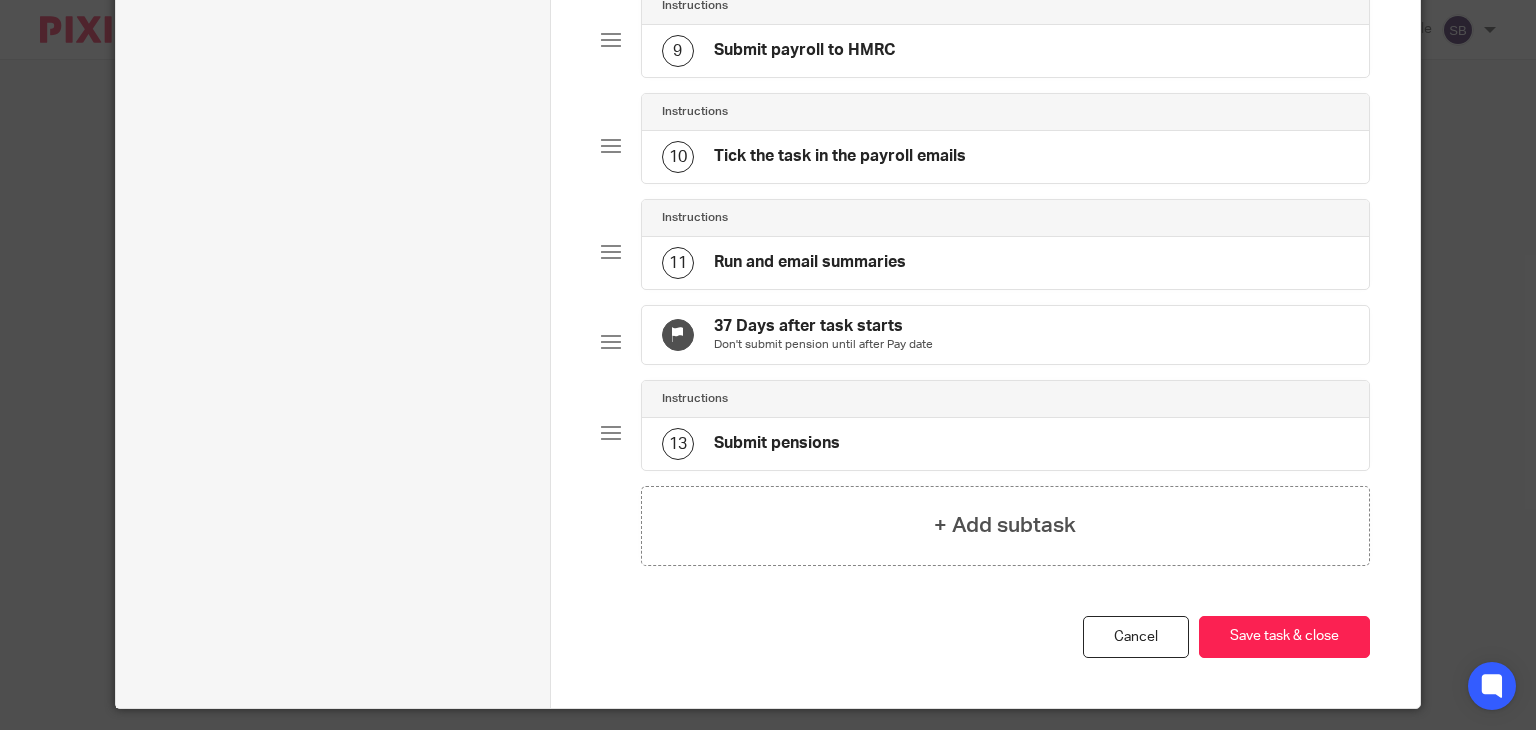 click on "37 Days after task starts" 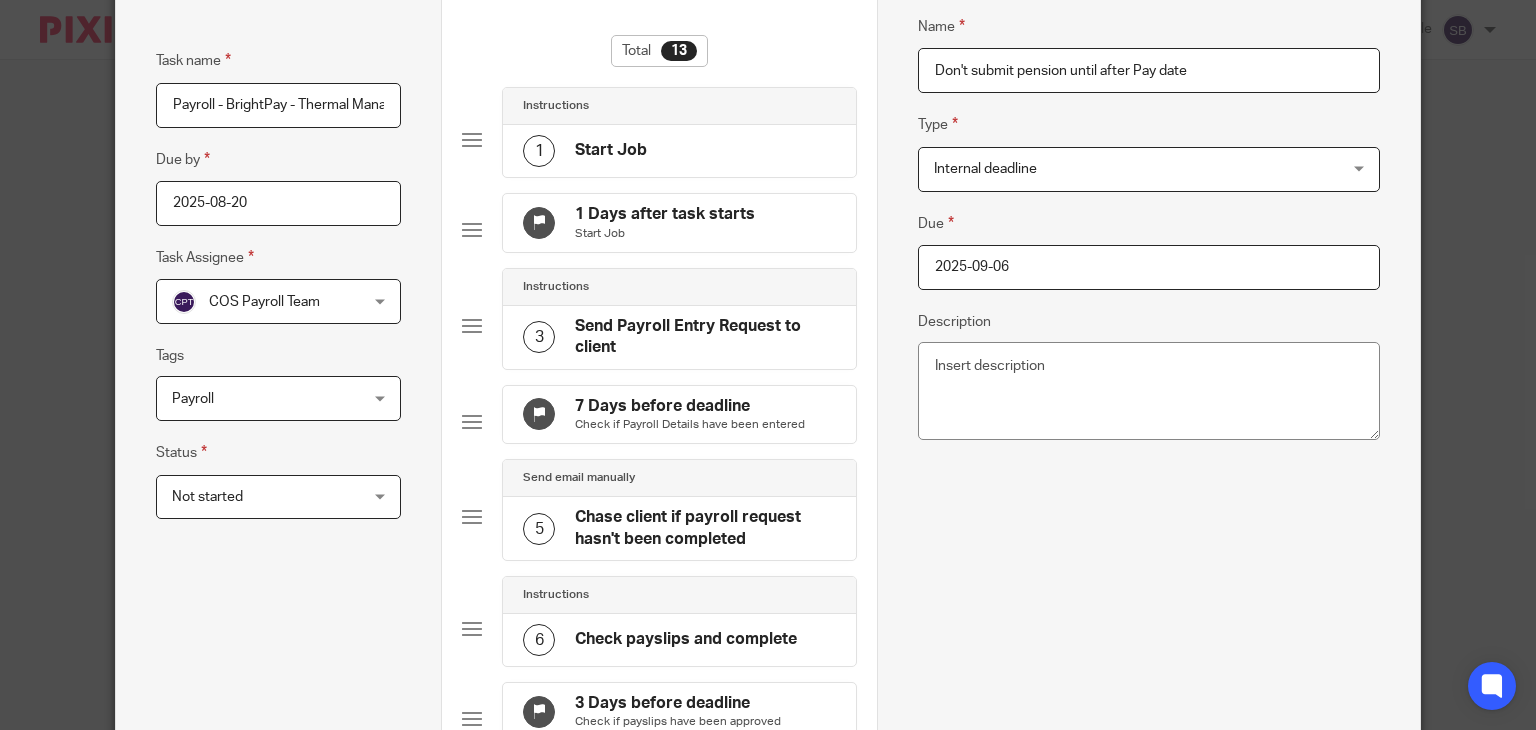 scroll, scrollTop: 100, scrollLeft: 0, axis: vertical 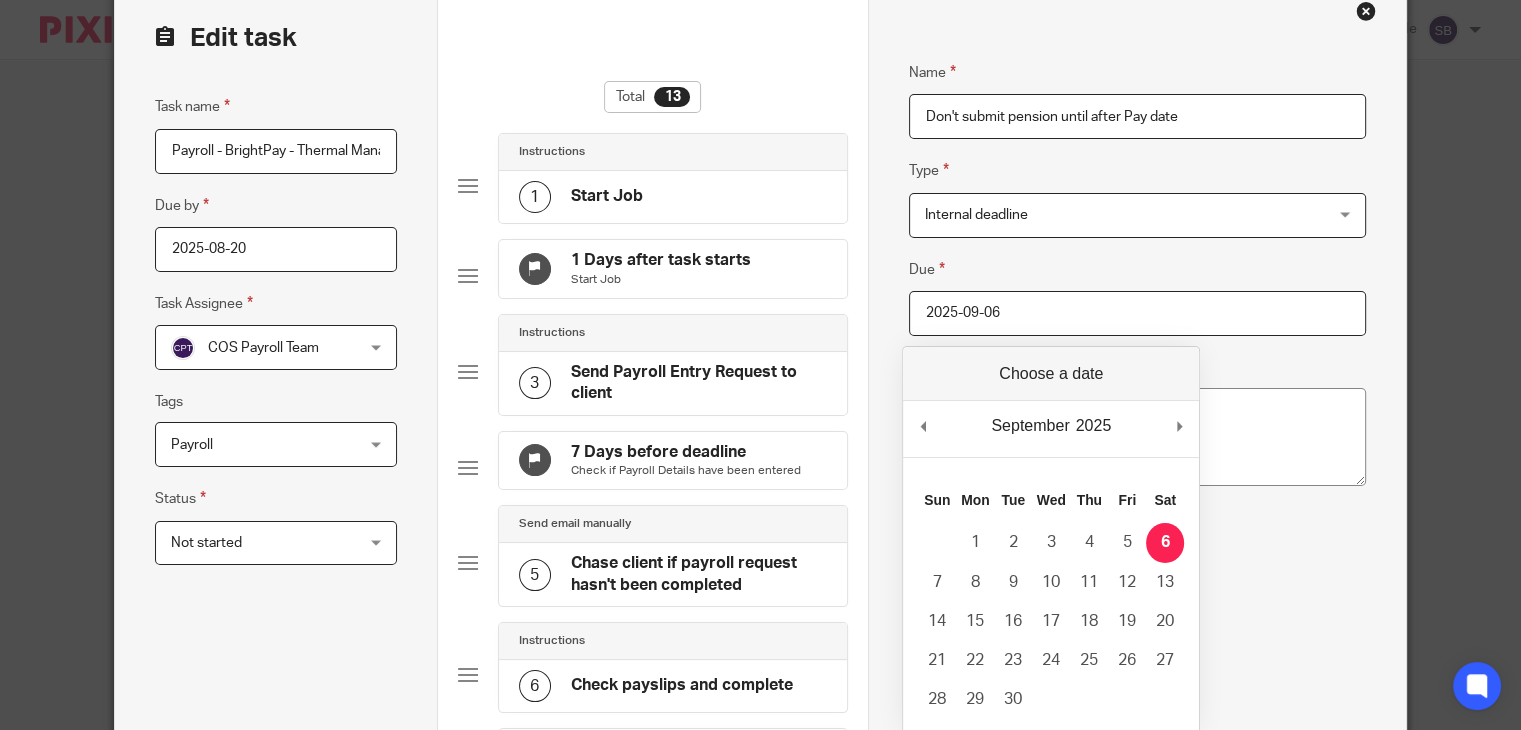 drag, startPoint x: 1036, startPoint y: 309, endPoint x: 932, endPoint y: 313, distance: 104.0769 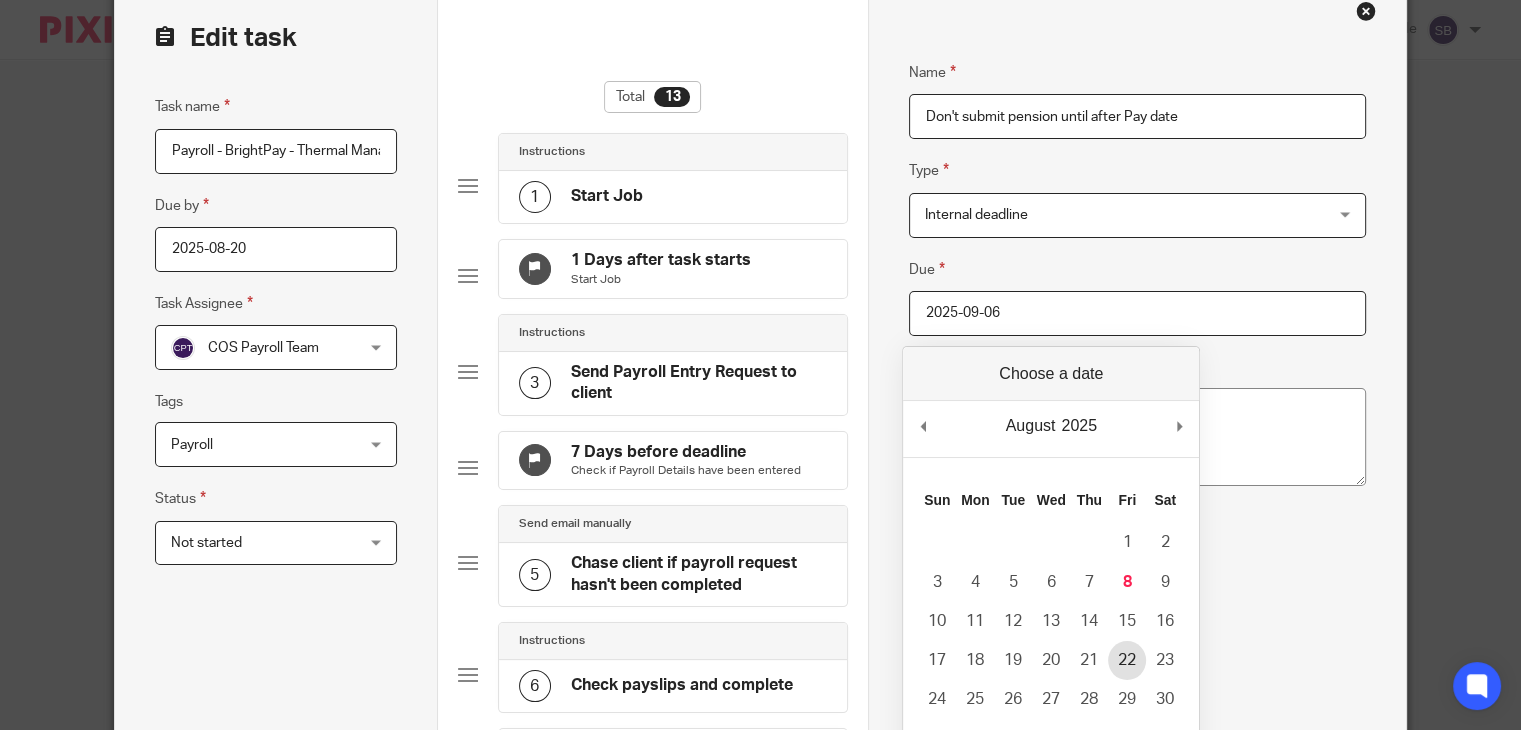 type on "2025-08-22" 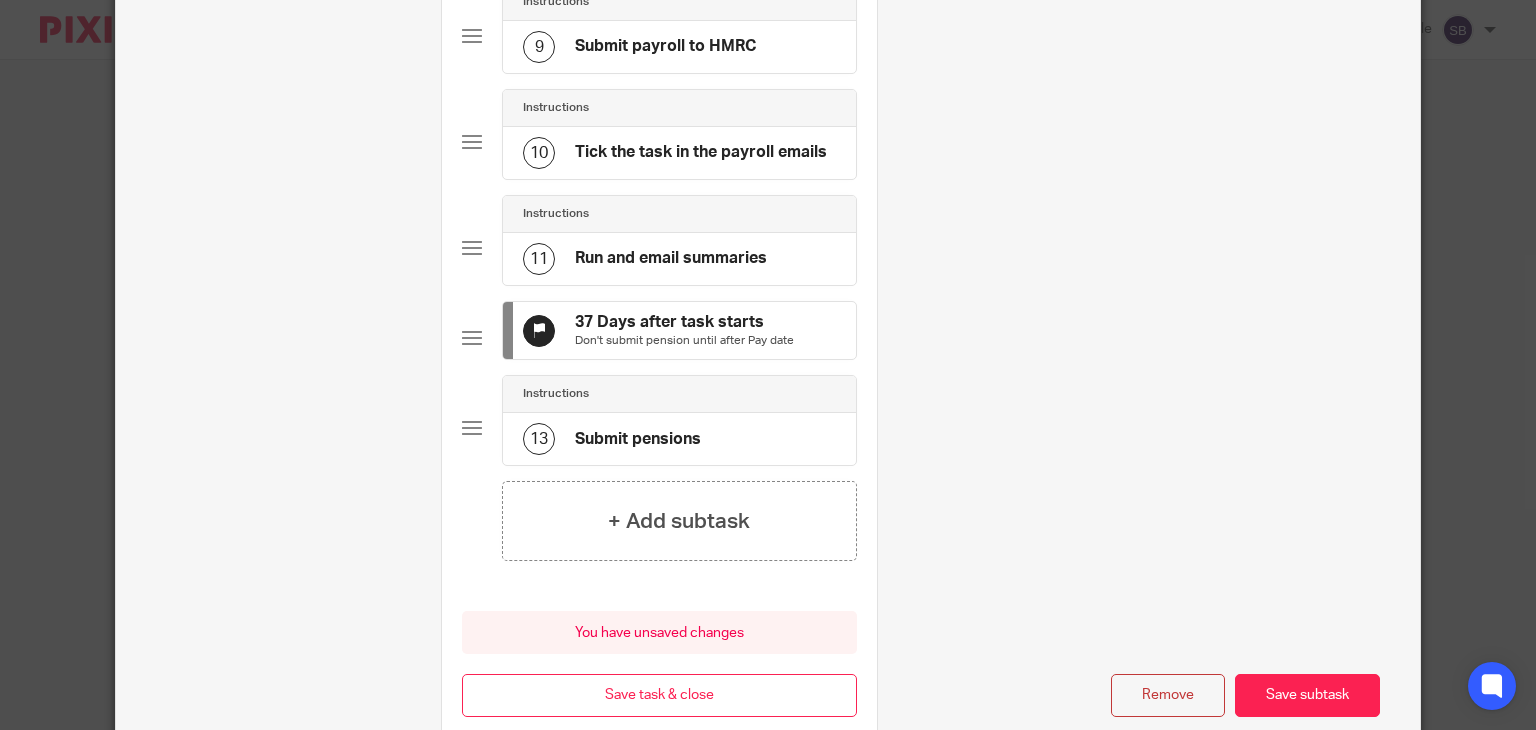 scroll, scrollTop: 1200, scrollLeft: 0, axis: vertical 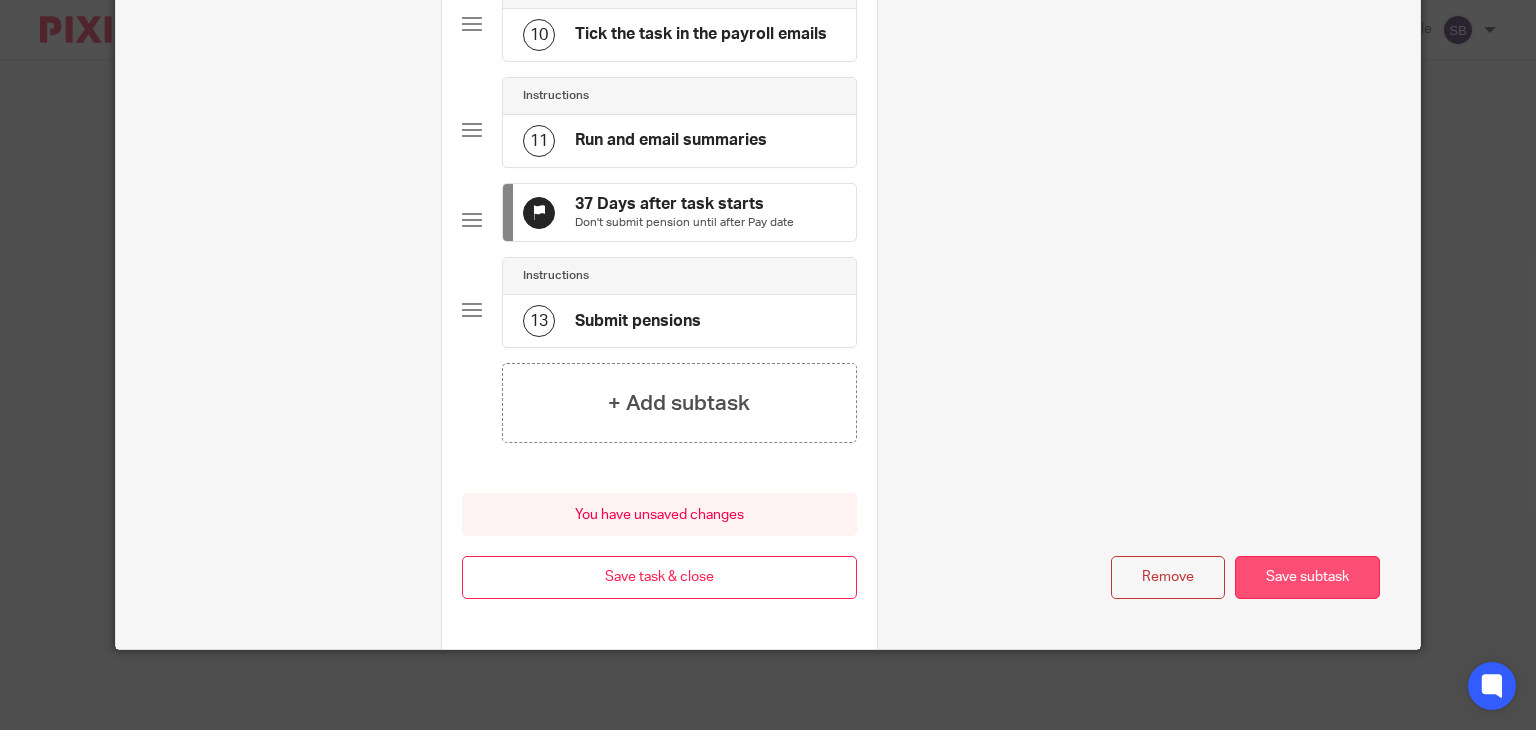click on "Save subtask" at bounding box center [1307, 577] 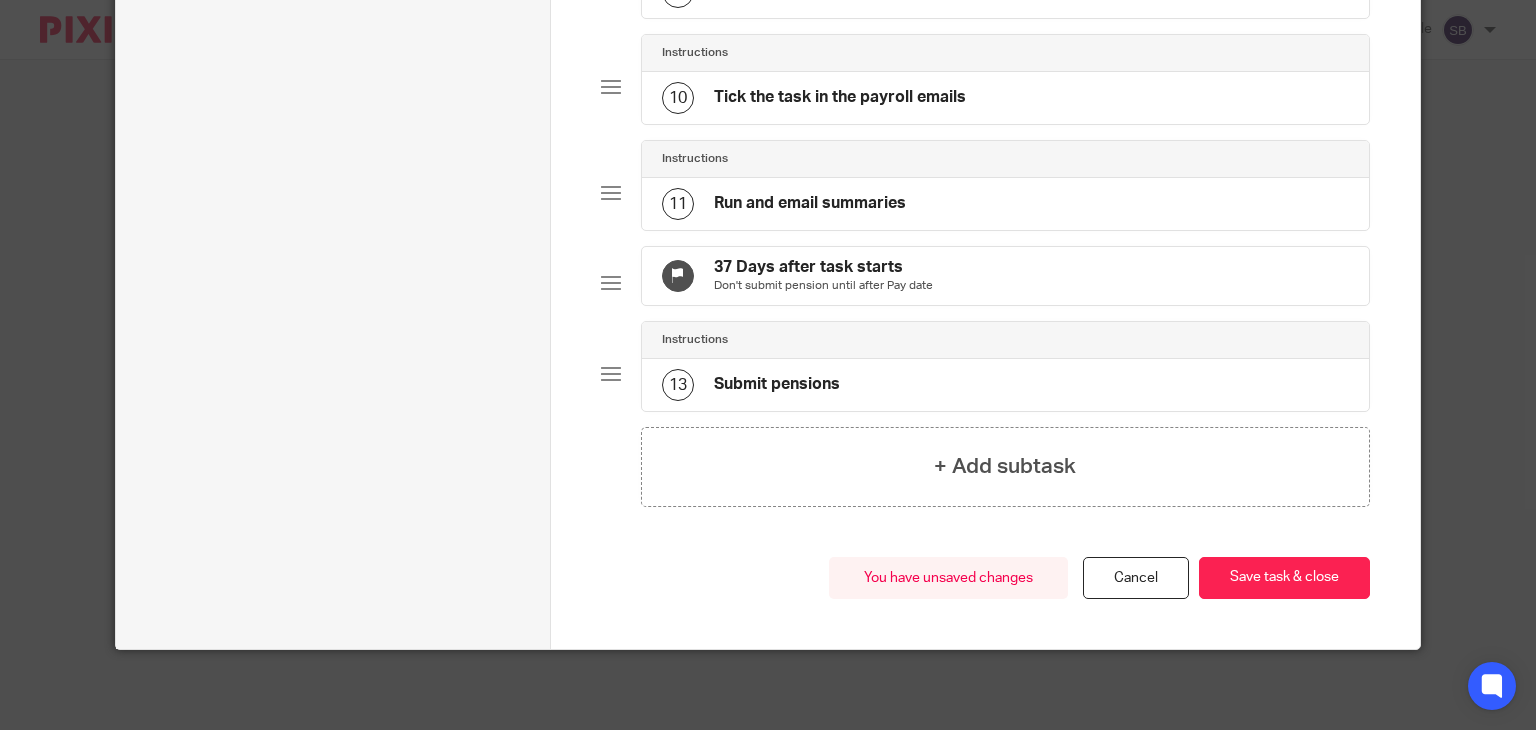 scroll, scrollTop: 1116, scrollLeft: 0, axis: vertical 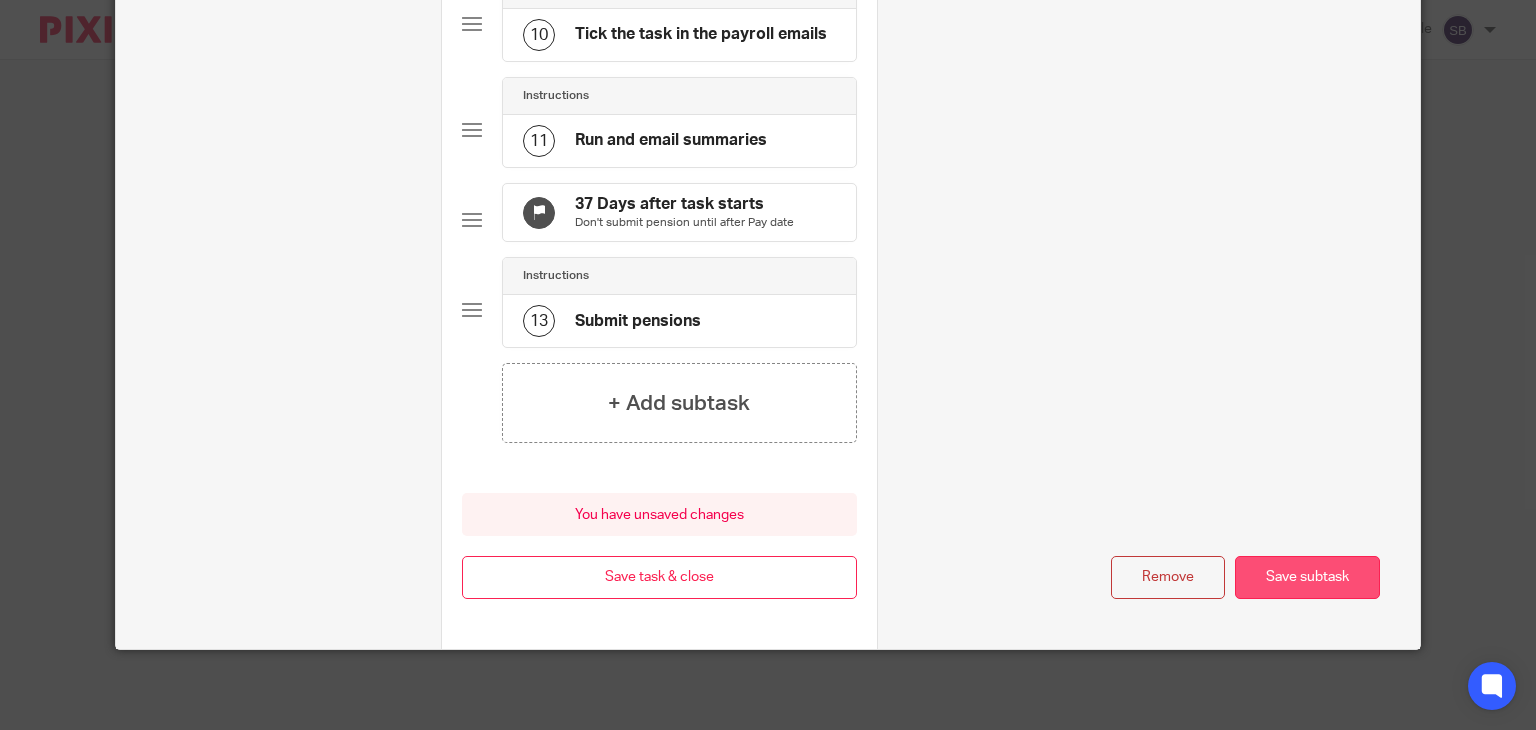 click on "Save subtask" at bounding box center [1307, 577] 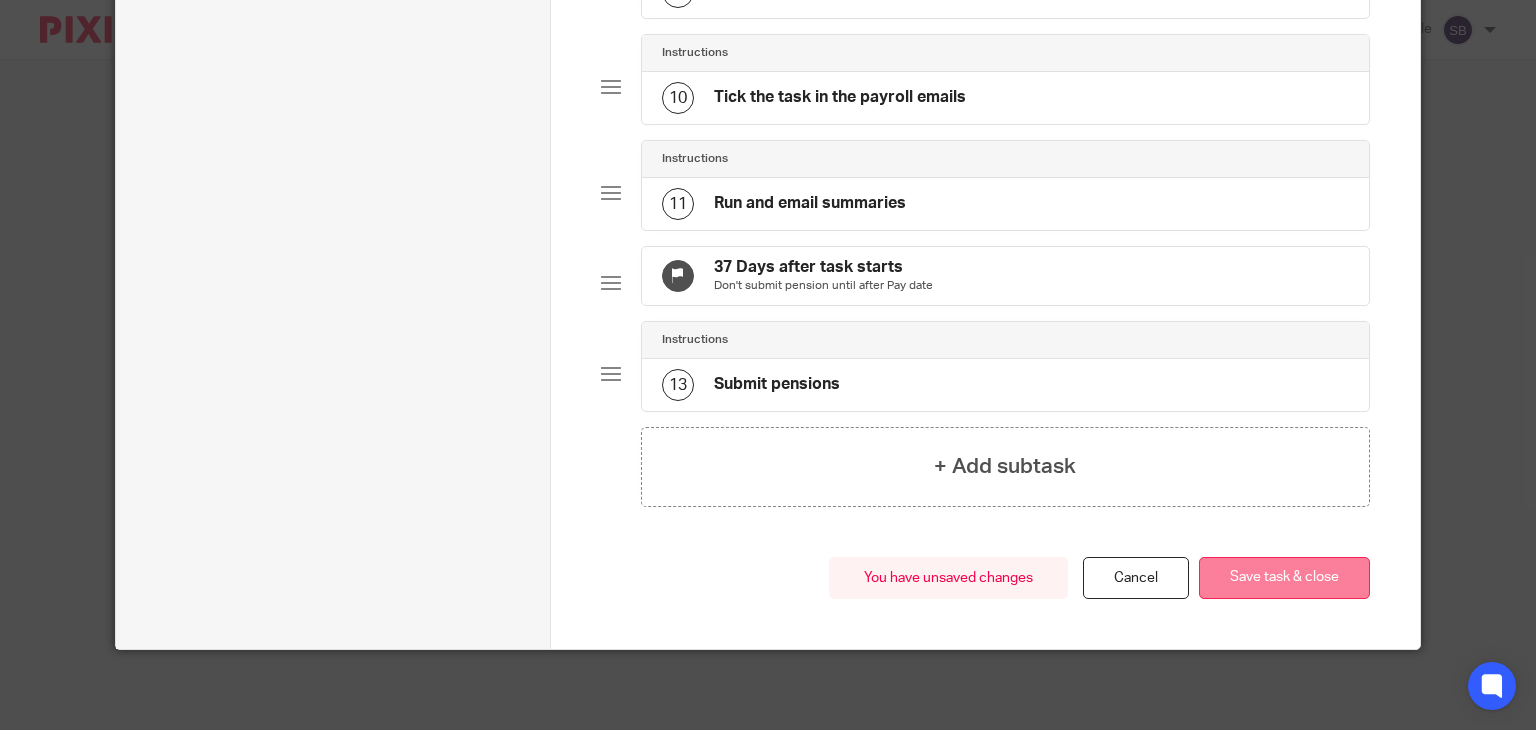 click on "Save task & close" at bounding box center [1284, 578] 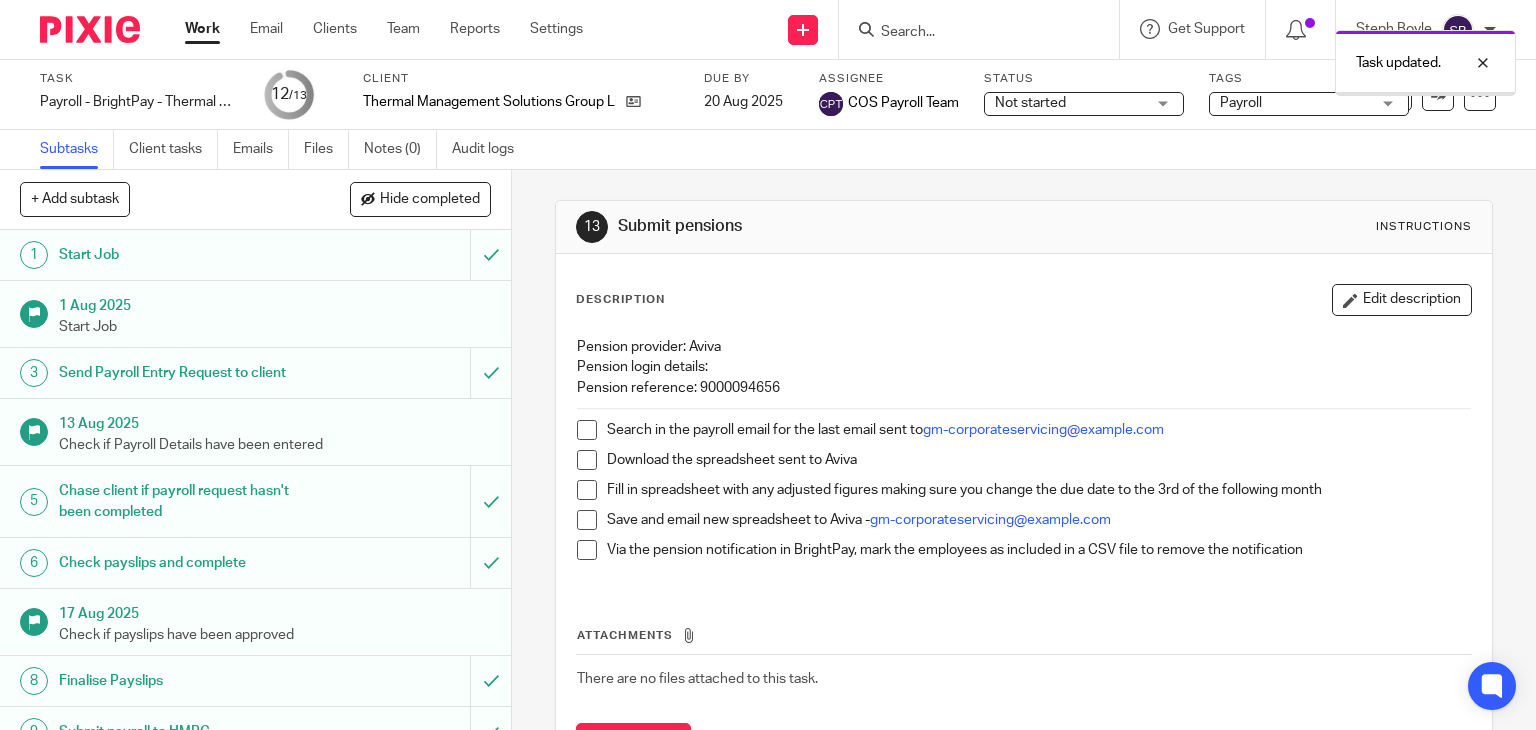 scroll, scrollTop: 0, scrollLeft: 0, axis: both 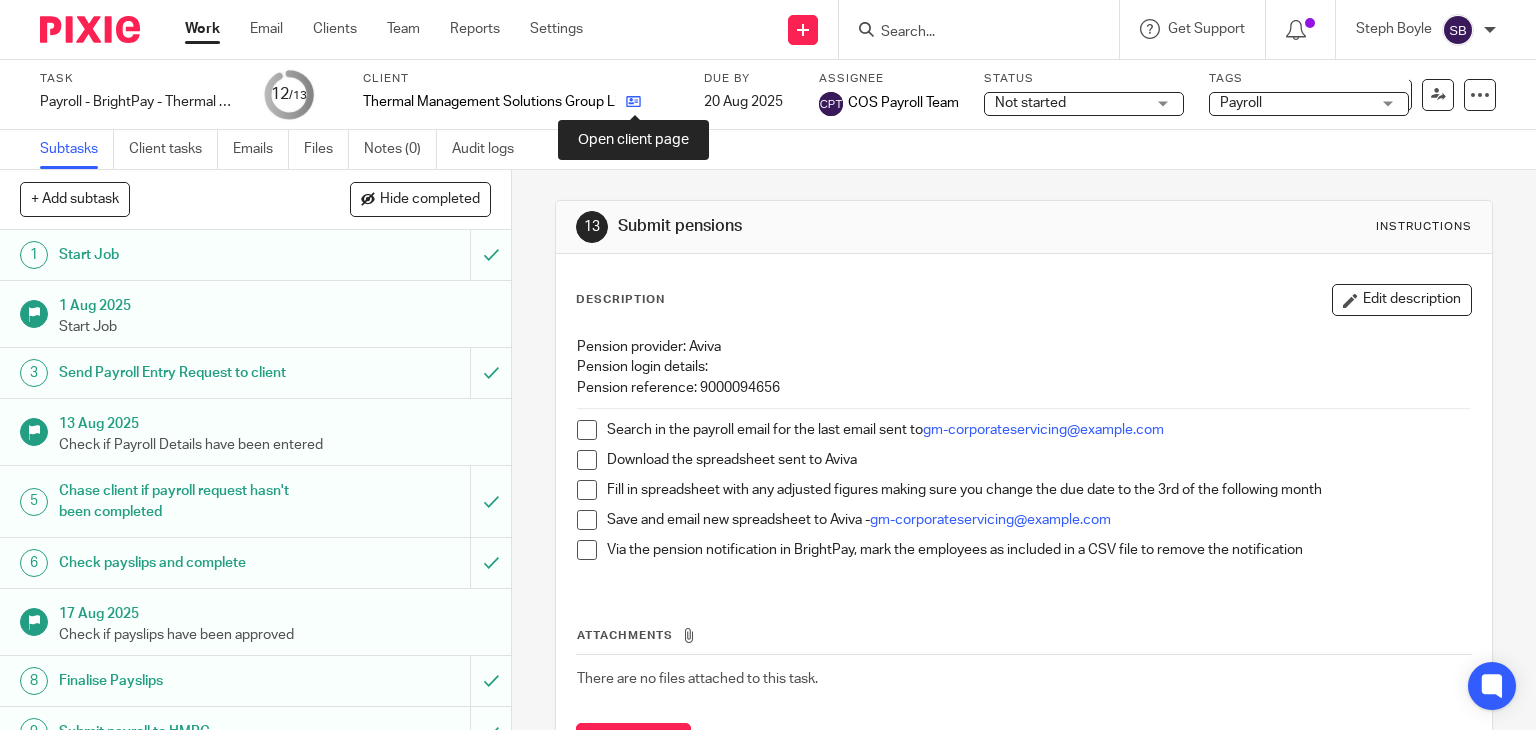 click at bounding box center (633, 101) 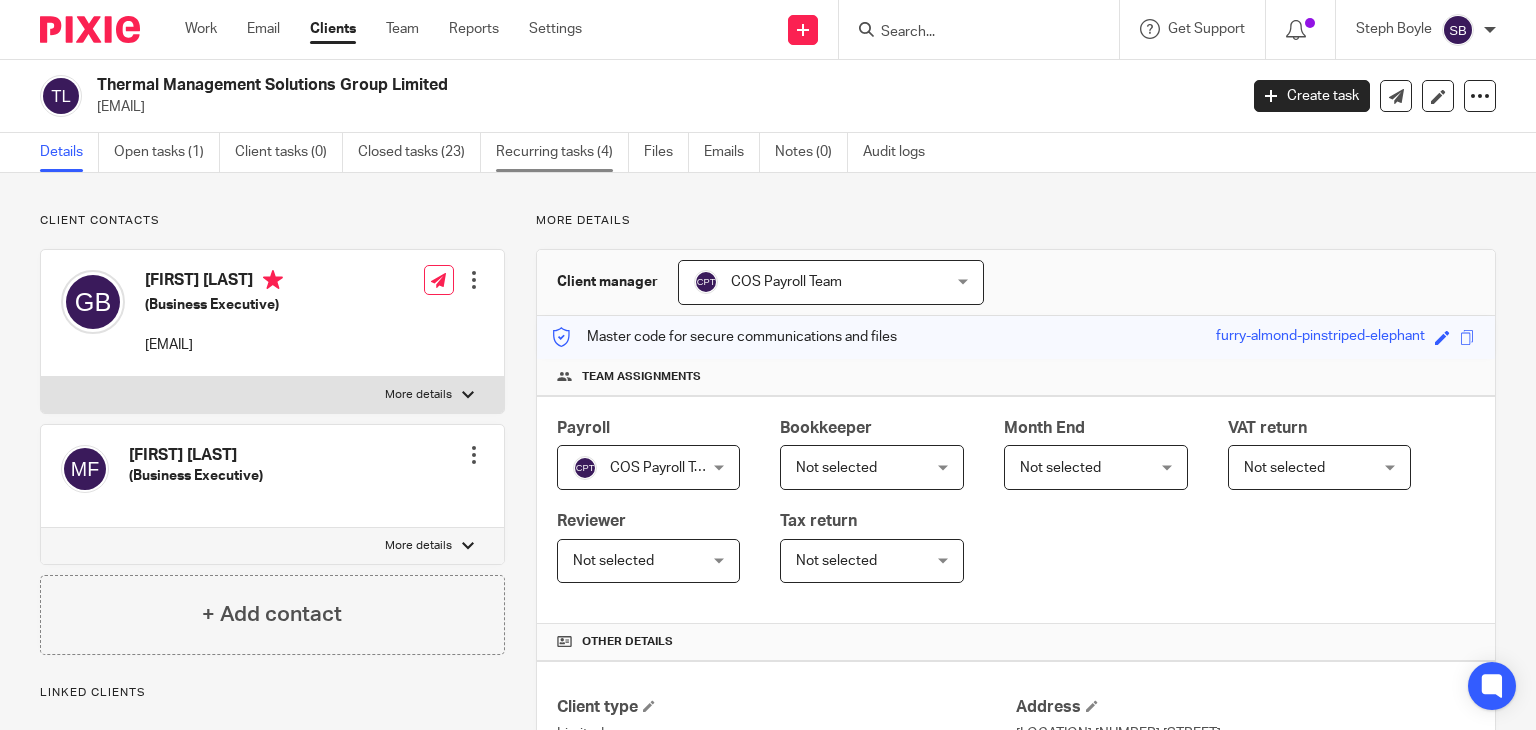scroll, scrollTop: 0, scrollLeft: 0, axis: both 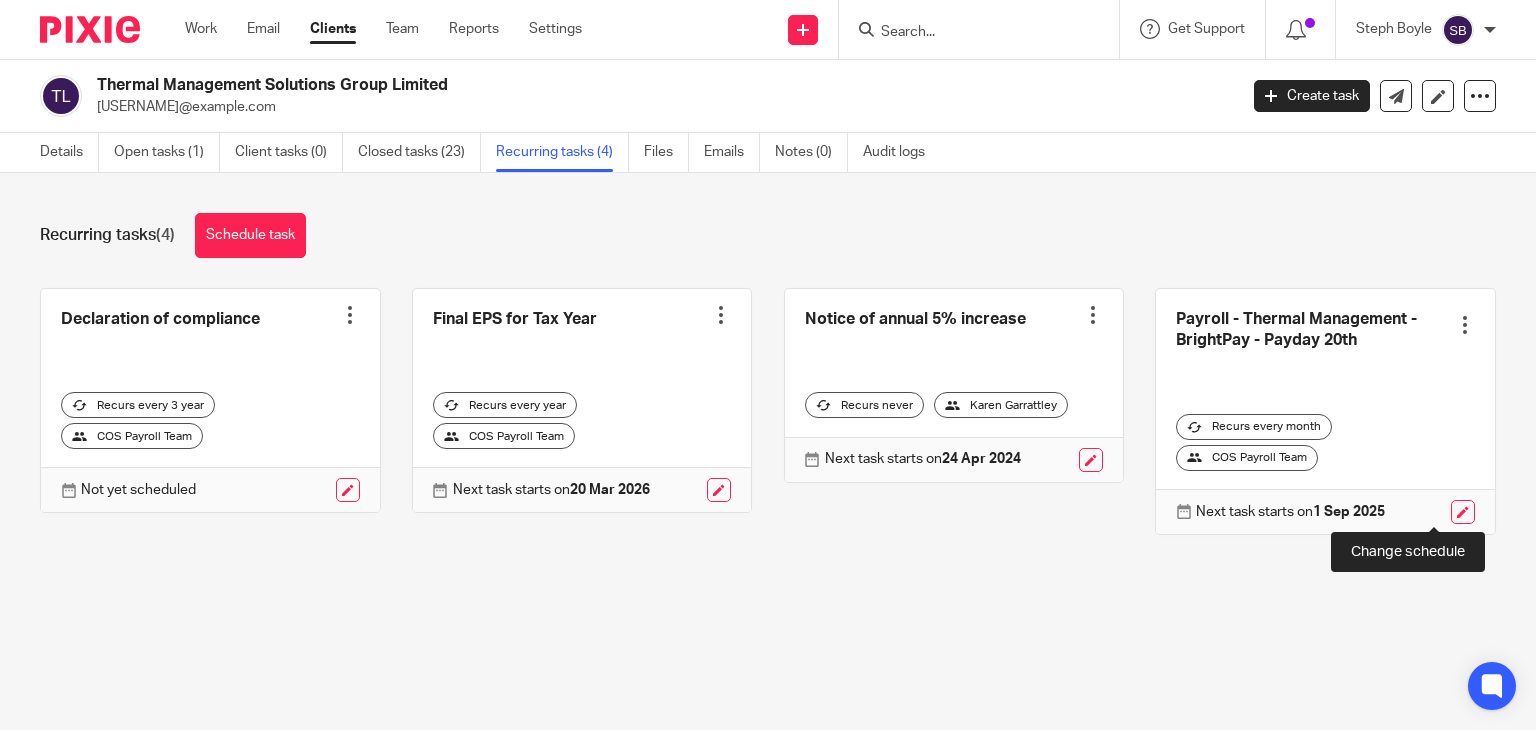 click at bounding box center [1463, 512] 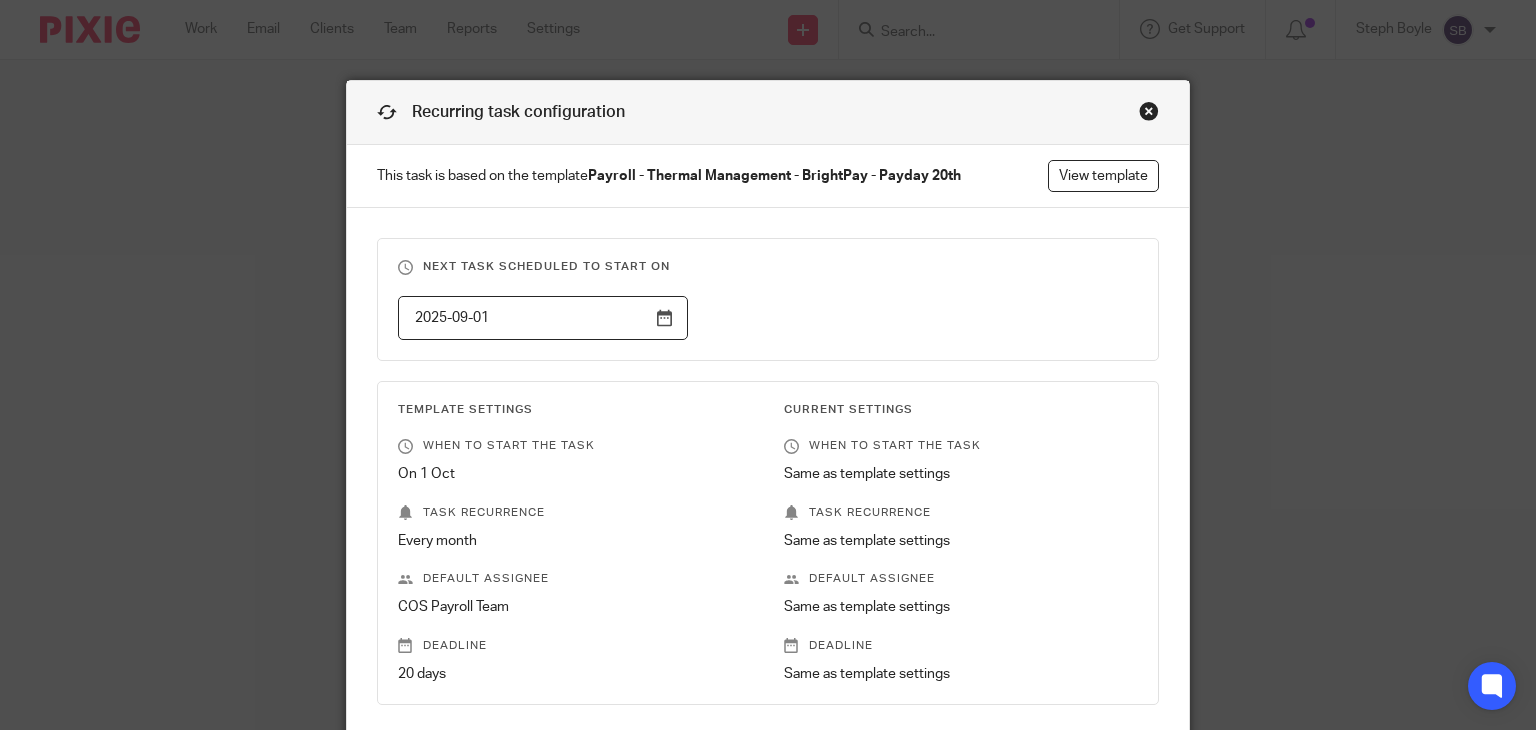 scroll, scrollTop: 0, scrollLeft: 0, axis: both 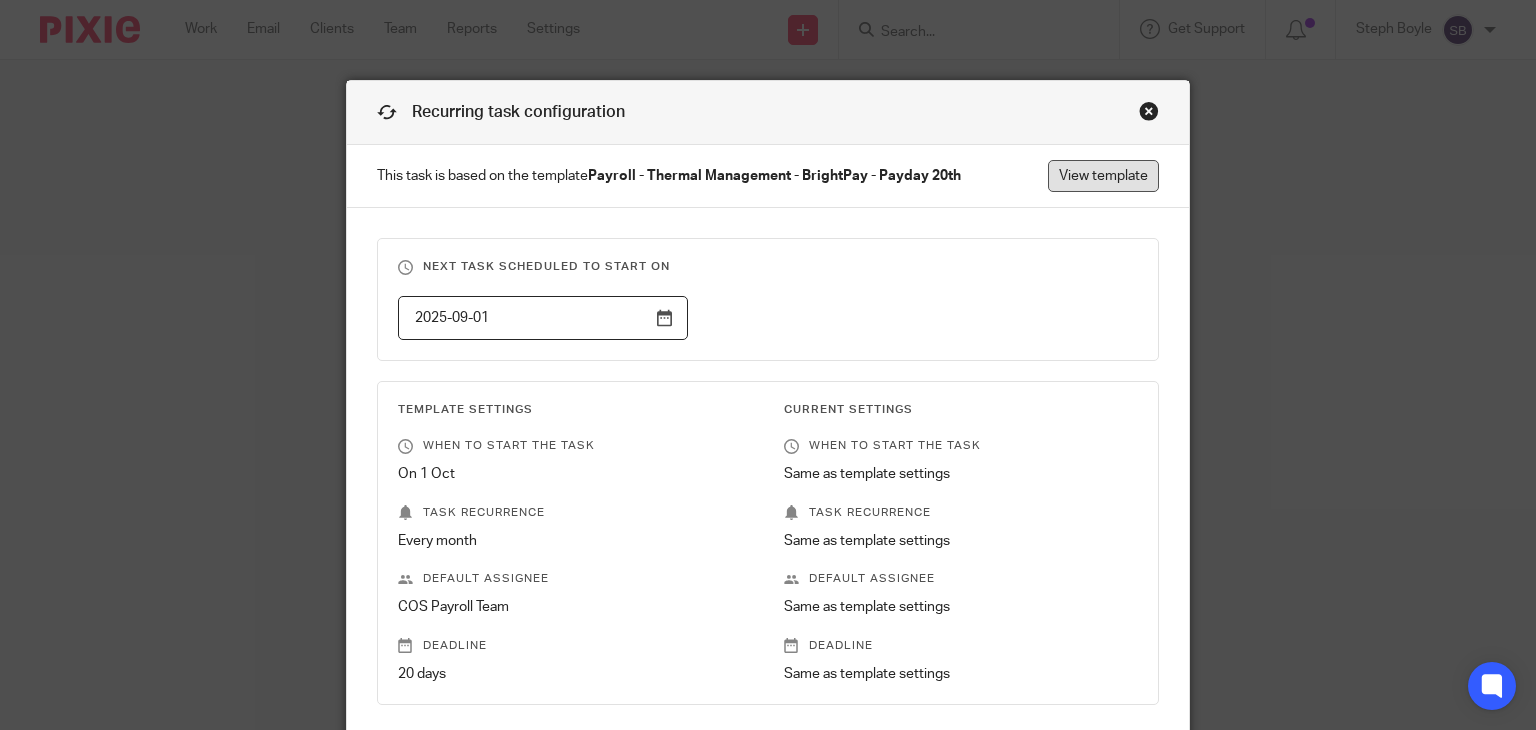 click on "View template" at bounding box center [1103, 176] 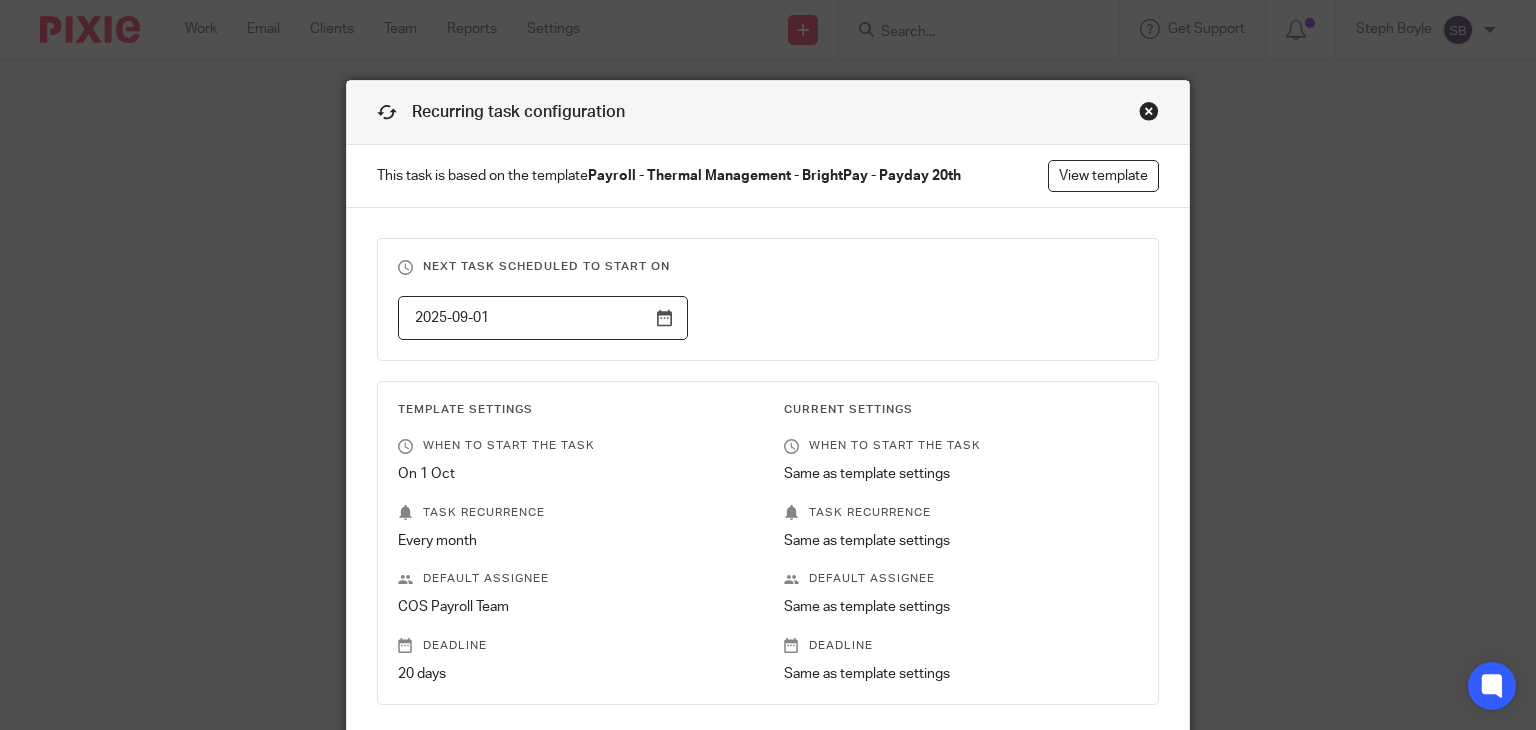 click at bounding box center (1149, 111) 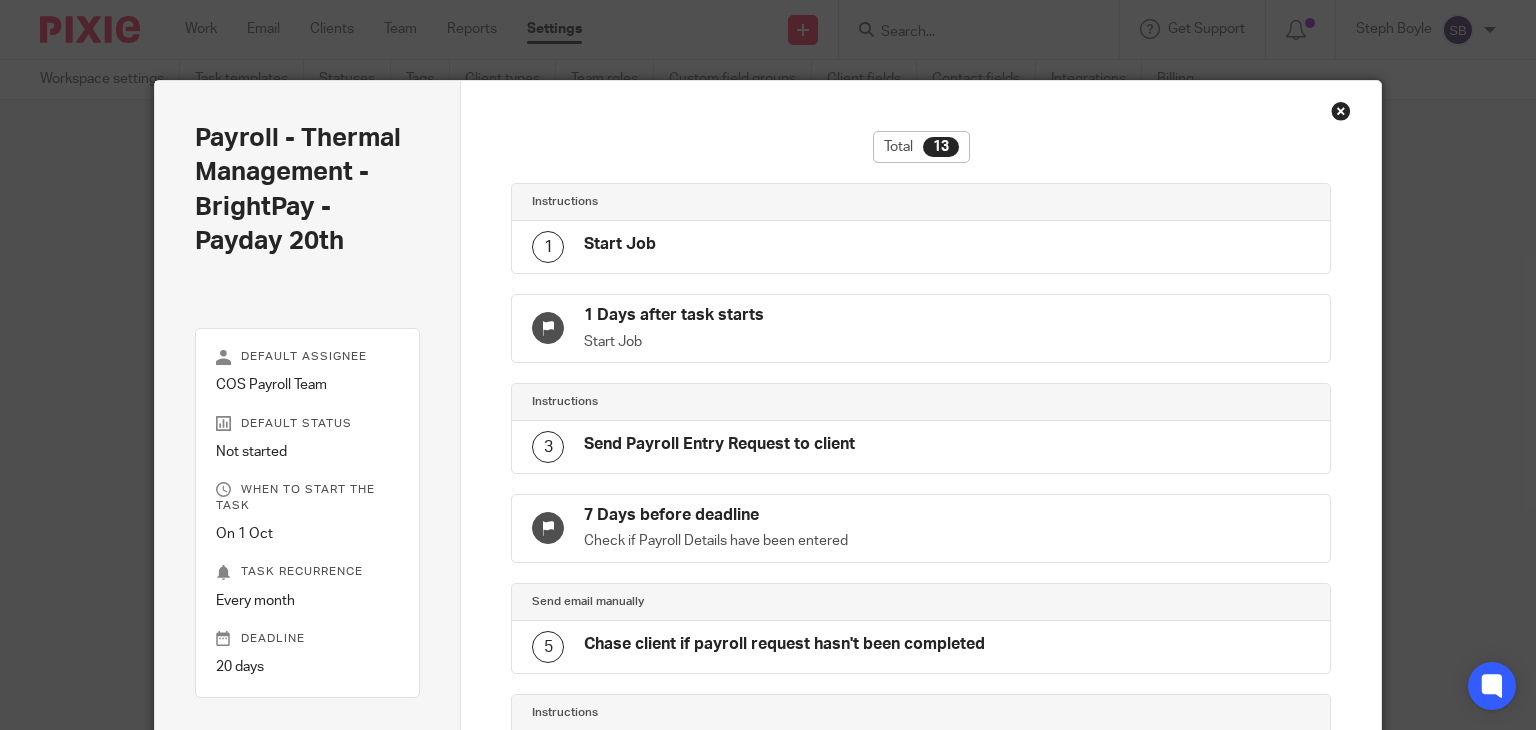 scroll, scrollTop: 0, scrollLeft: 0, axis: both 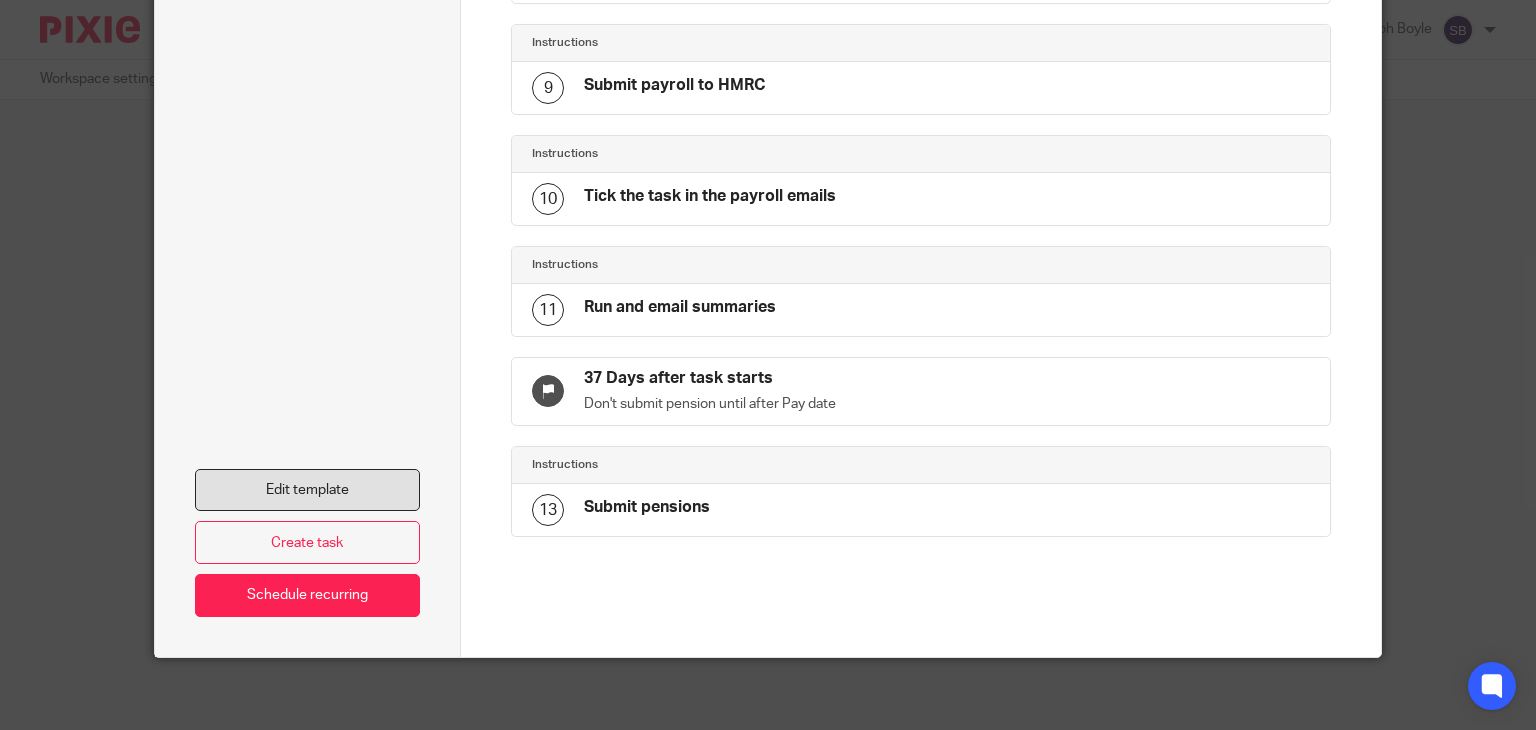 click on "Edit template" at bounding box center [308, 490] 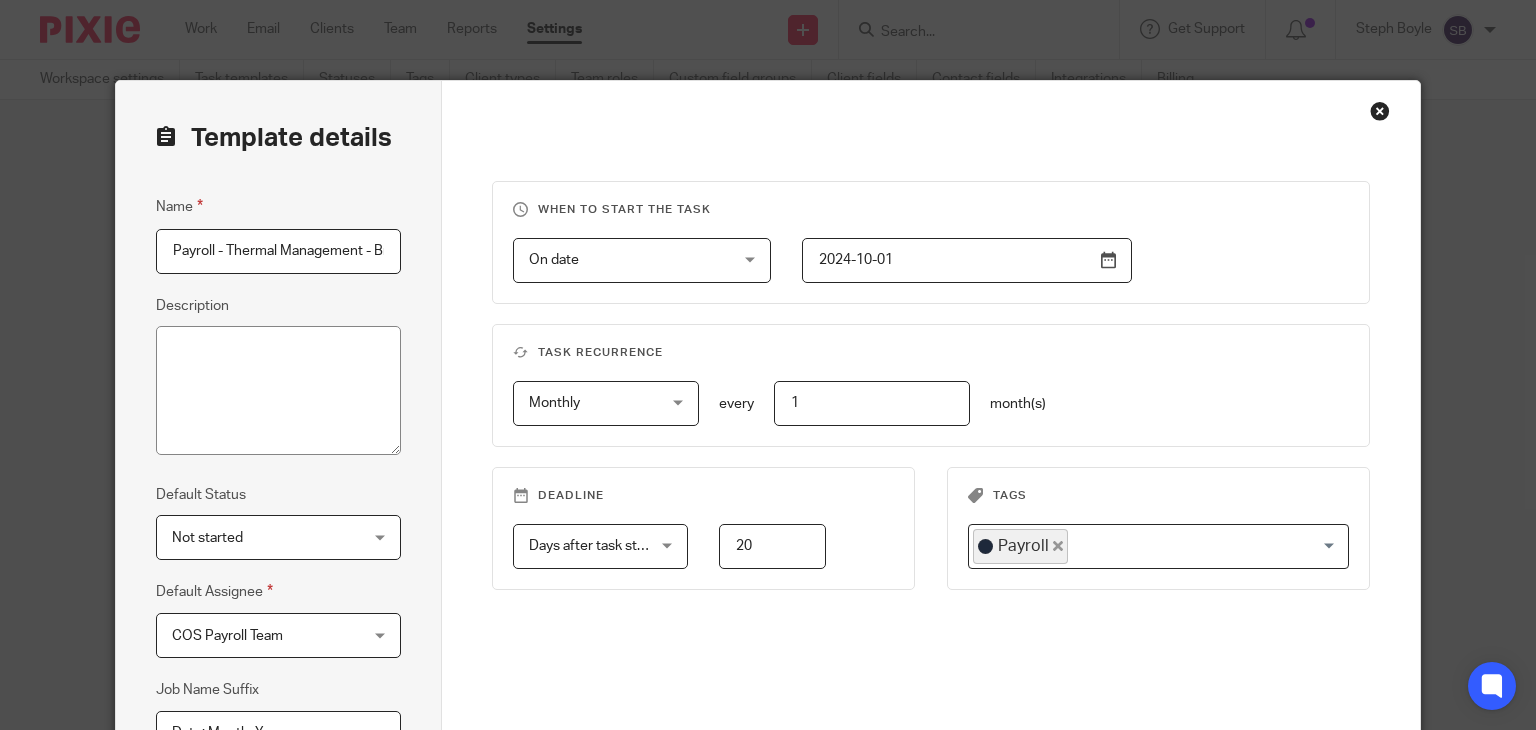 scroll, scrollTop: 0, scrollLeft: 0, axis: both 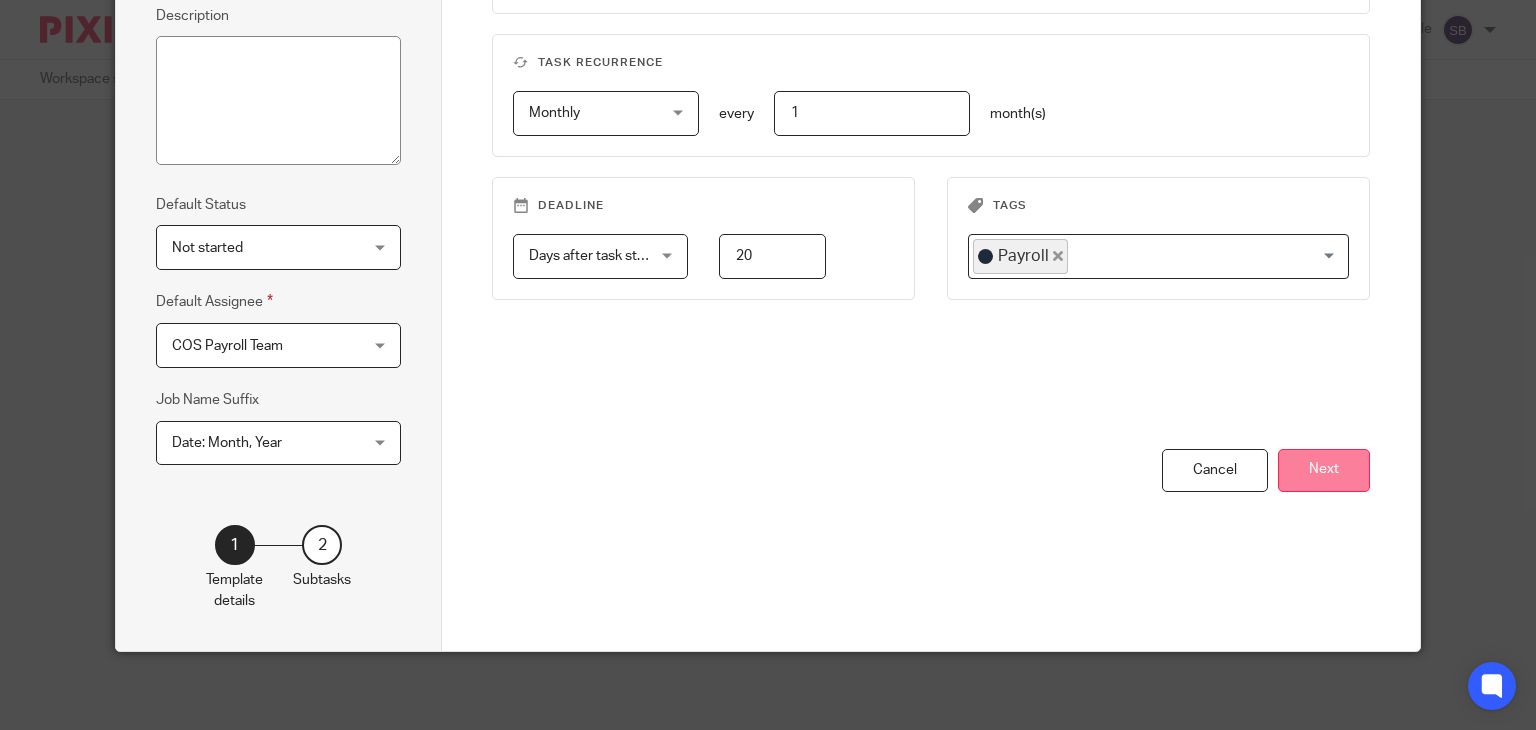 click on "Next" at bounding box center (1324, 470) 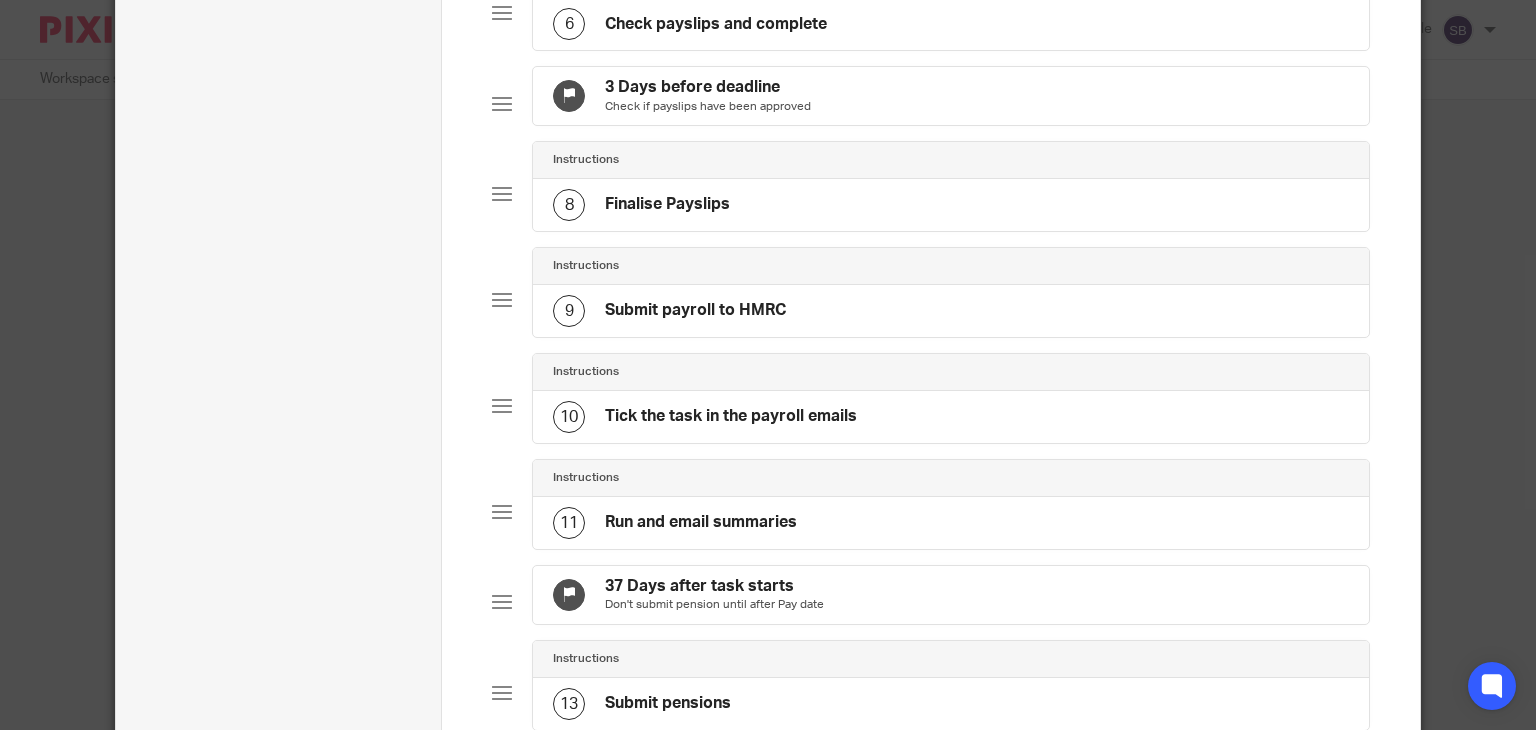 scroll, scrollTop: 1066, scrollLeft: 0, axis: vertical 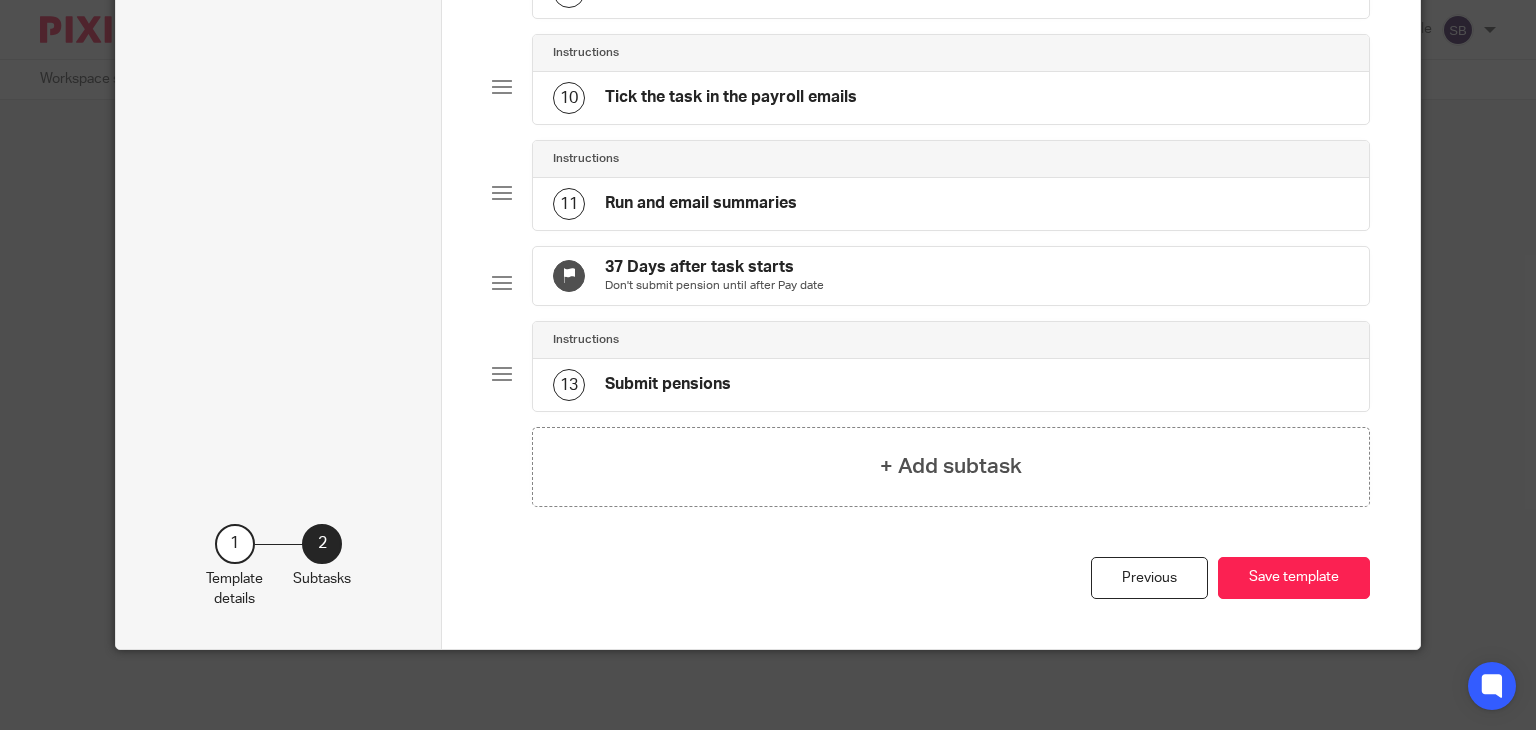 click on "37 Days after task starts" 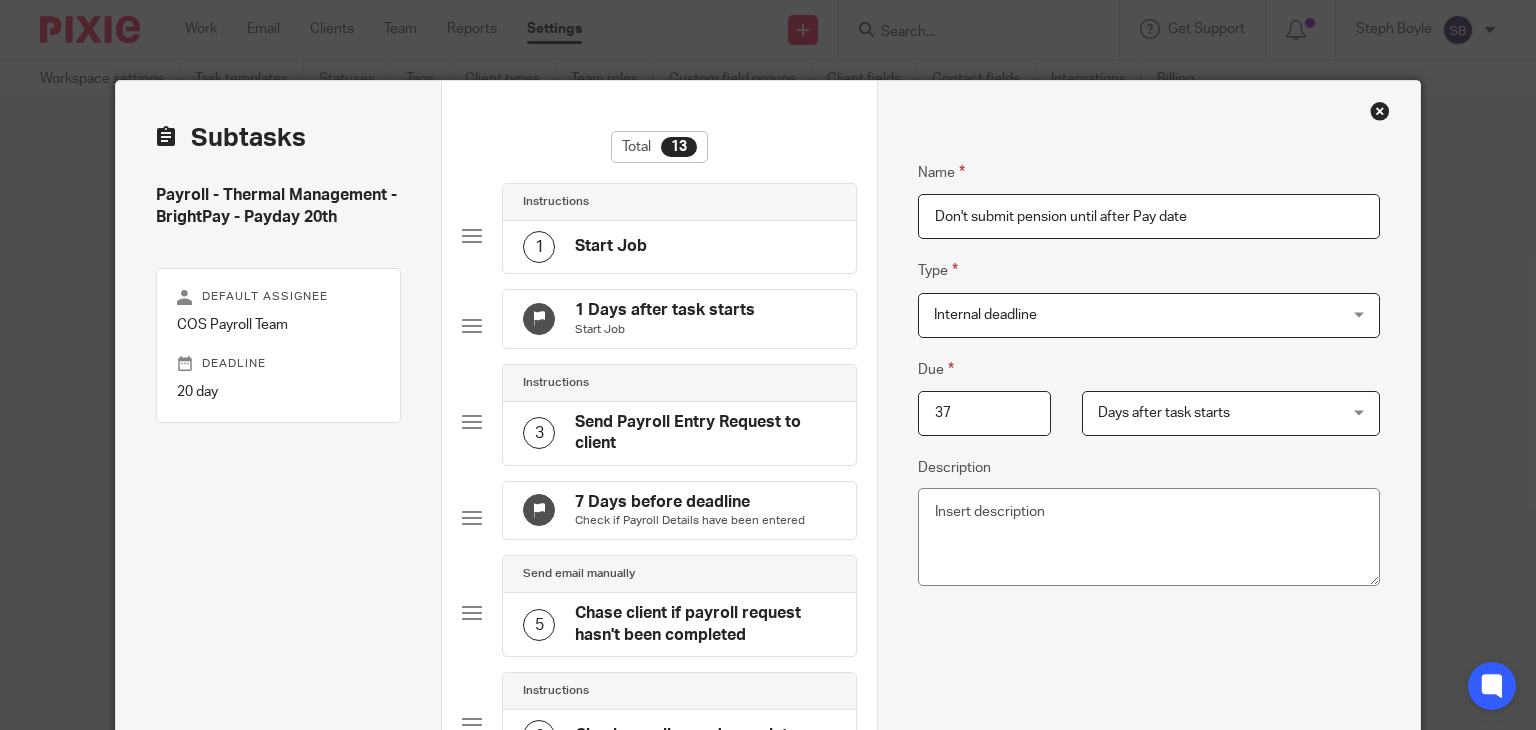 drag, startPoint x: 980, startPoint y: 417, endPoint x: 870, endPoint y: 424, distance: 110.2225 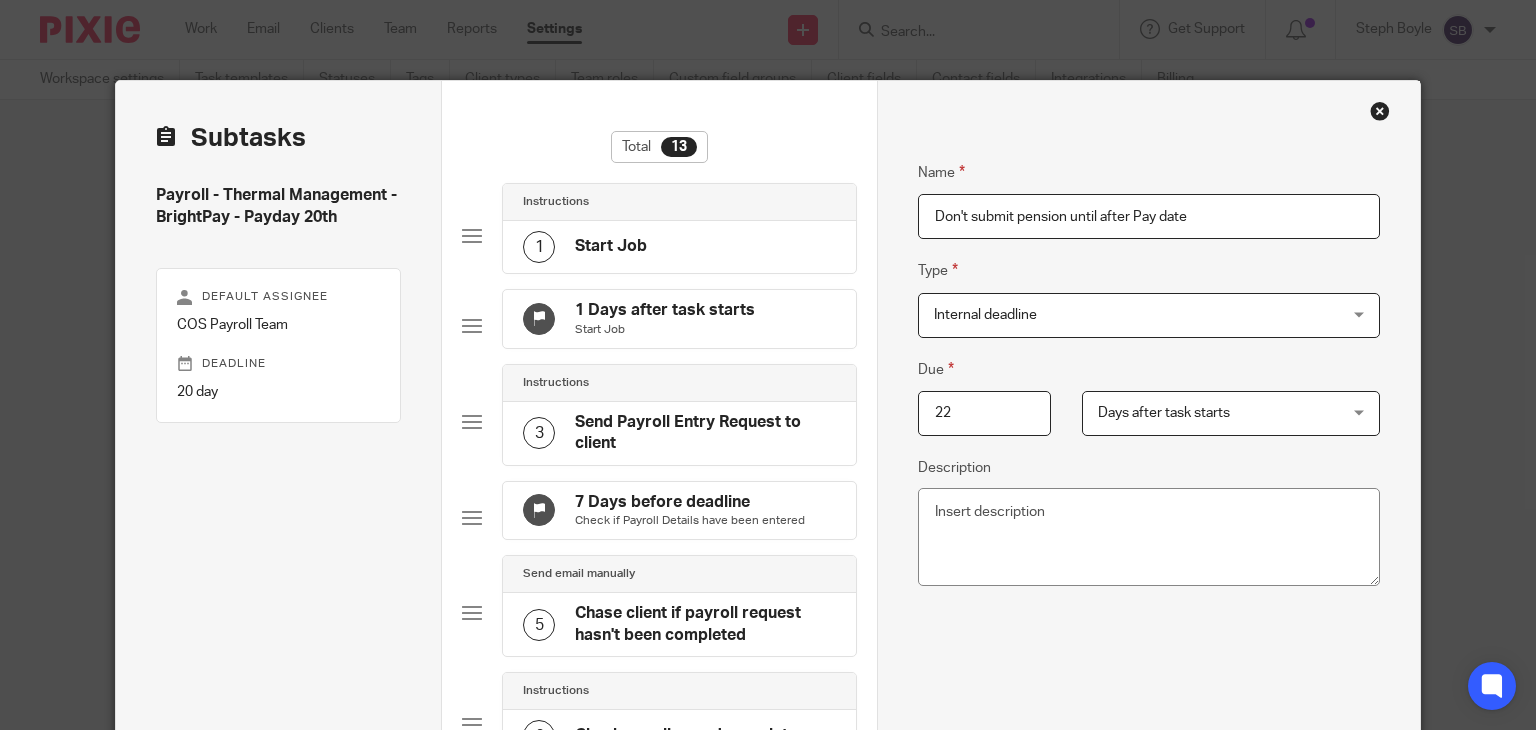 type on "22" 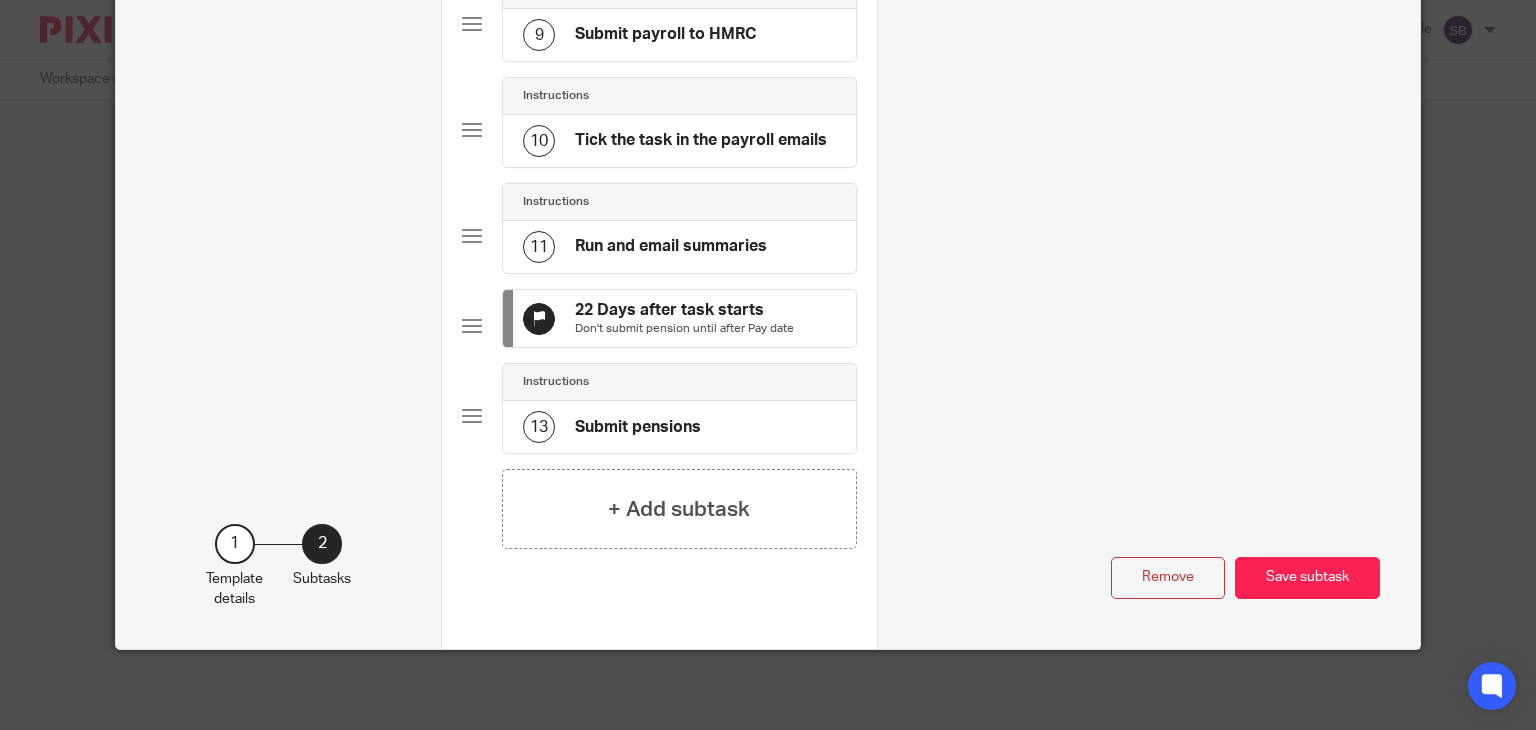 scroll, scrollTop: 1045, scrollLeft: 0, axis: vertical 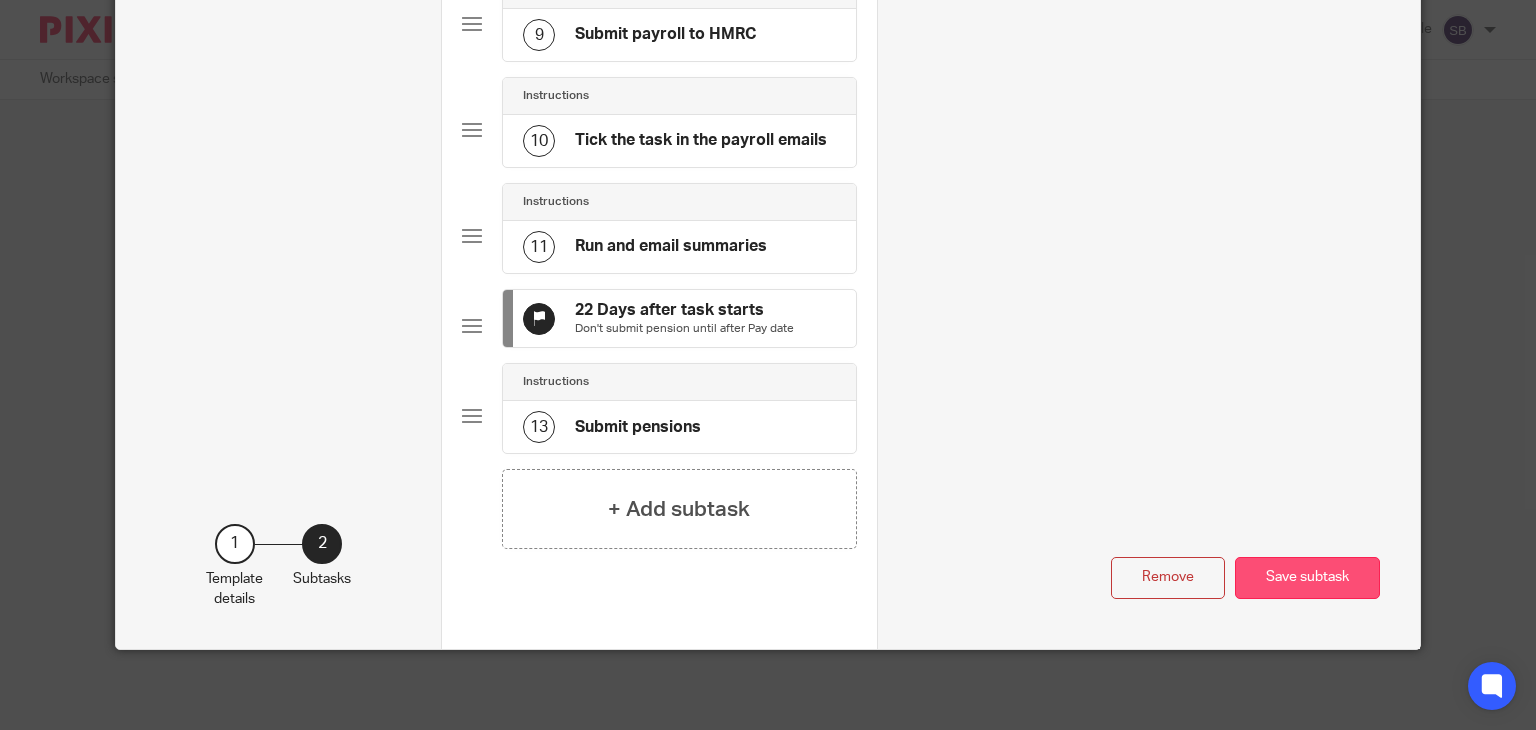 click on "Save subtask" at bounding box center [1307, 578] 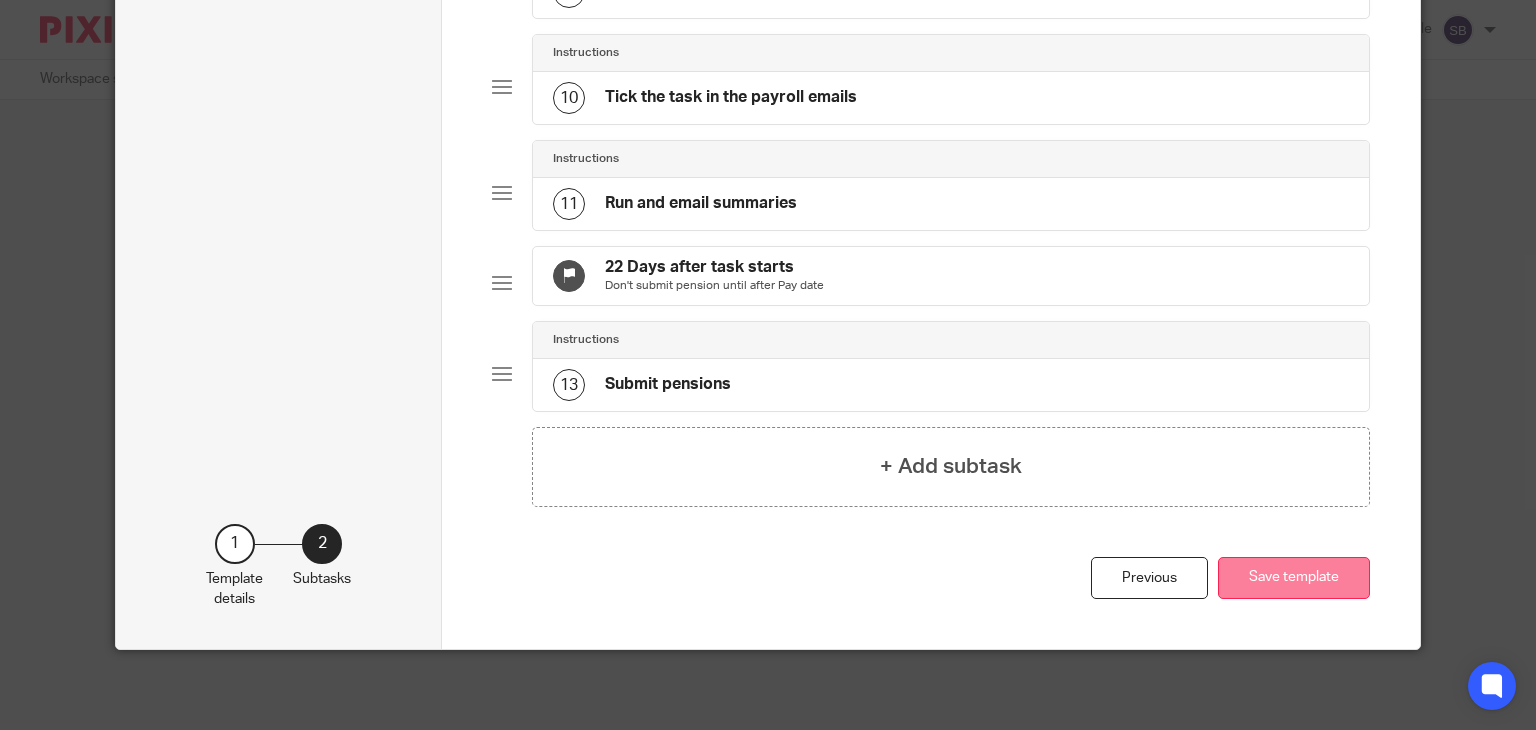 click on "Save template" at bounding box center [1294, 578] 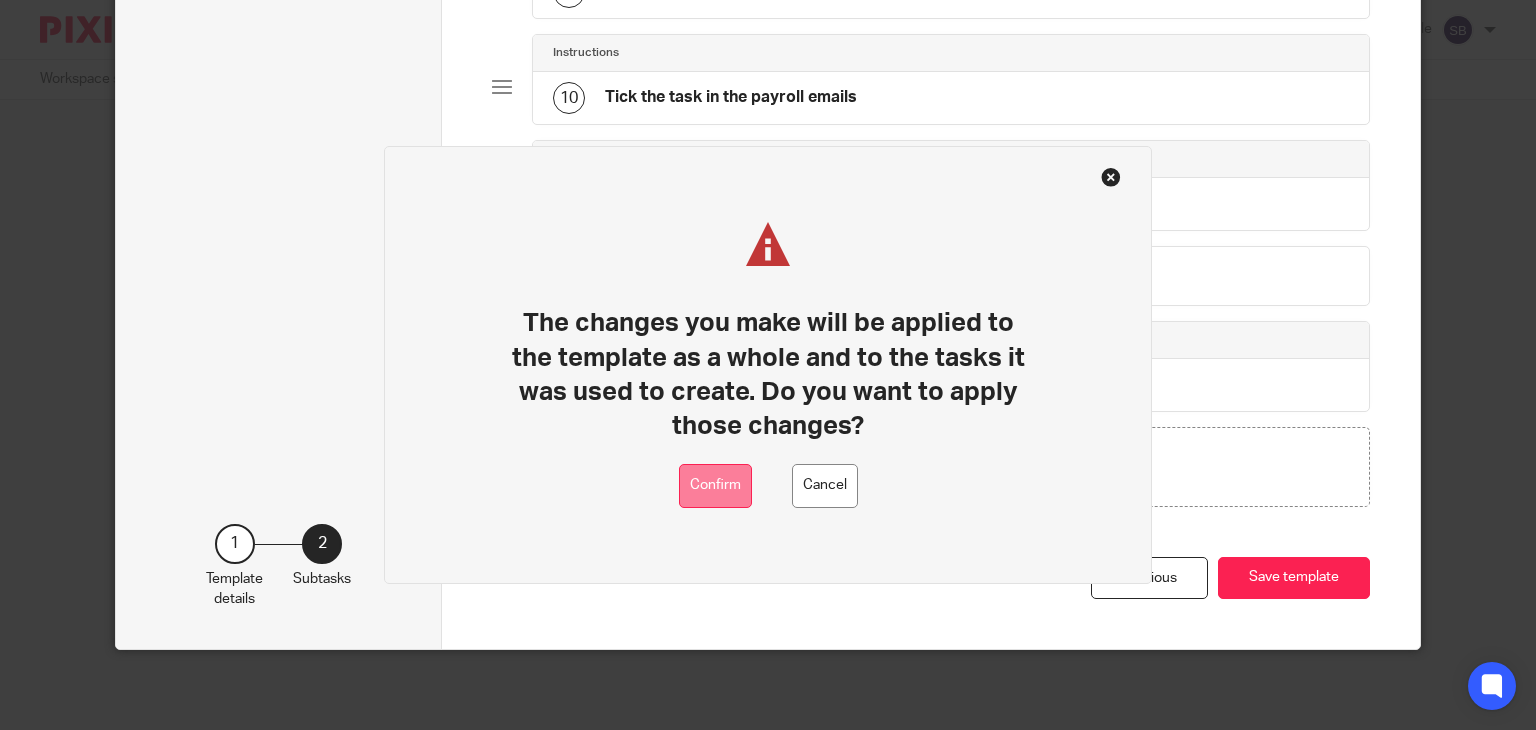 click on "Confirm" at bounding box center (715, 486) 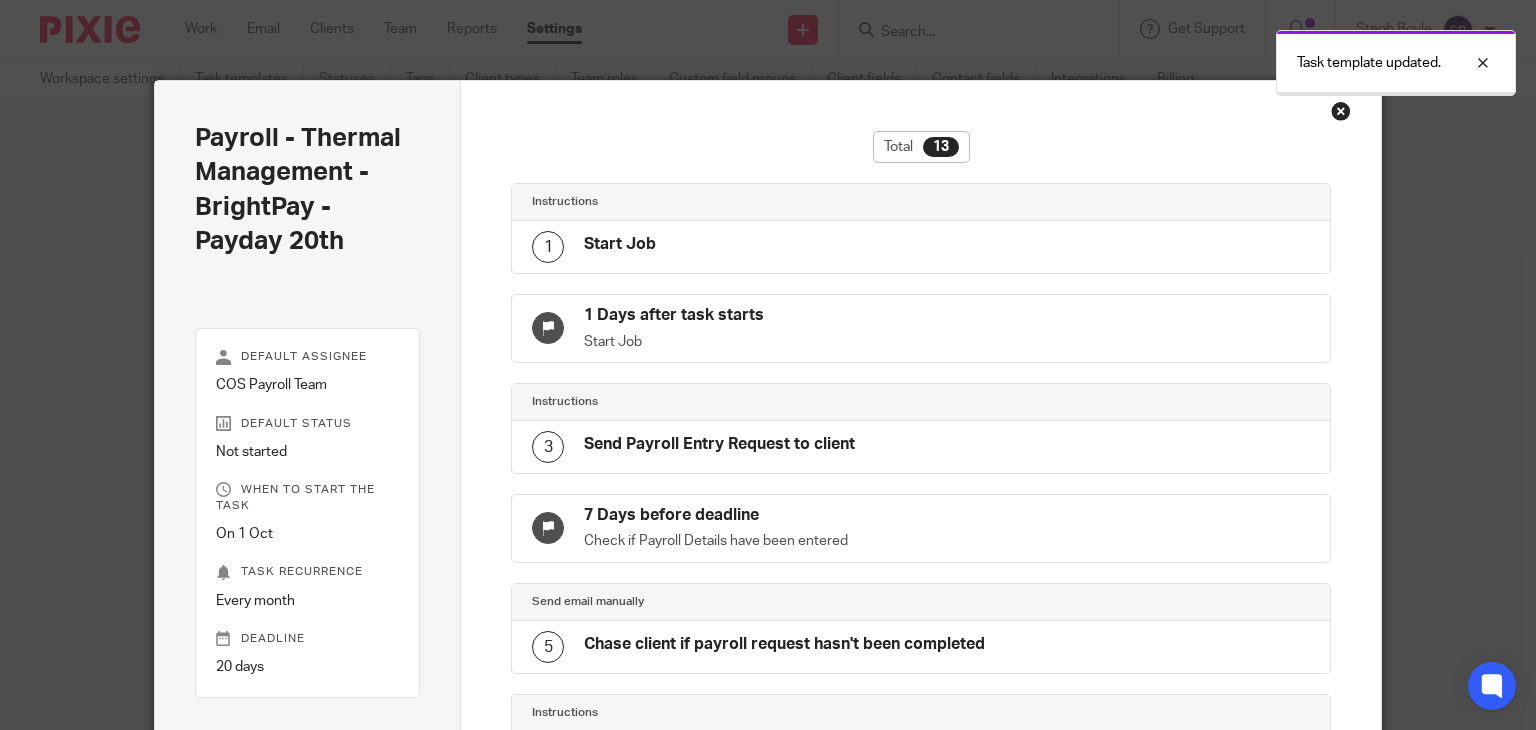 scroll, scrollTop: 0, scrollLeft: 0, axis: both 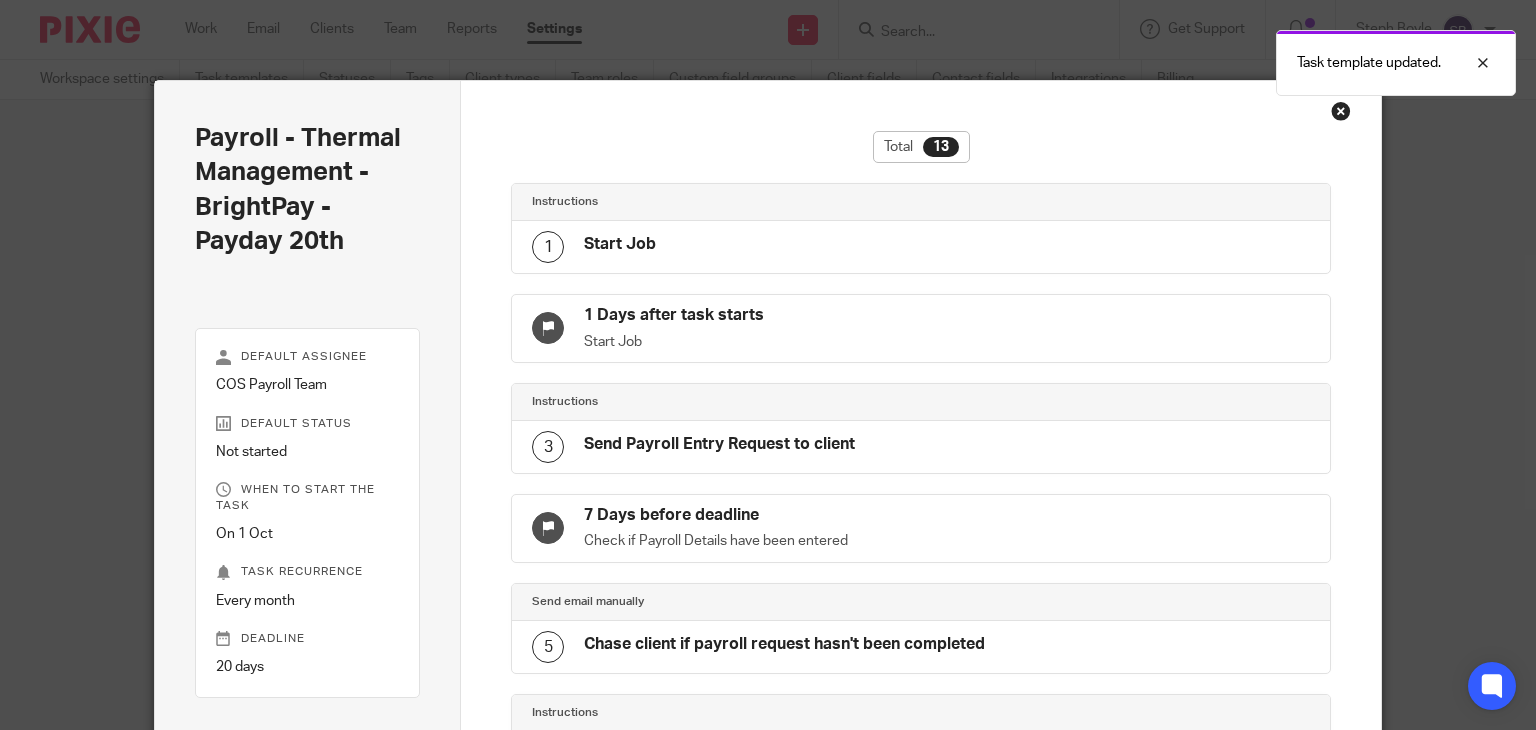 click at bounding box center (1341, 111) 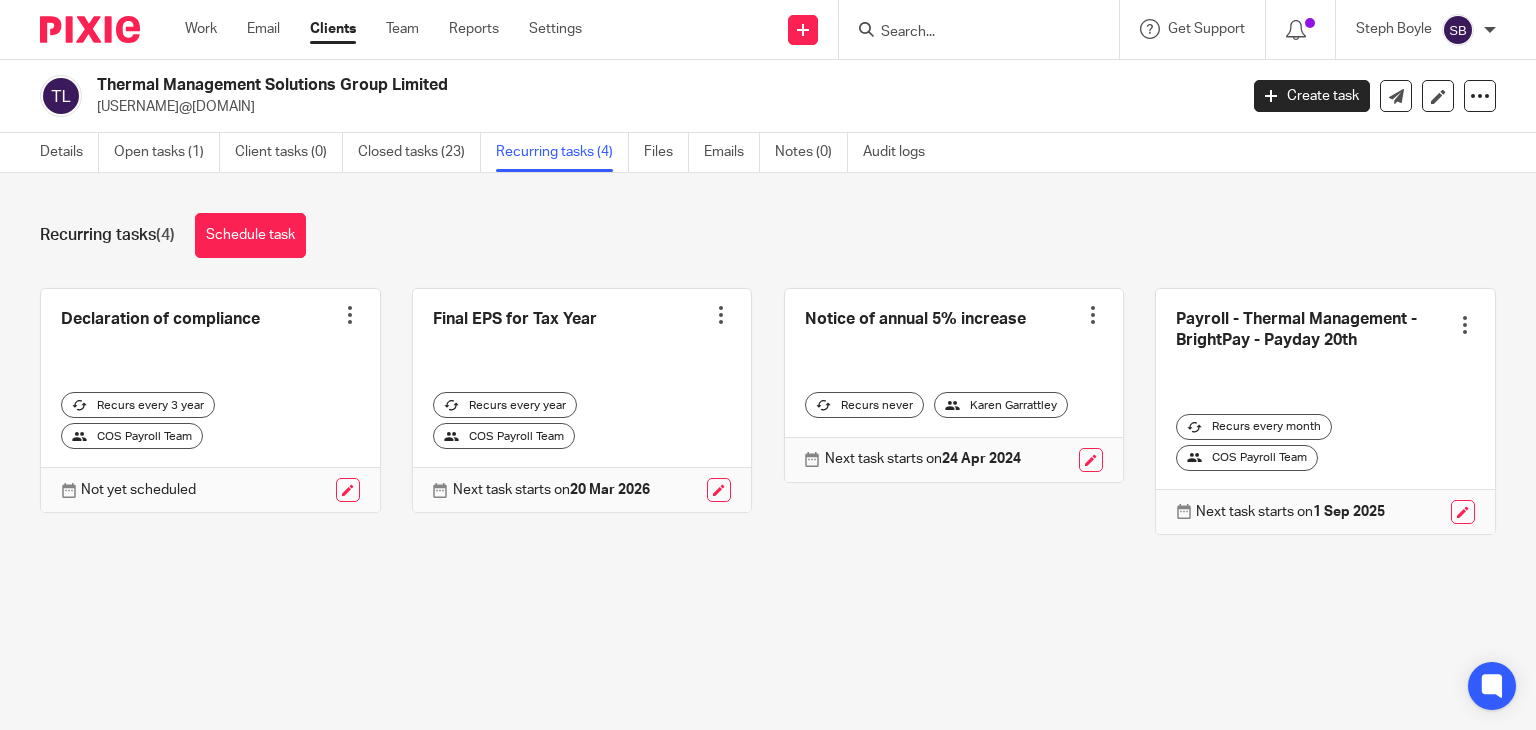 scroll, scrollTop: 0, scrollLeft: 0, axis: both 